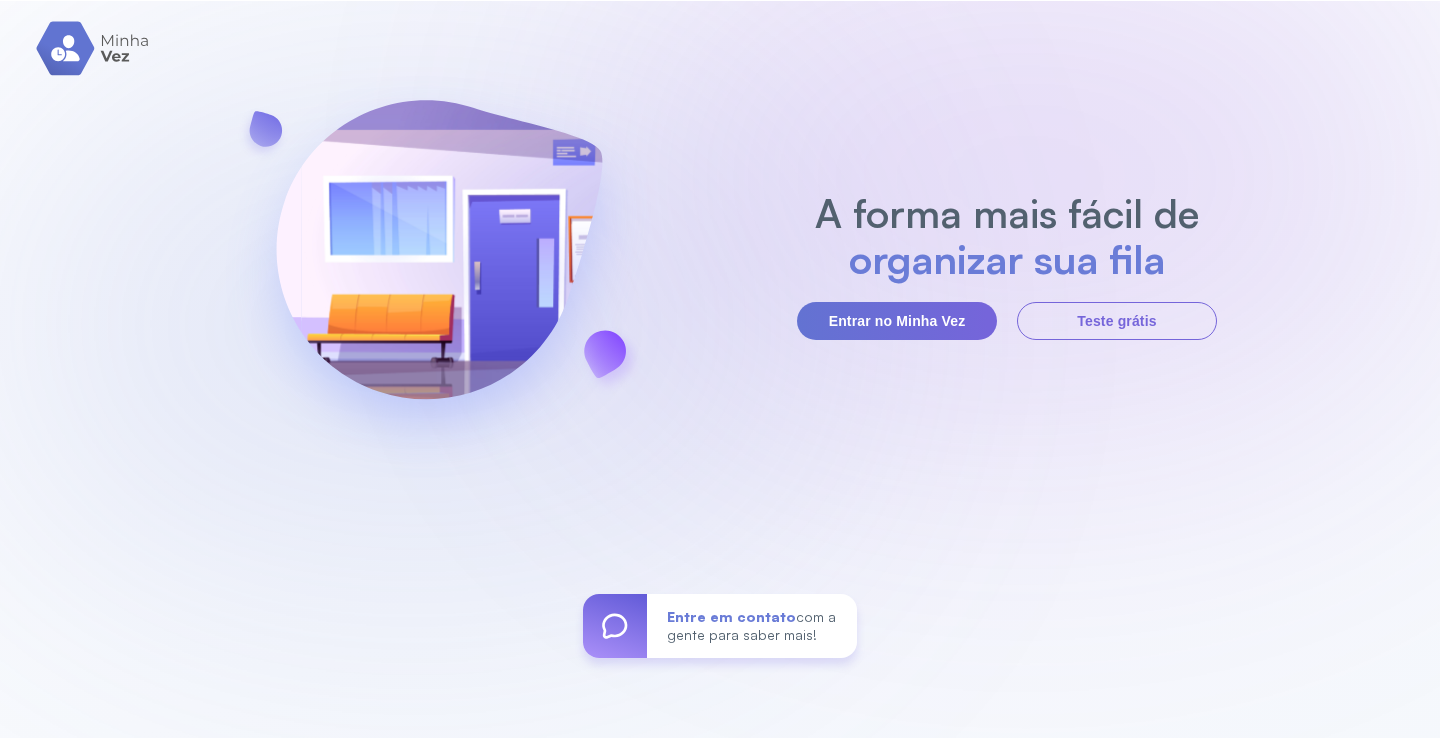 scroll, scrollTop: 0, scrollLeft: 0, axis: both 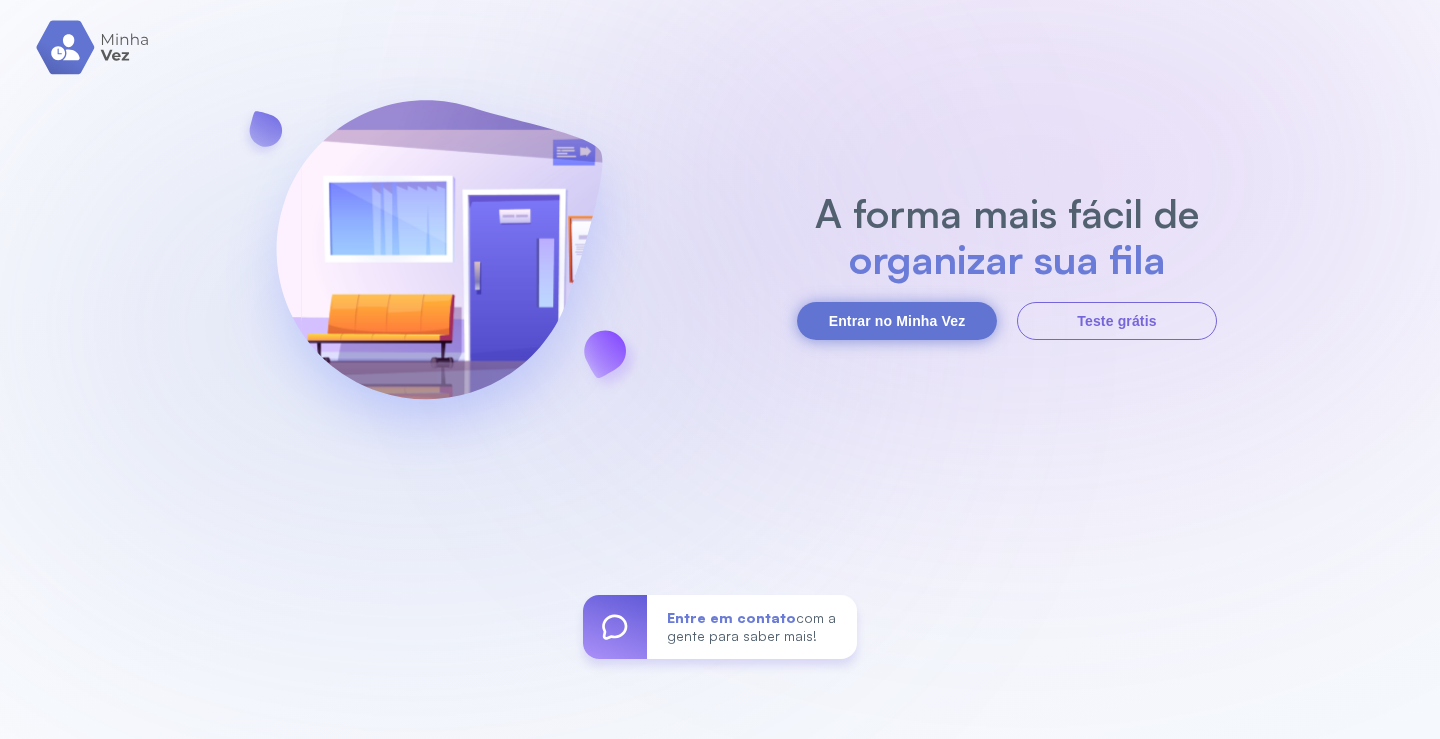 click on "Entrar no Minha Vez" at bounding box center (897, 321) 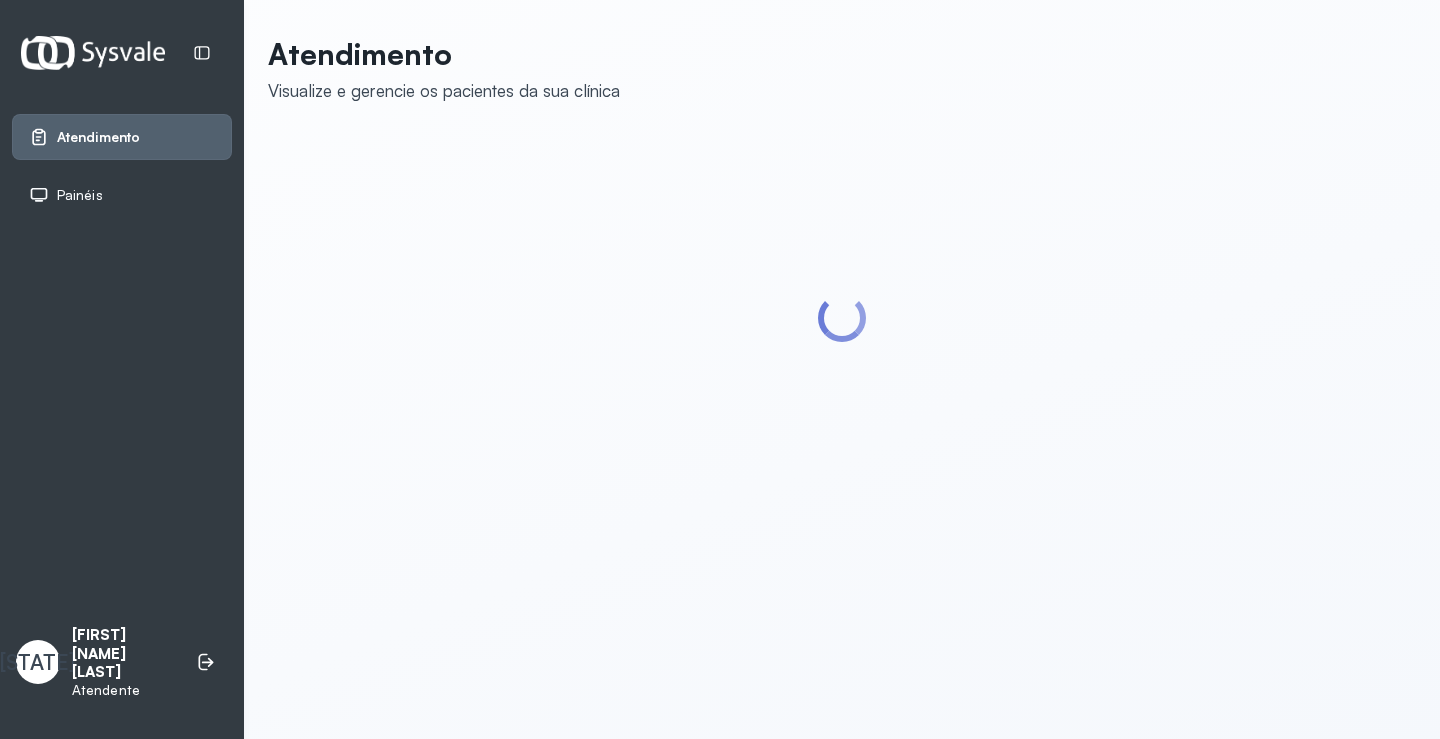 scroll, scrollTop: 0, scrollLeft: 0, axis: both 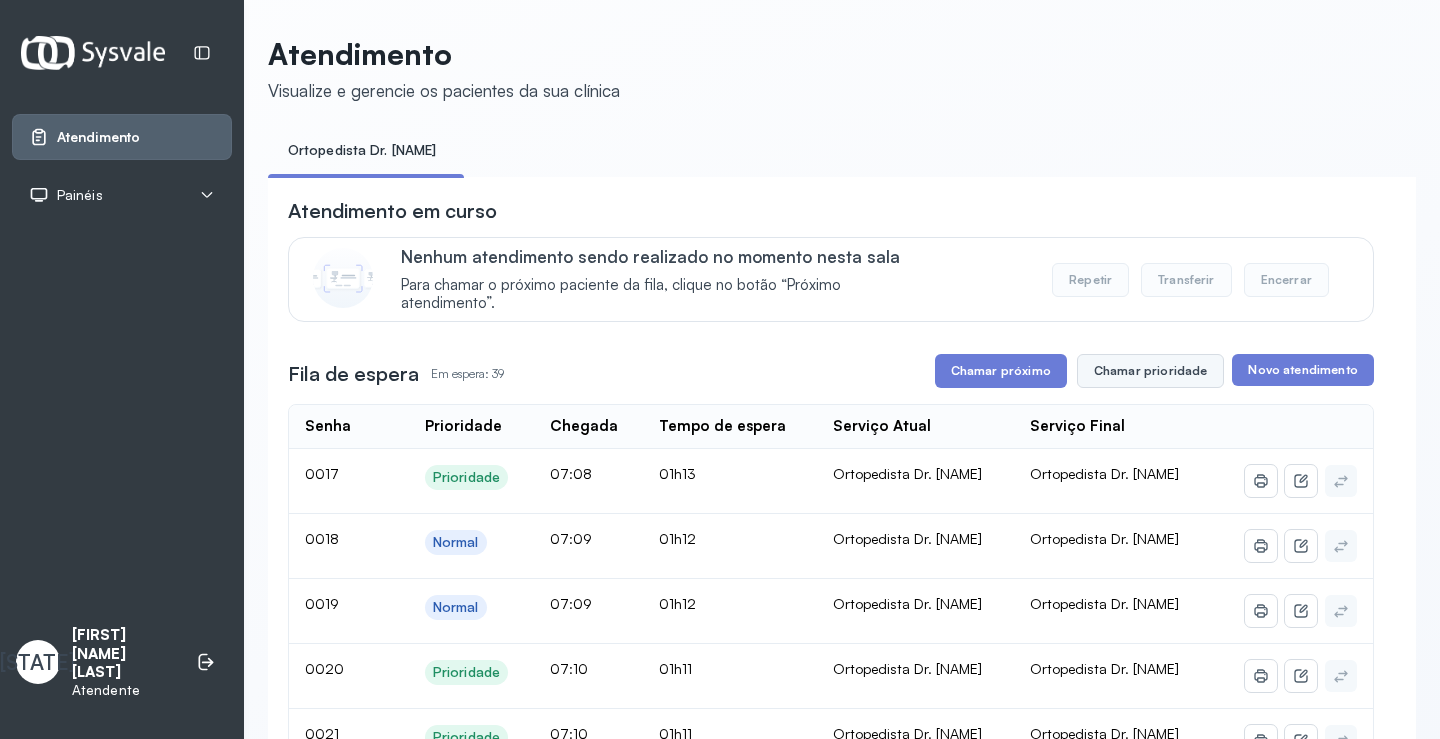 click on "Chamar prioridade" at bounding box center (1151, 371) 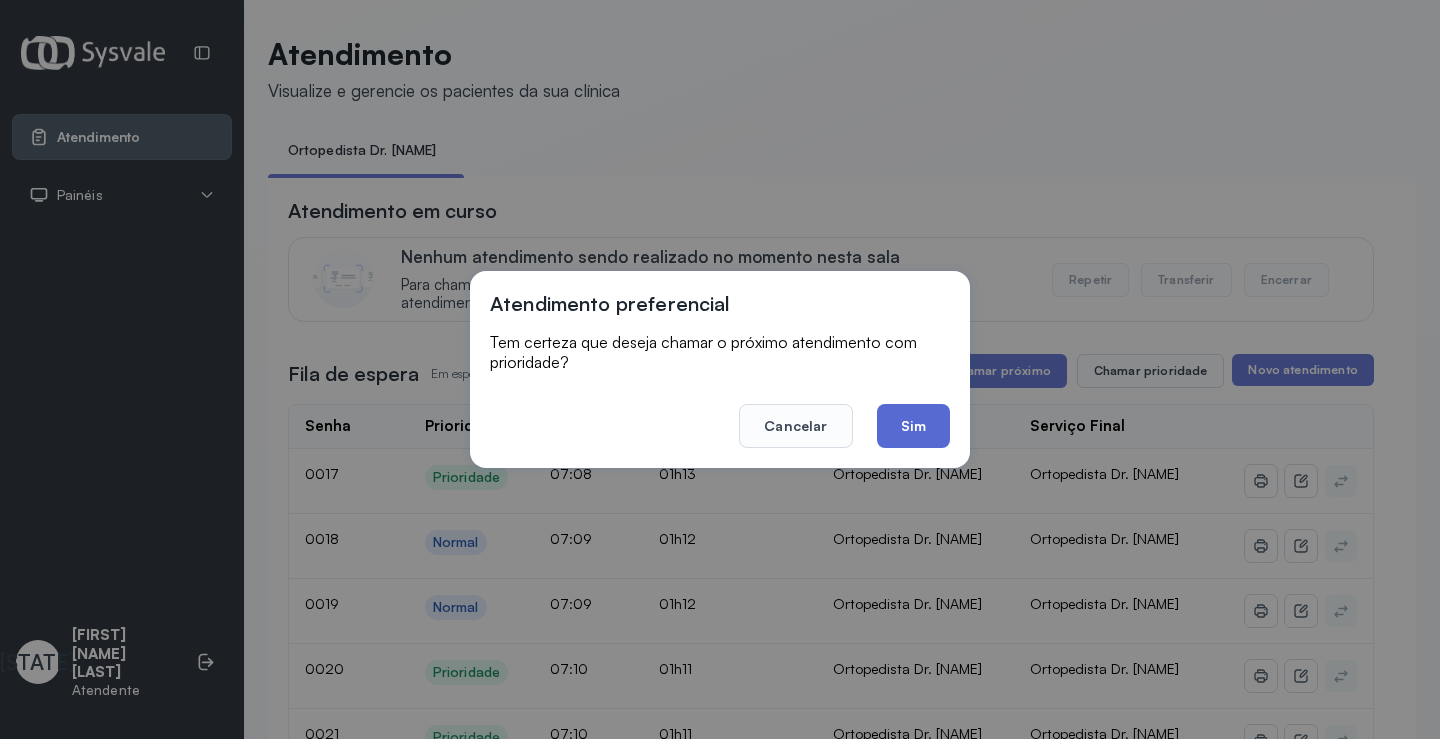 click on "Sim" 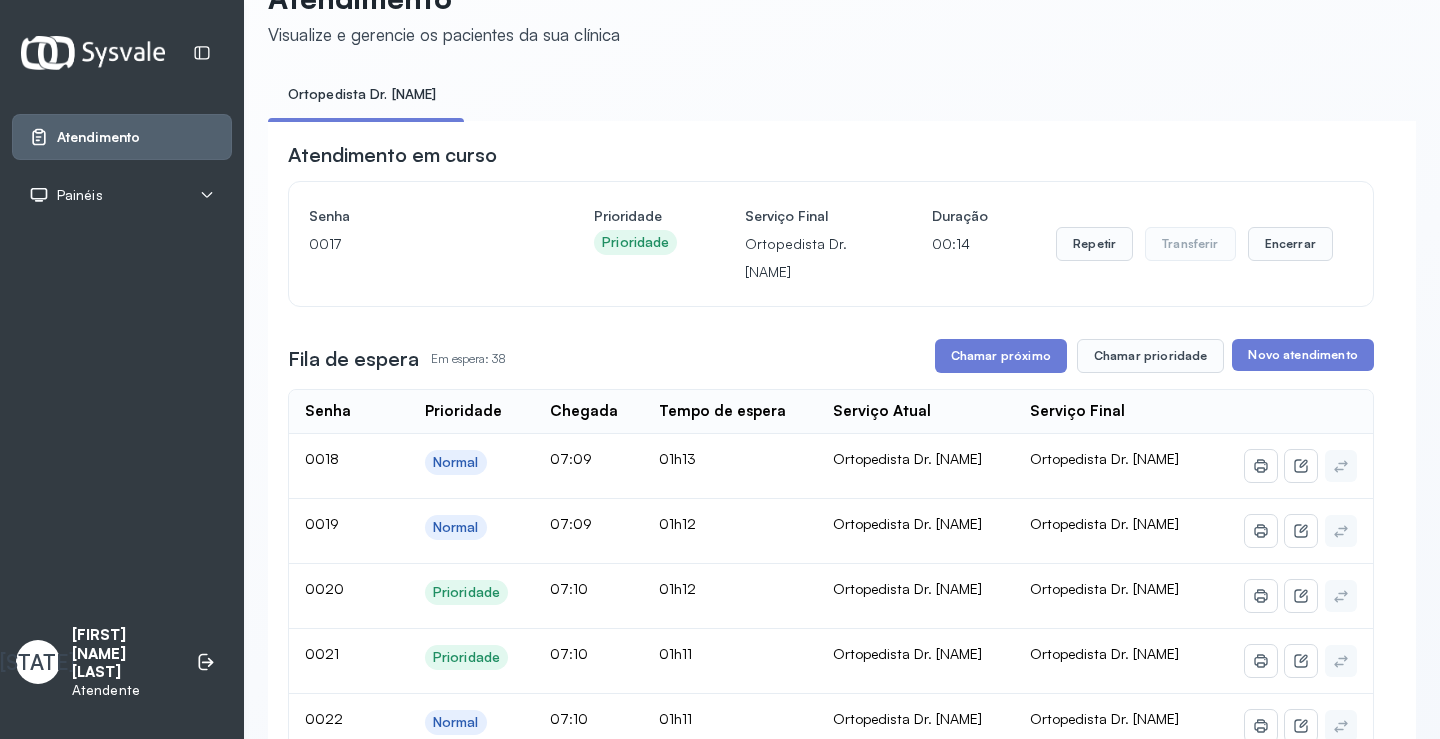 scroll, scrollTop: 33, scrollLeft: 0, axis: vertical 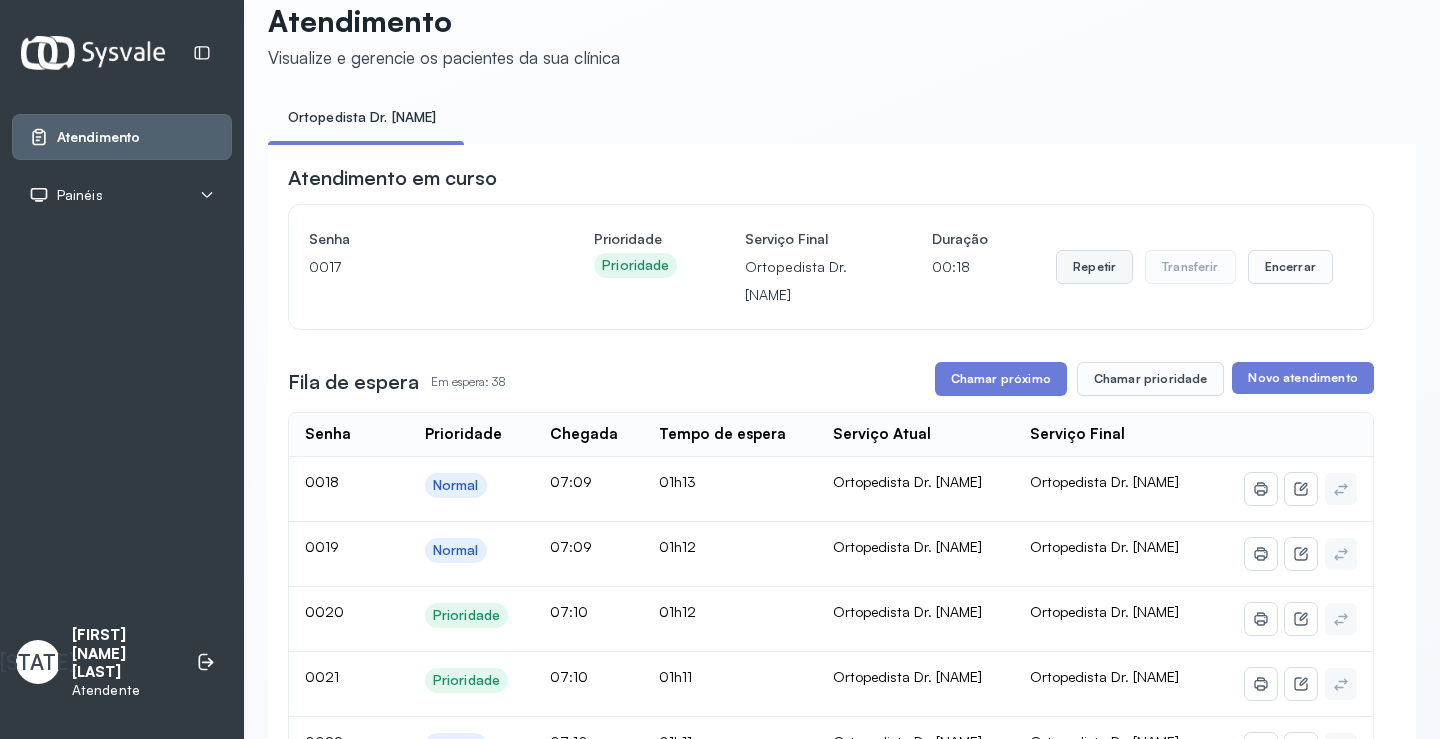 click on "Repetir" at bounding box center [1094, 267] 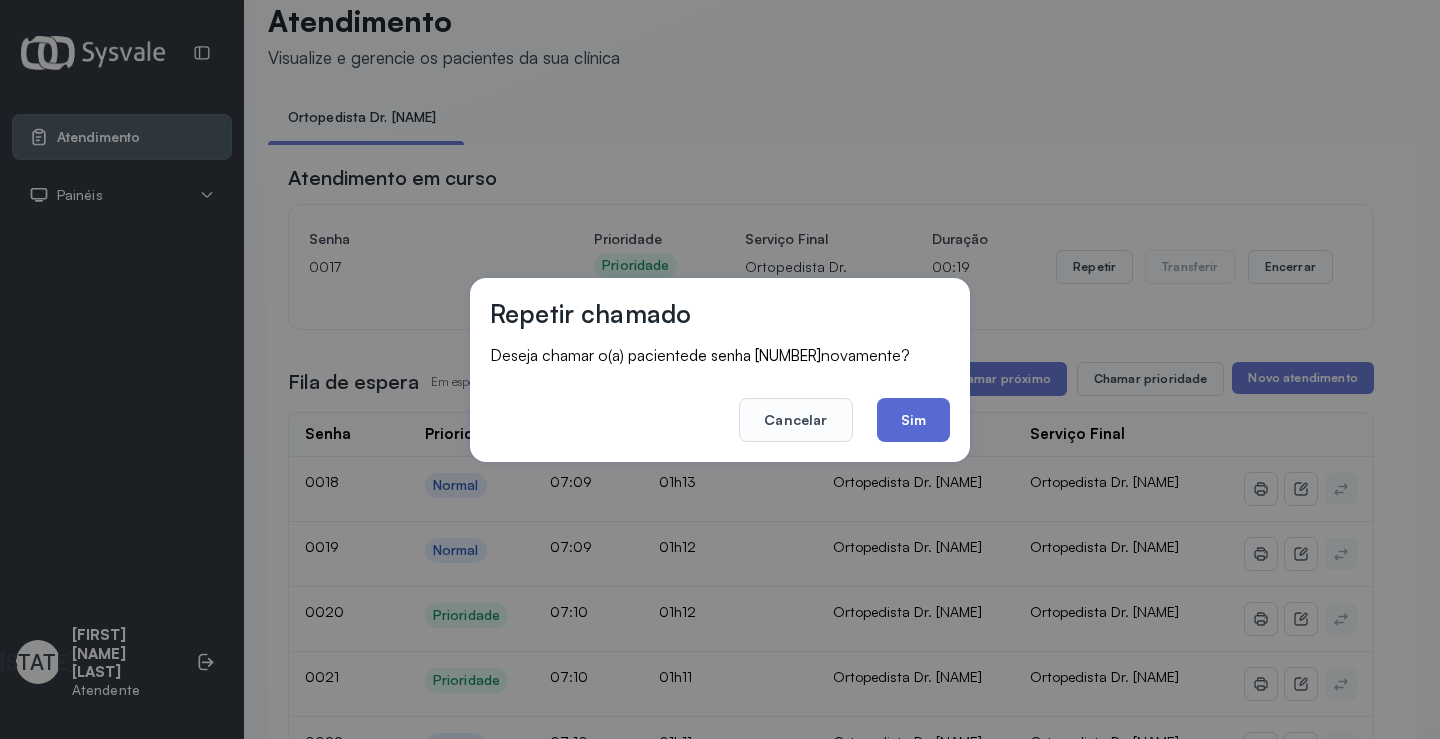 click on "Sim" 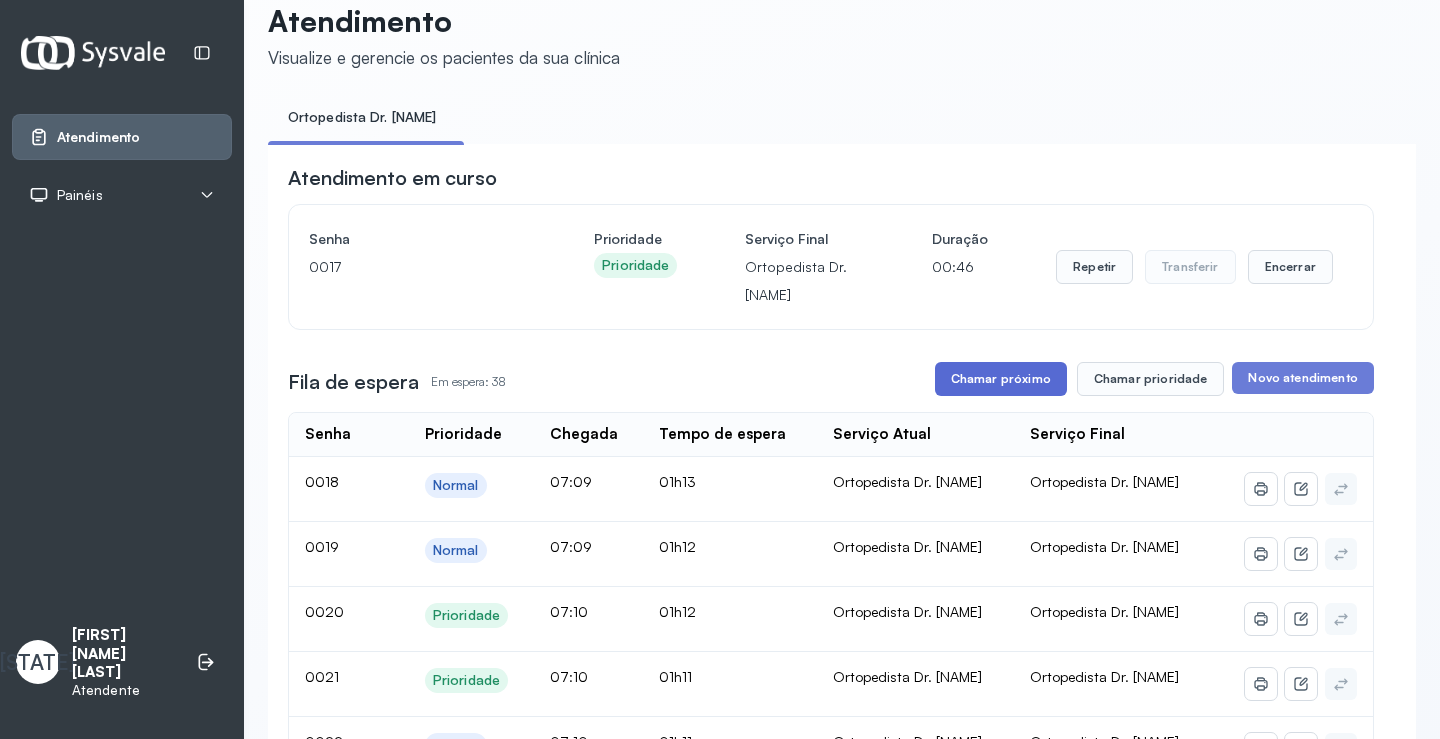 click on "Chamar próximo" at bounding box center [1001, 379] 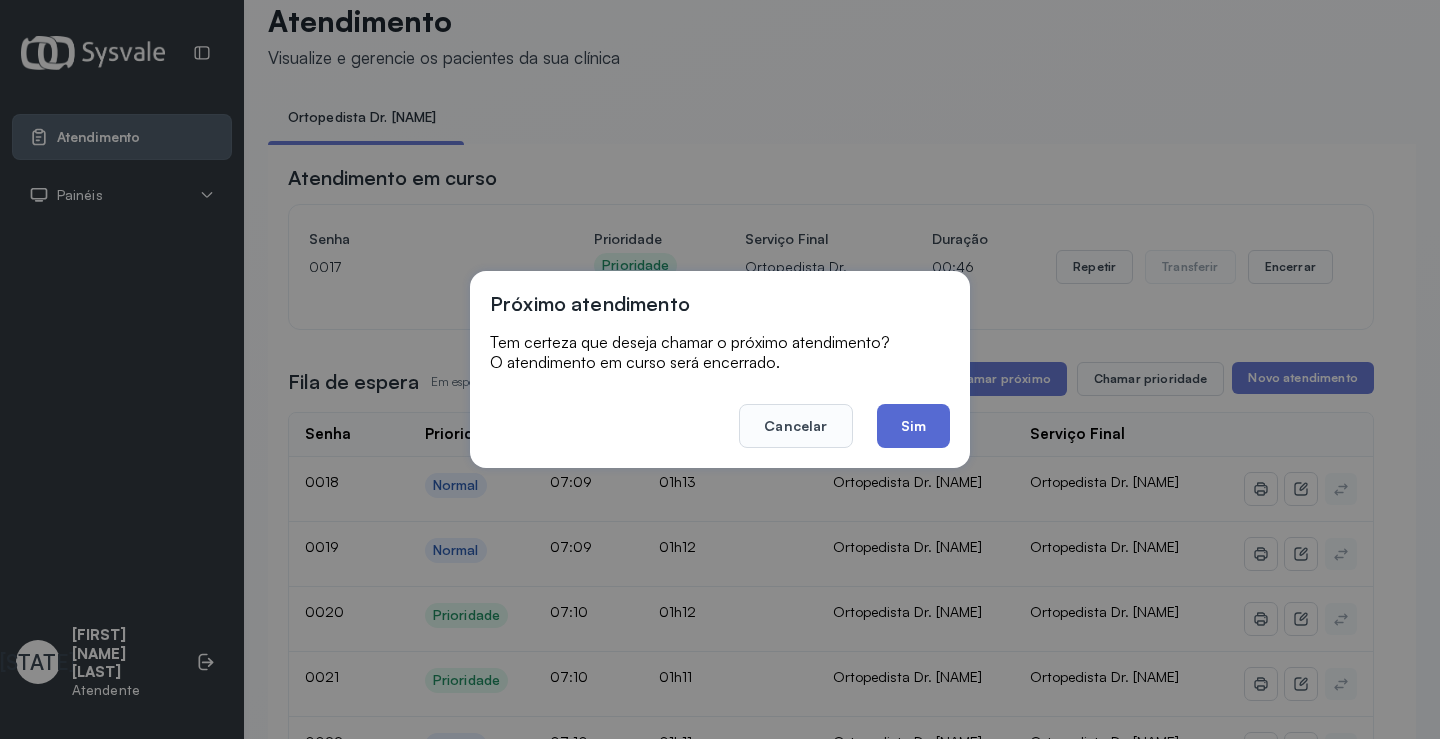click on "Sim" 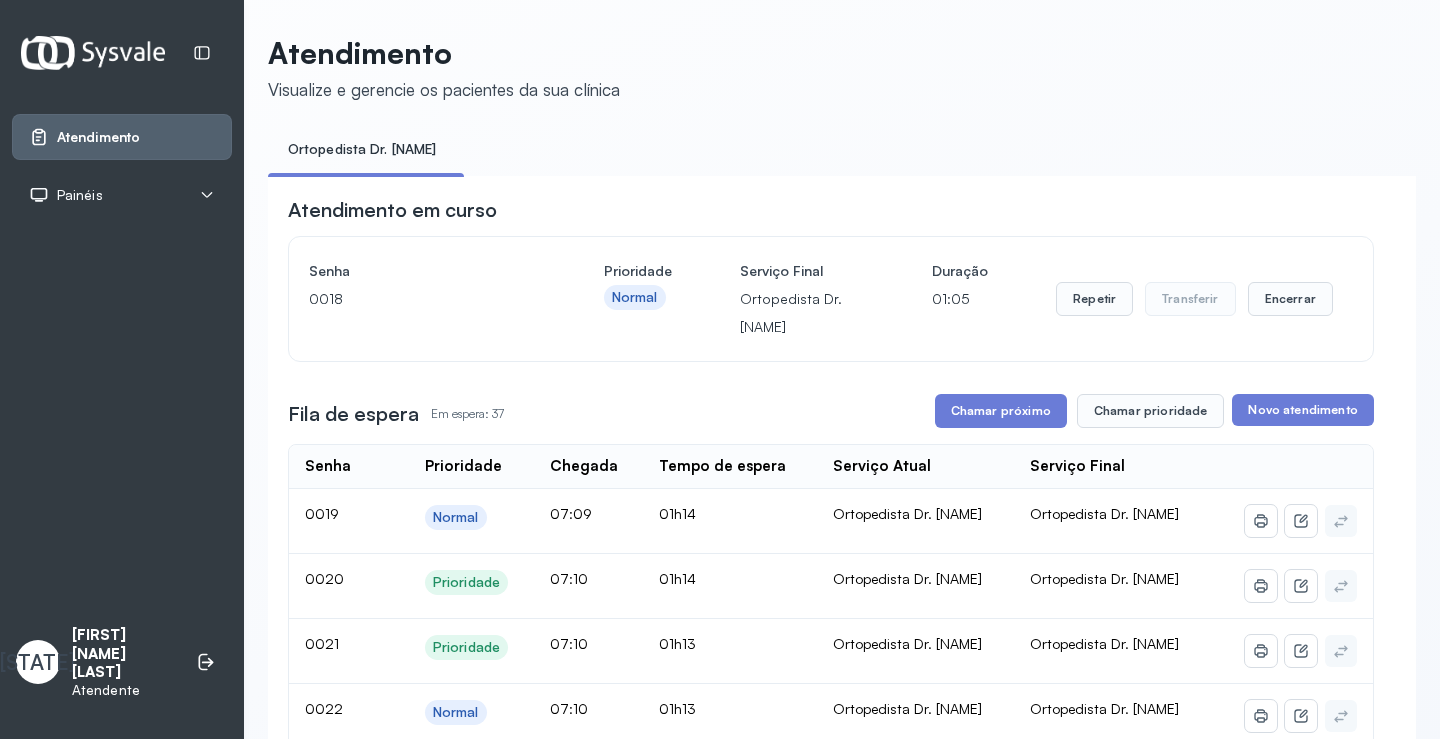 scroll, scrollTop: 33, scrollLeft: 0, axis: vertical 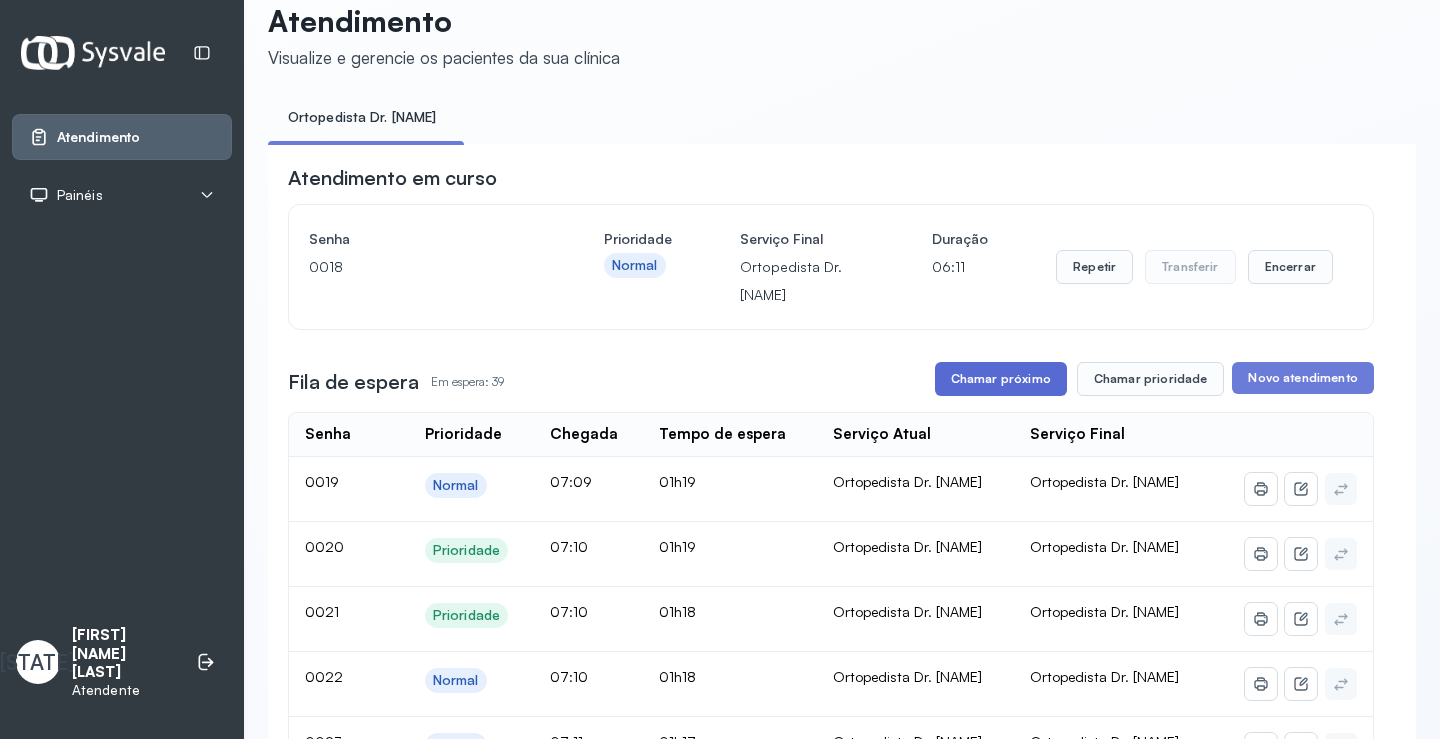 click on "Chamar próximo" at bounding box center [1001, 379] 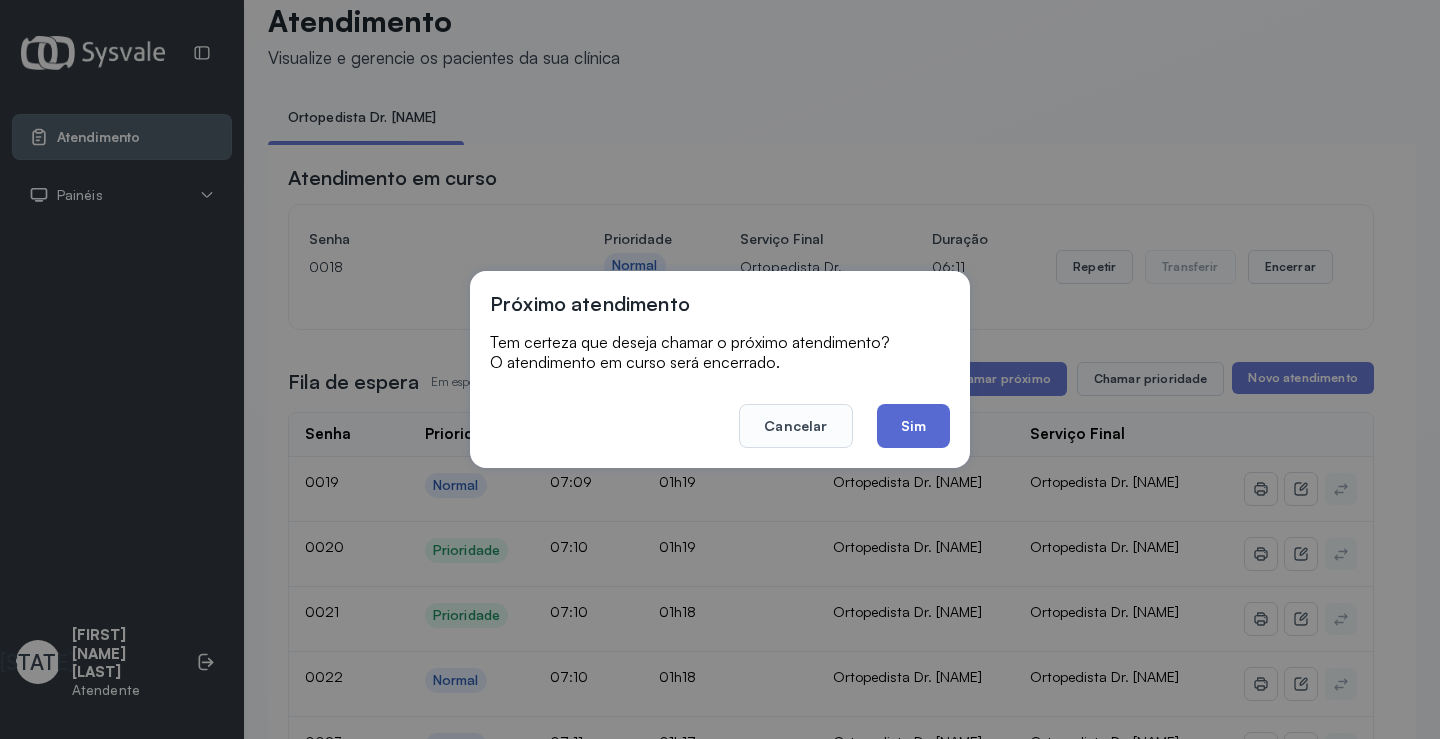 click on "Sim" 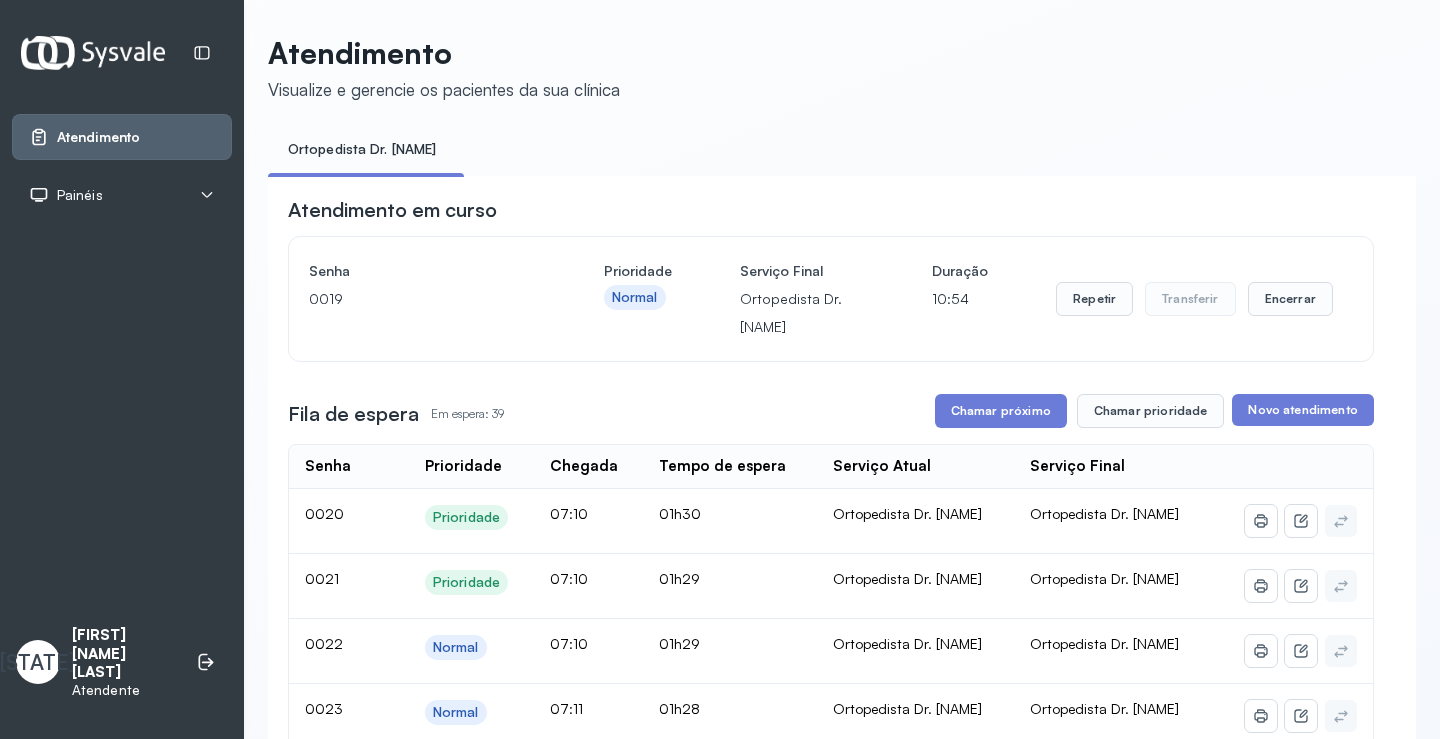 scroll, scrollTop: 33, scrollLeft: 0, axis: vertical 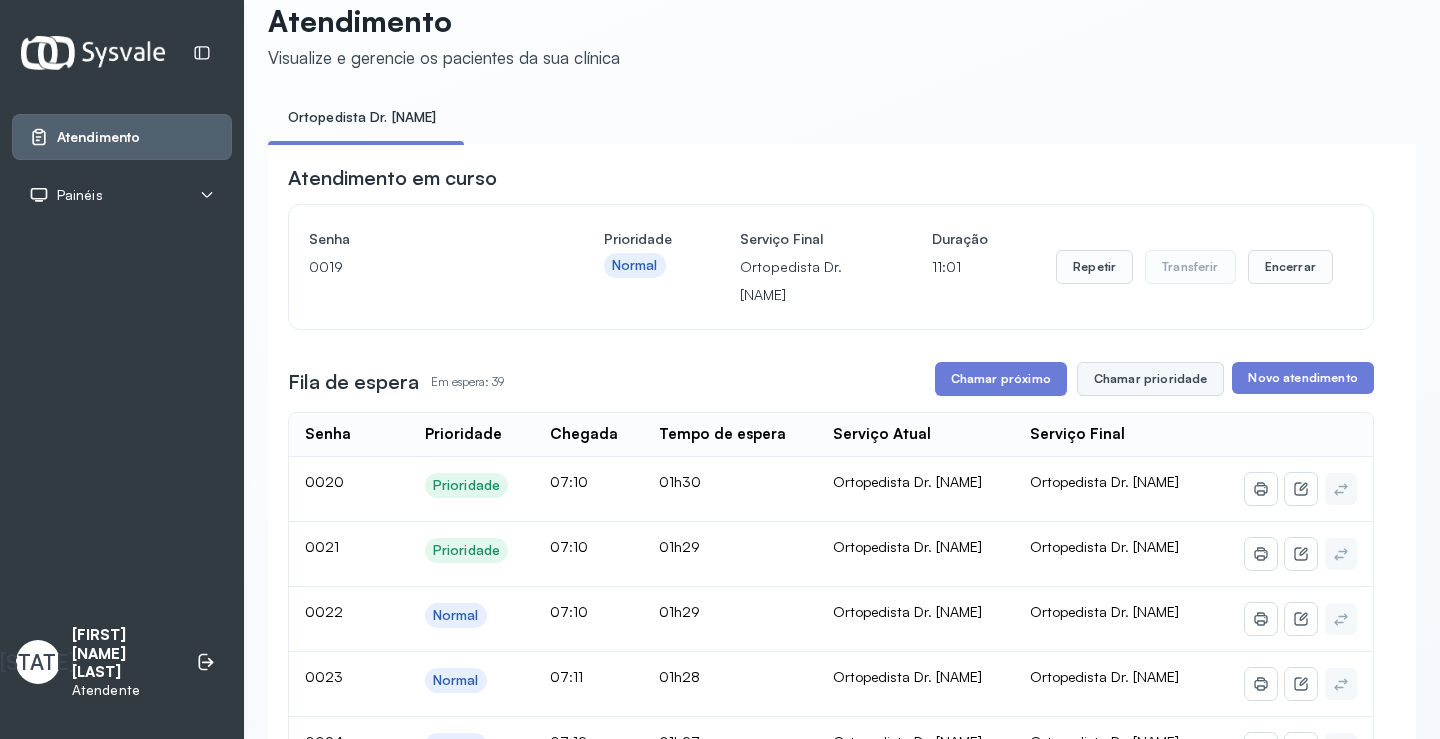 click on "Chamar prioridade" at bounding box center [1151, 379] 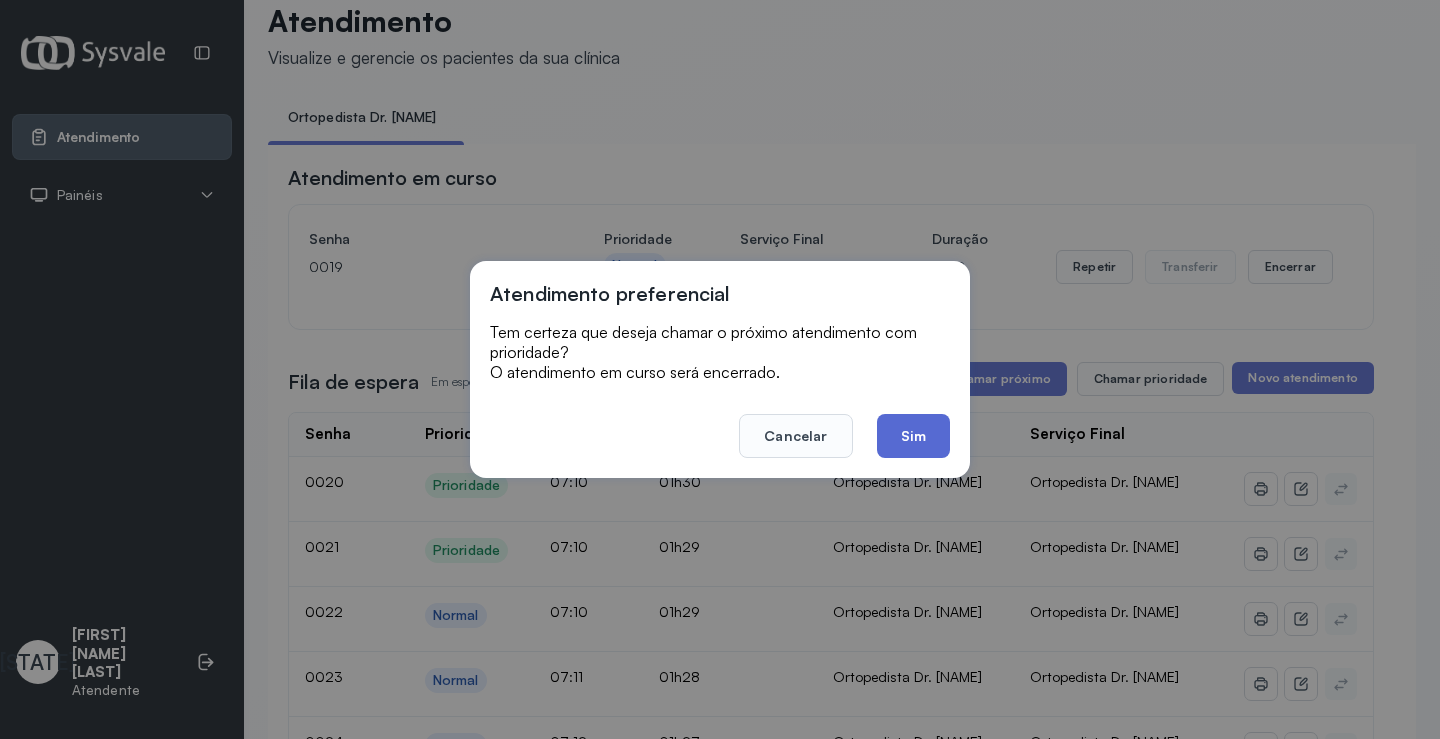 click on "Sim" 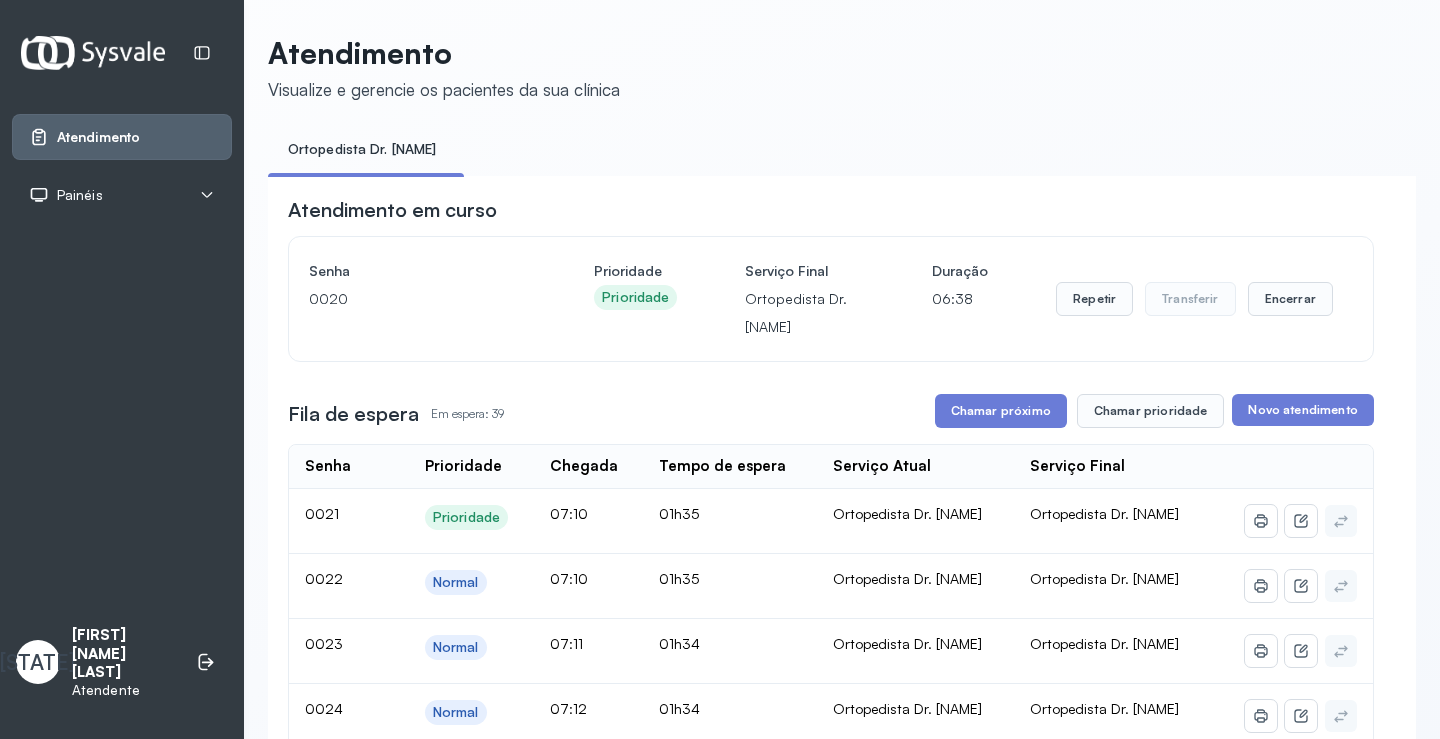 scroll, scrollTop: 33, scrollLeft: 0, axis: vertical 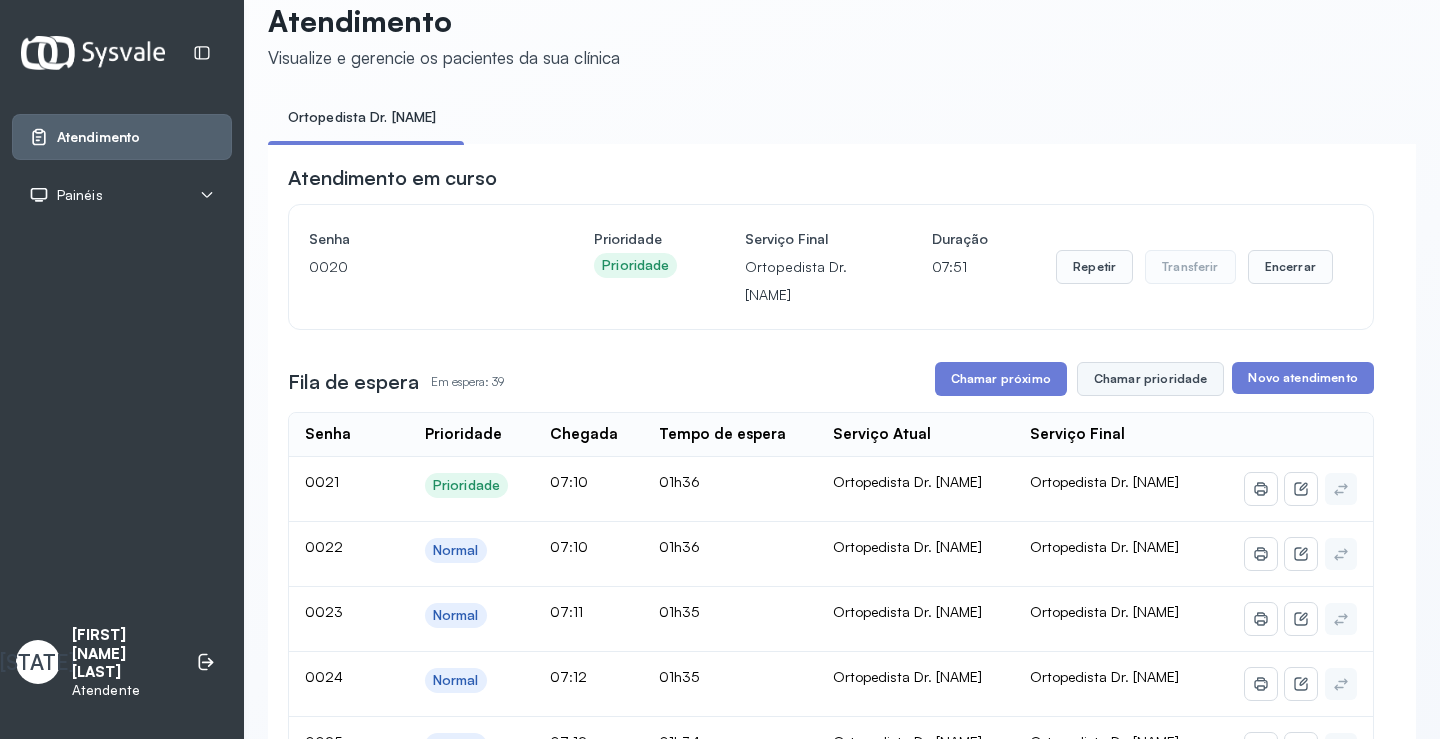 click on "Chamar prioridade" at bounding box center (1151, 379) 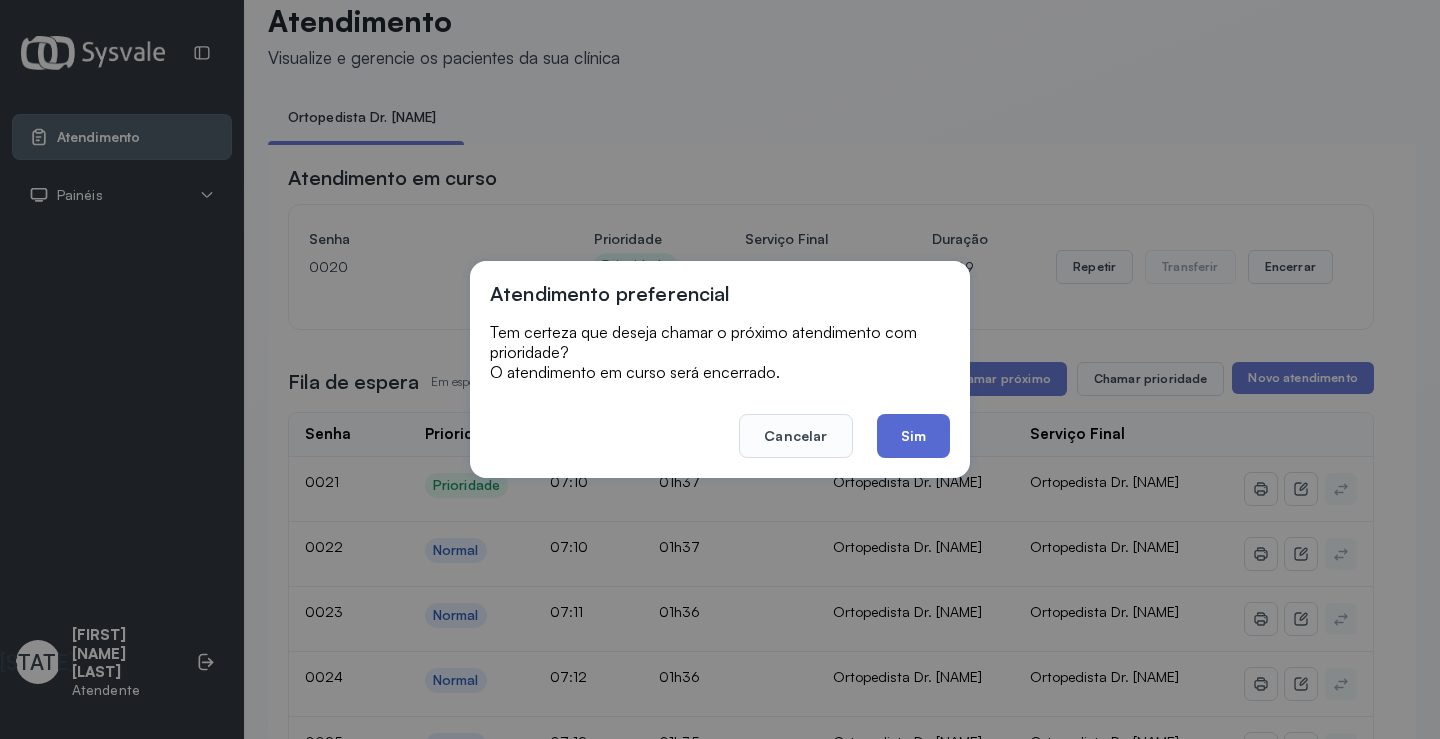 click on "Sim" 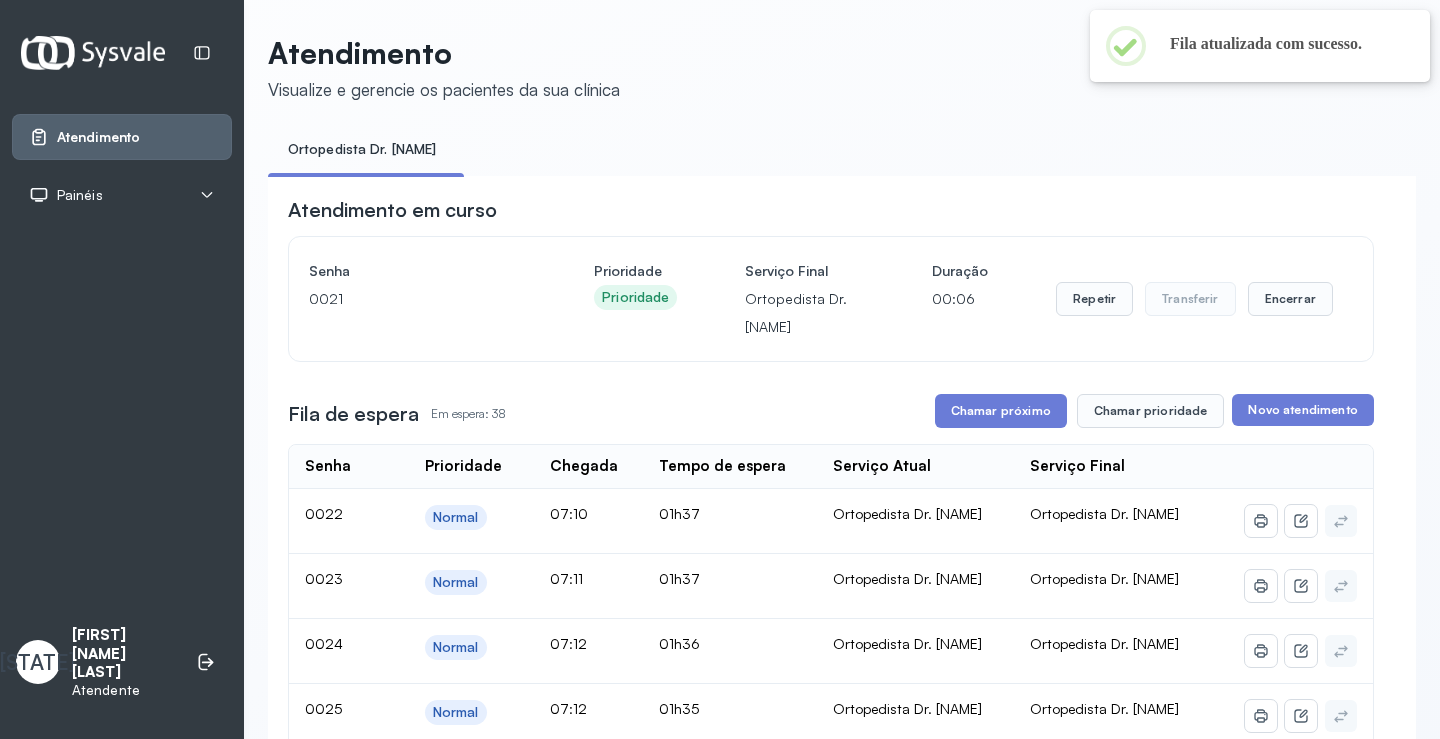 scroll, scrollTop: 33, scrollLeft: 0, axis: vertical 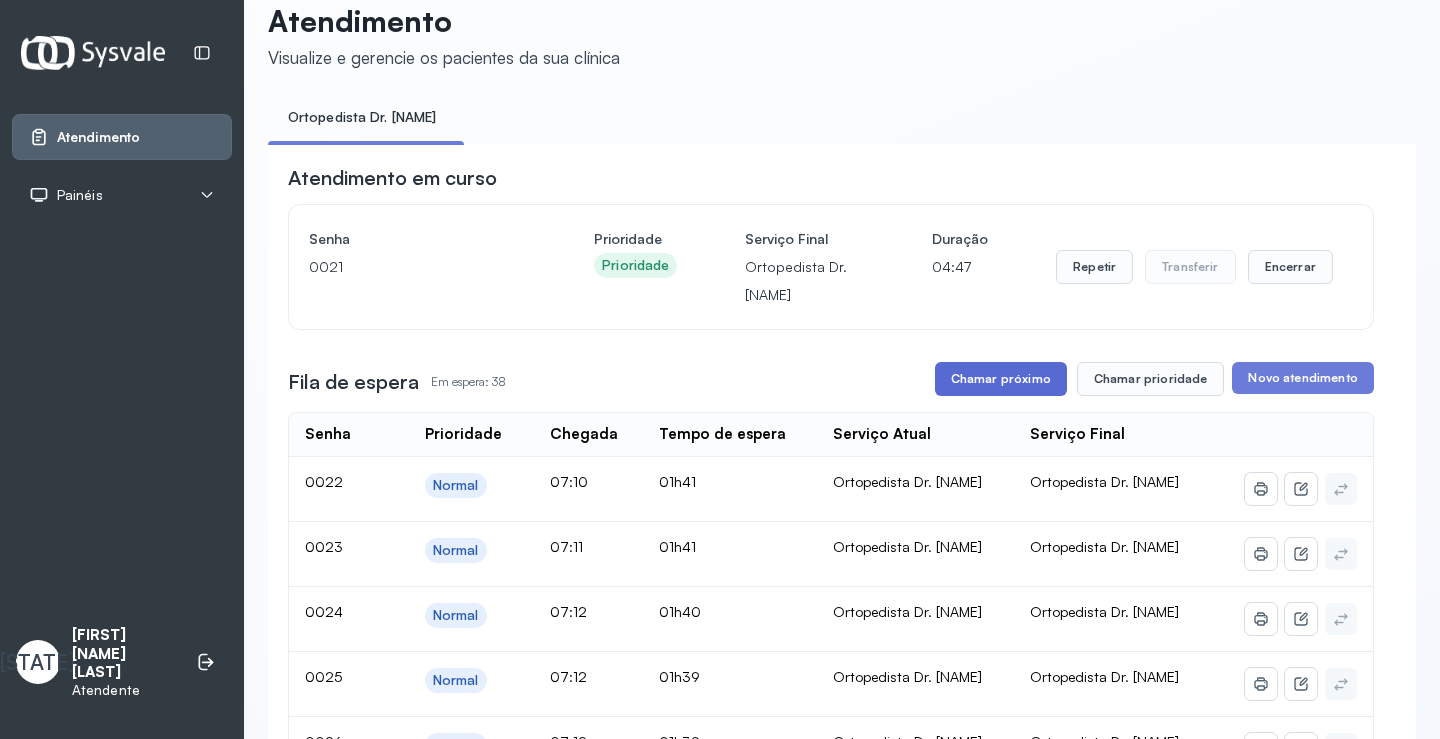 click on "Chamar próximo" at bounding box center (1001, 379) 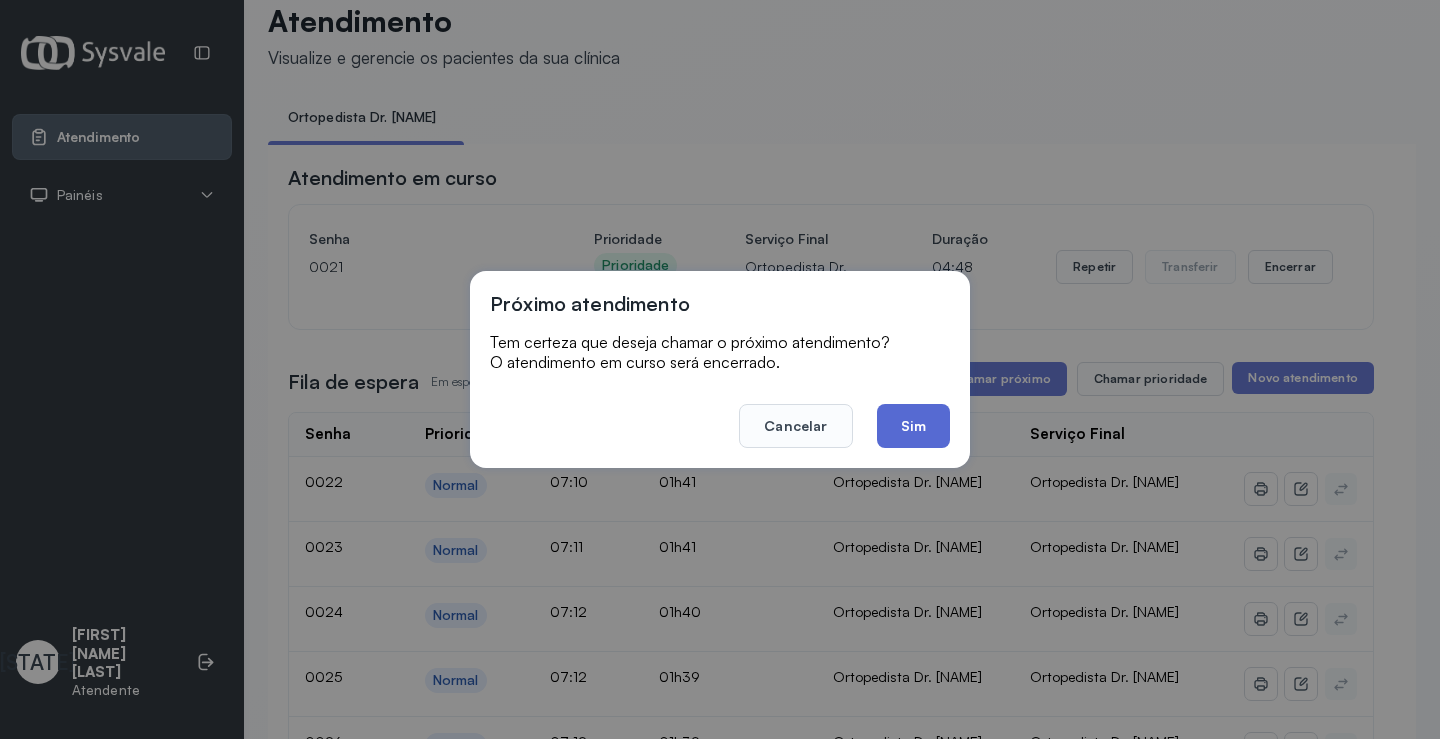 click on "Sim" 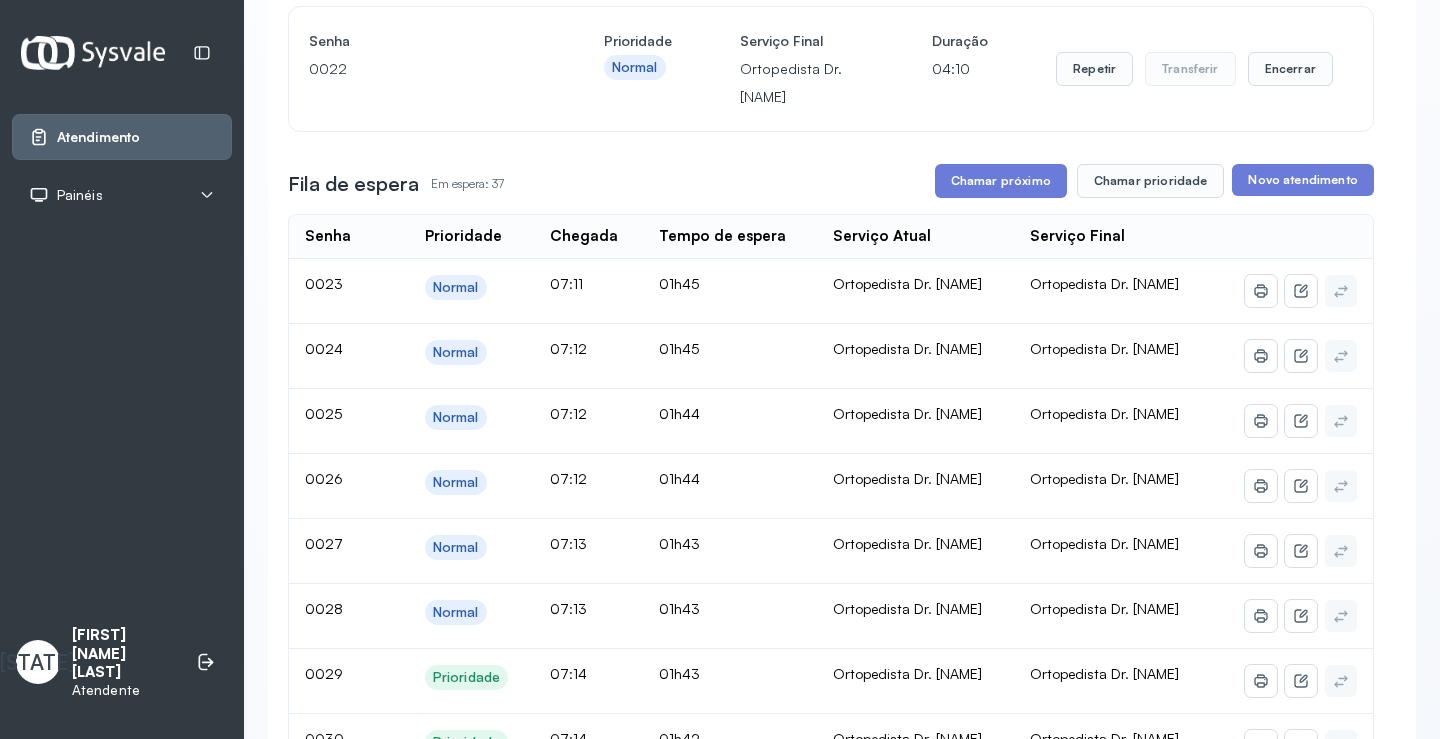 scroll, scrollTop: 233, scrollLeft: 0, axis: vertical 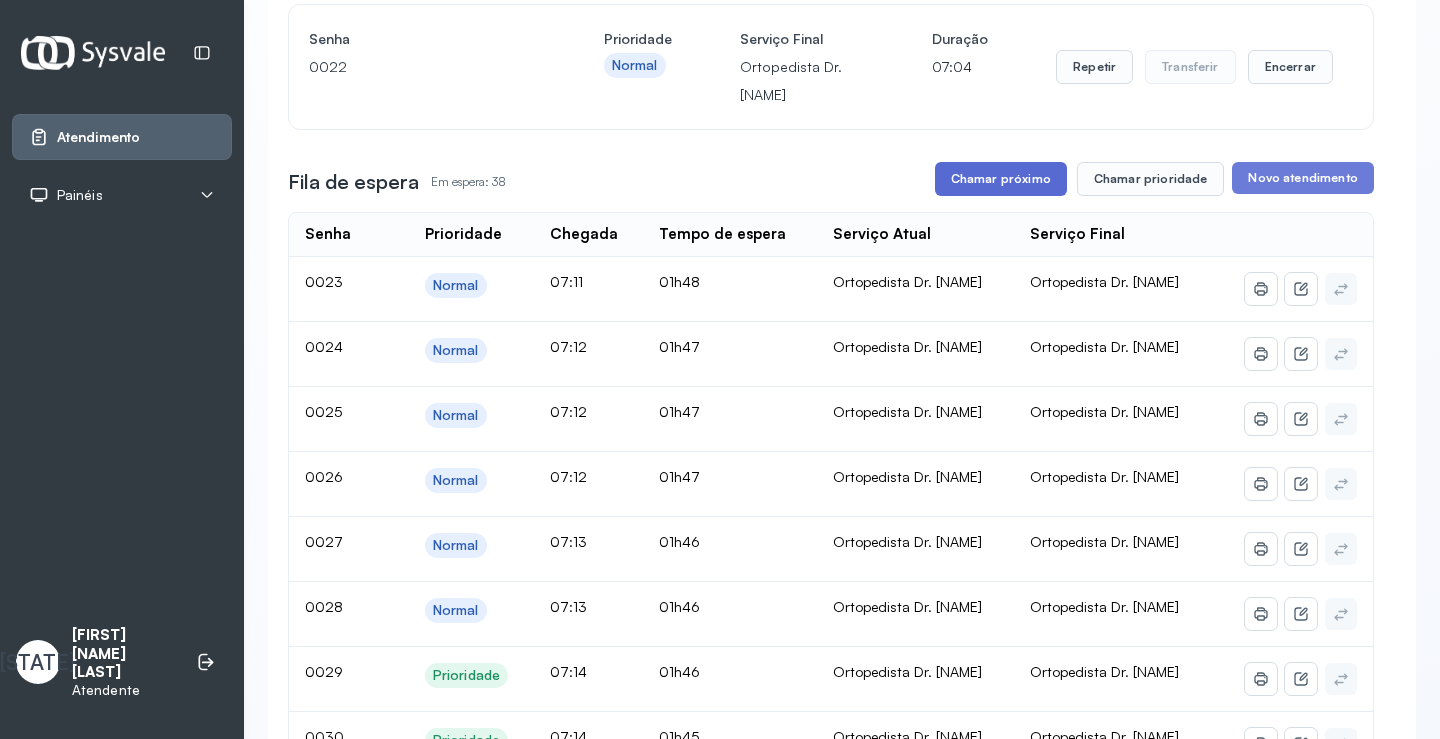click on "Chamar próximo" at bounding box center (1001, 179) 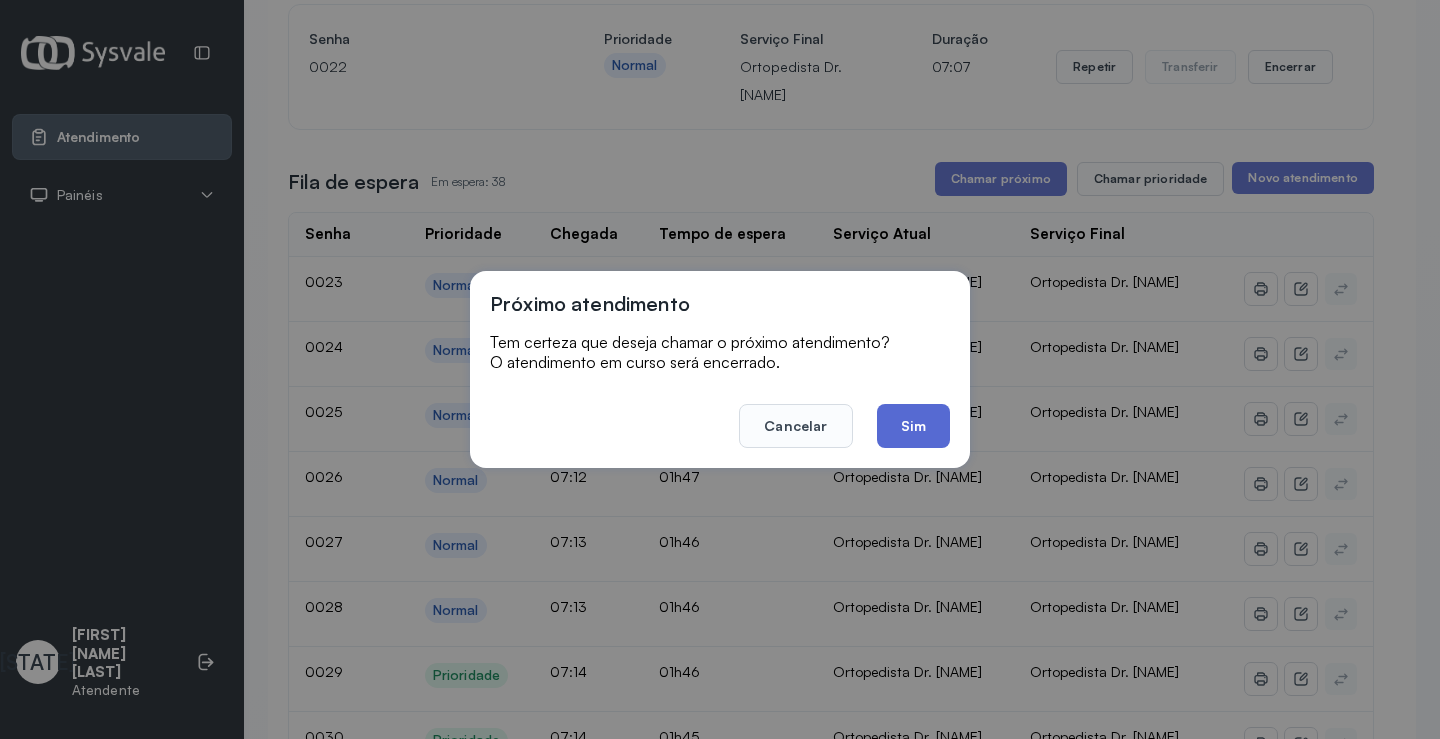 click on "Sim" 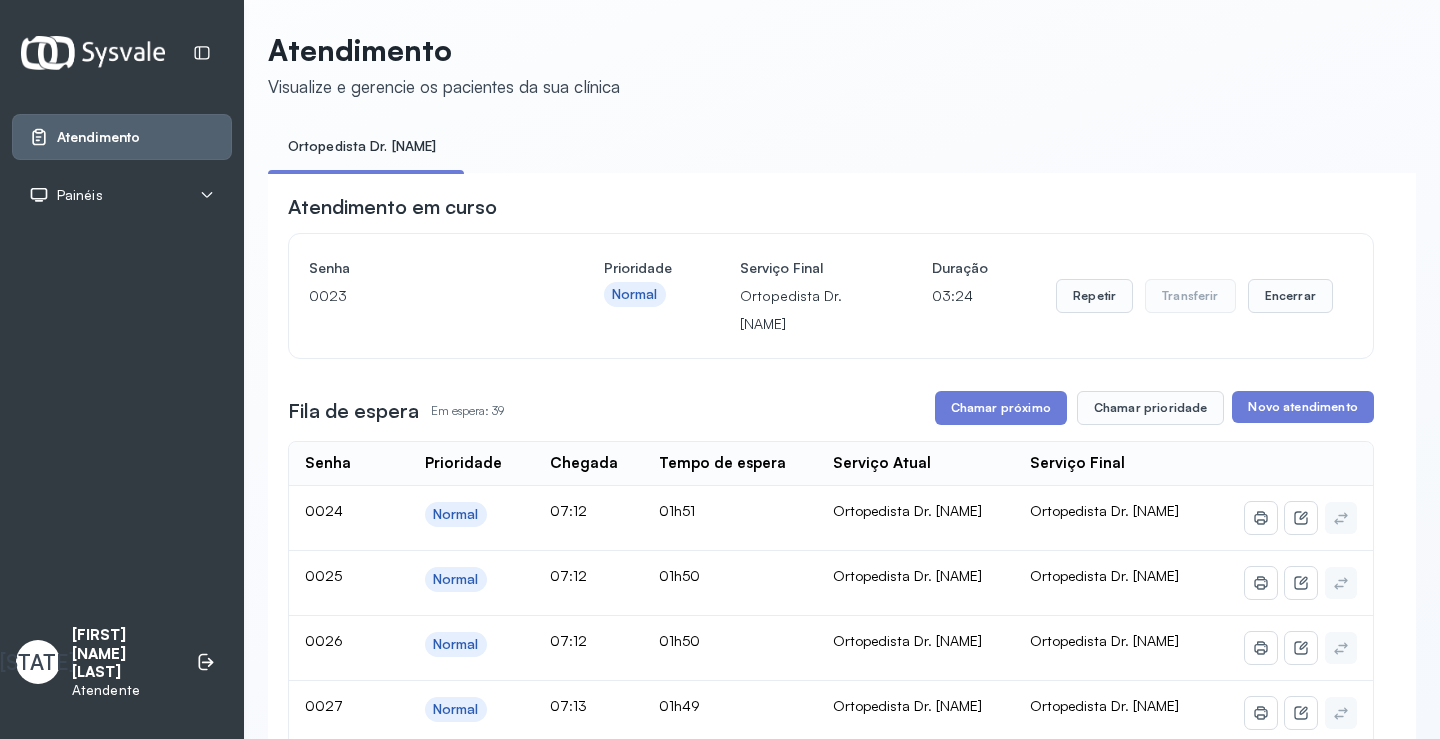 scroll, scrollTop: 0, scrollLeft: 0, axis: both 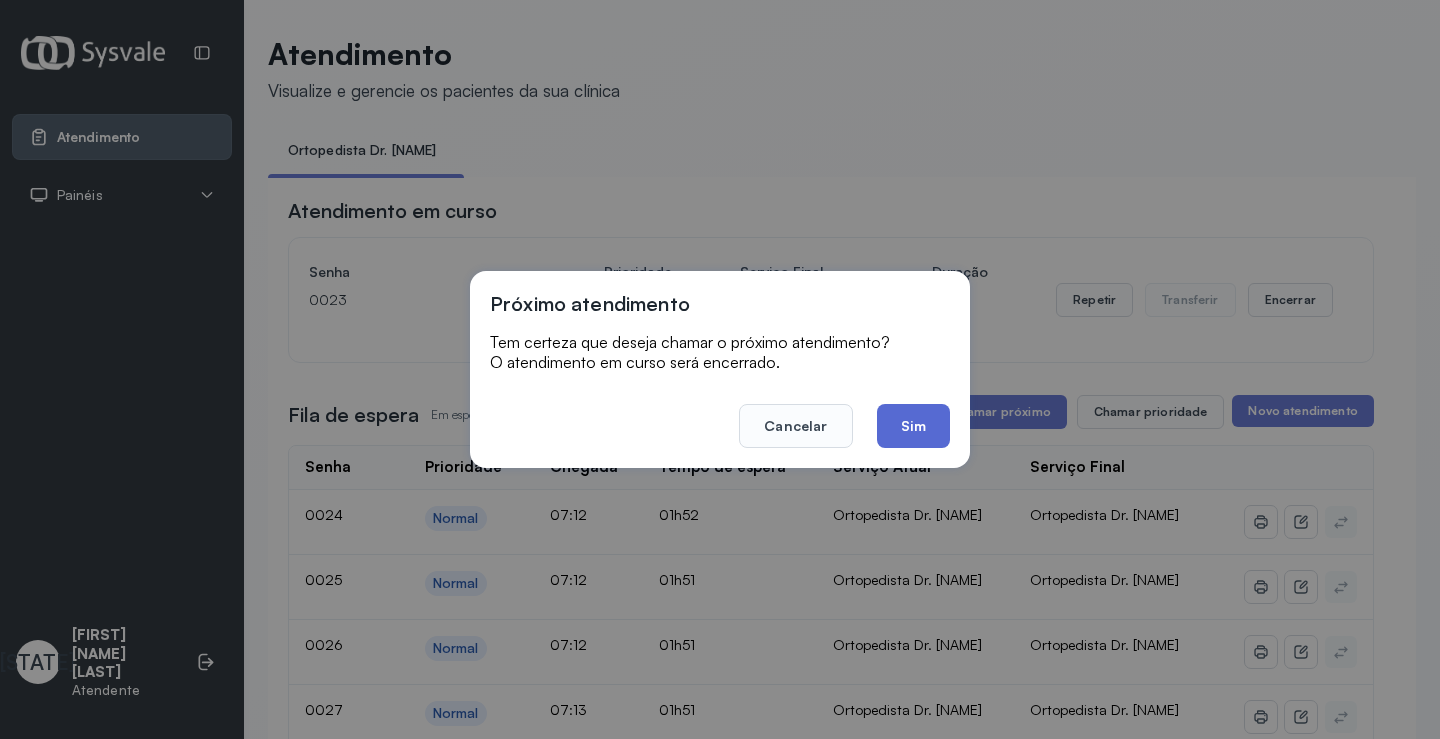 click on "Sim" 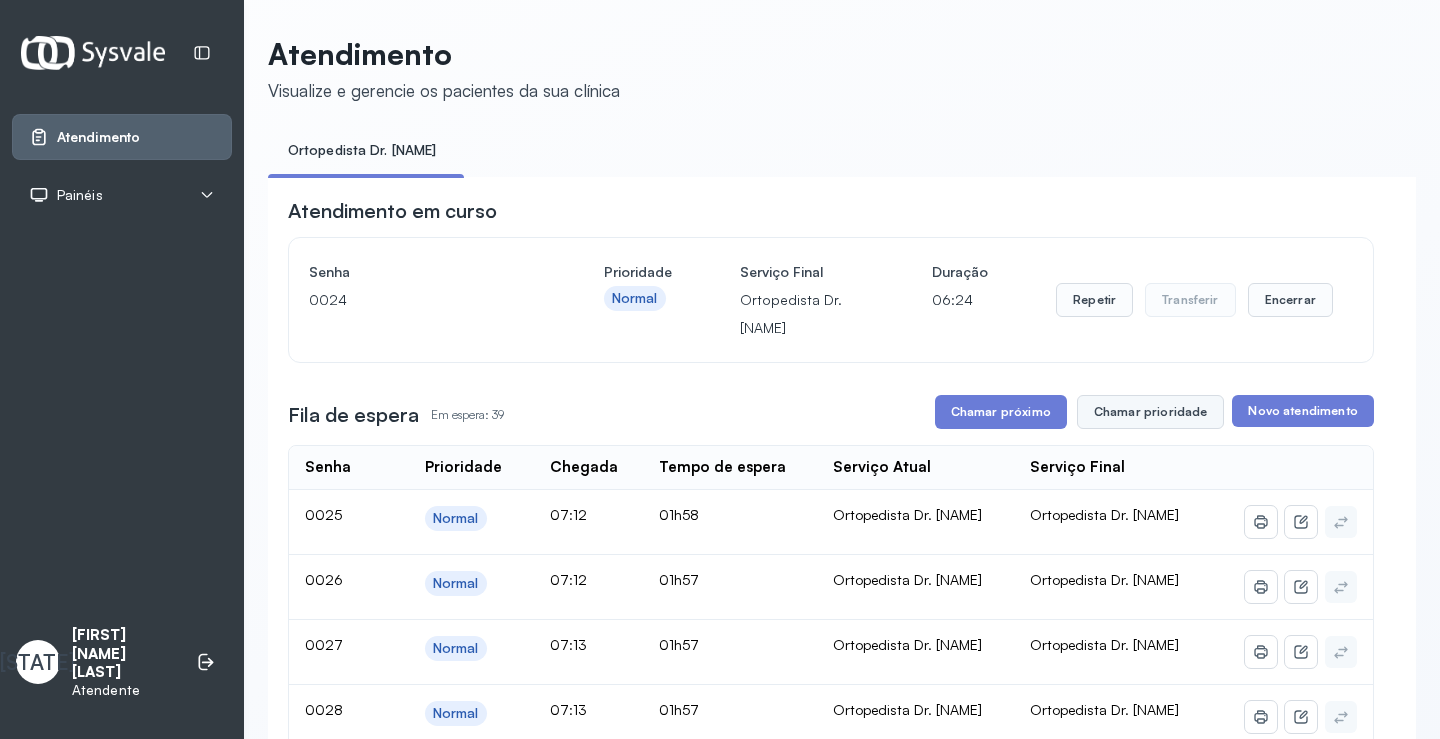 click on "Chamar prioridade" at bounding box center (1151, 412) 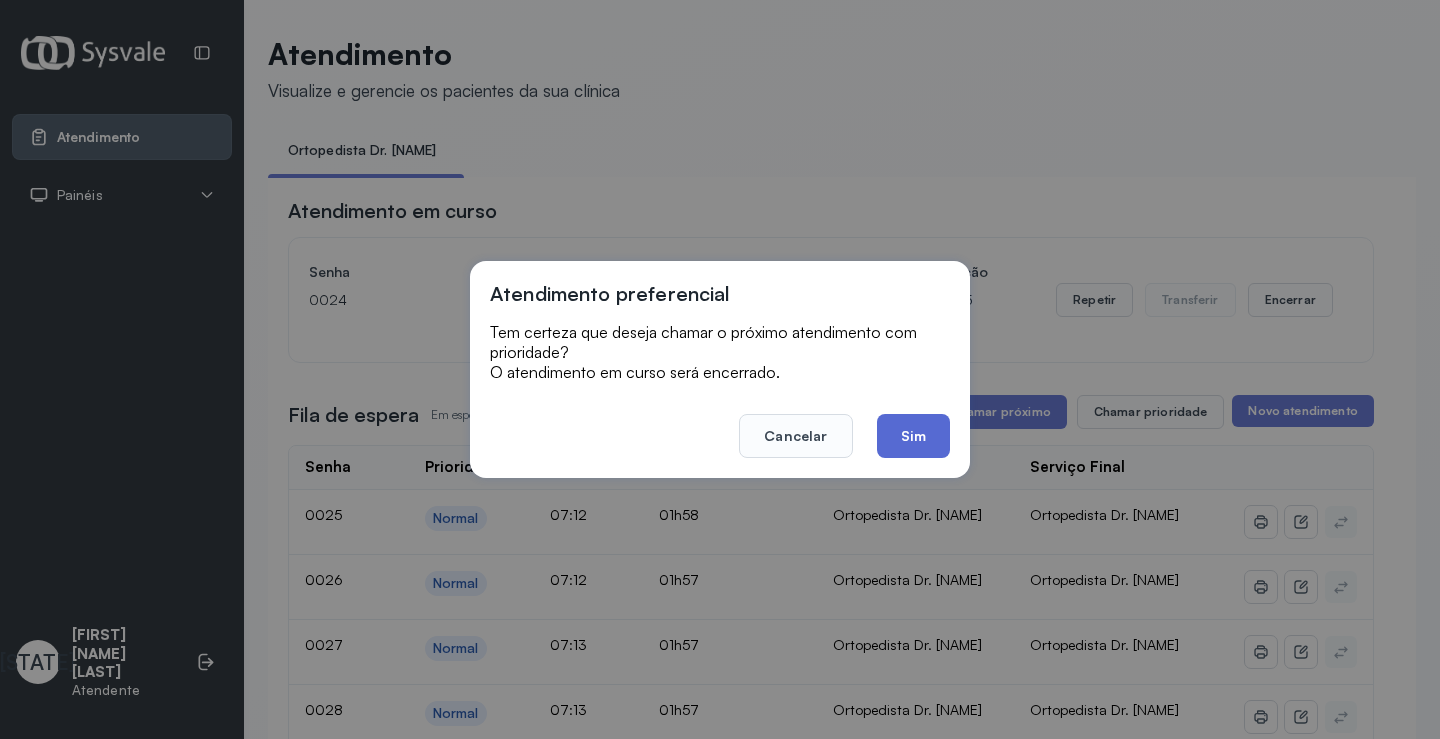 click on "Sim" 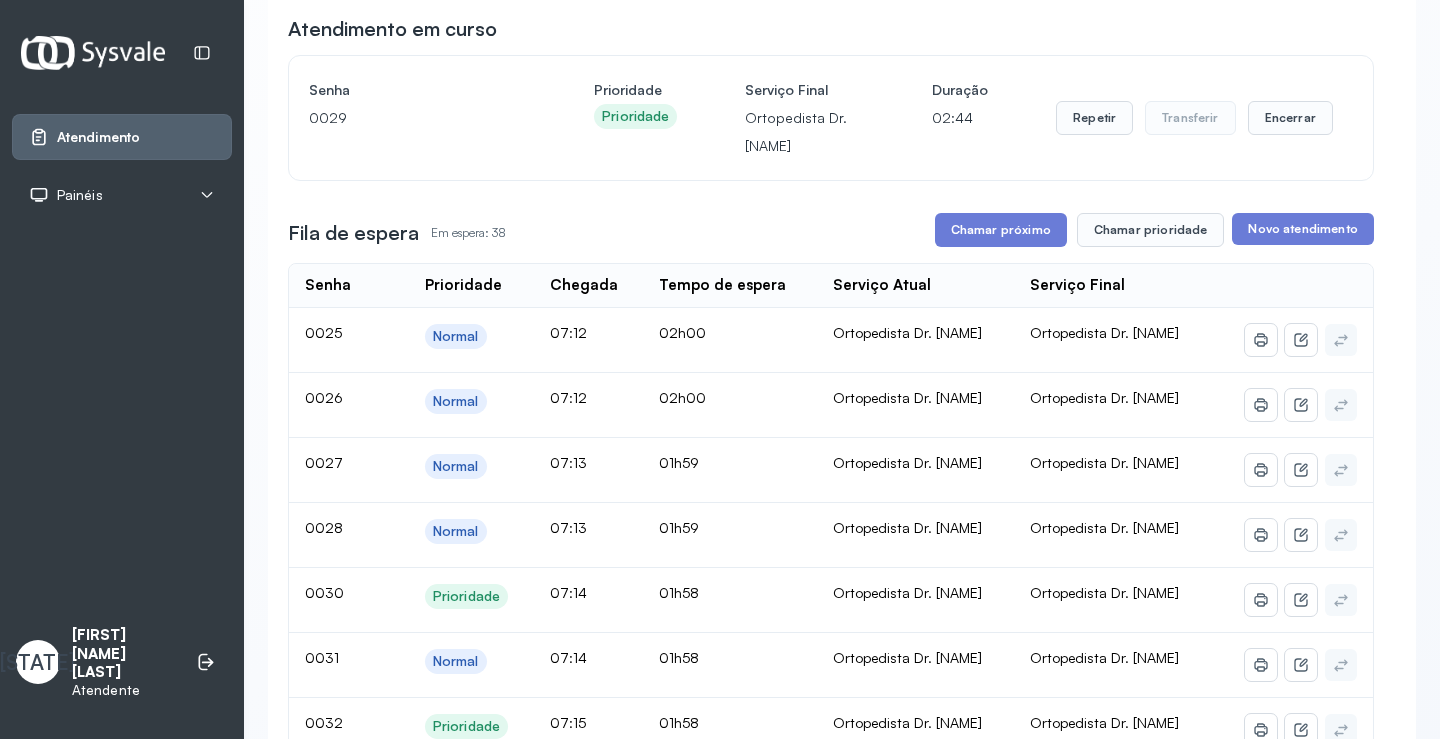 scroll, scrollTop: 0, scrollLeft: 0, axis: both 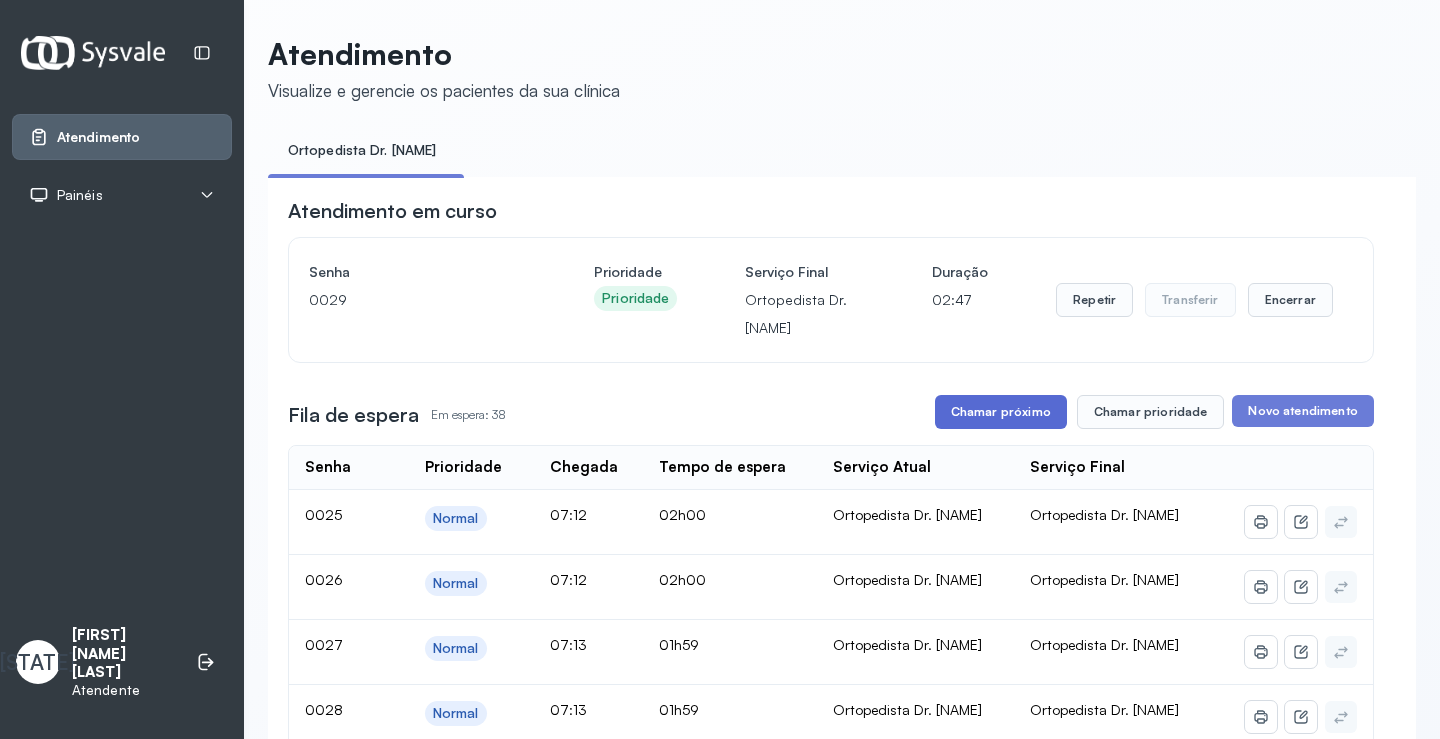click on "Chamar próximo" at bounding box center (1001, 412) 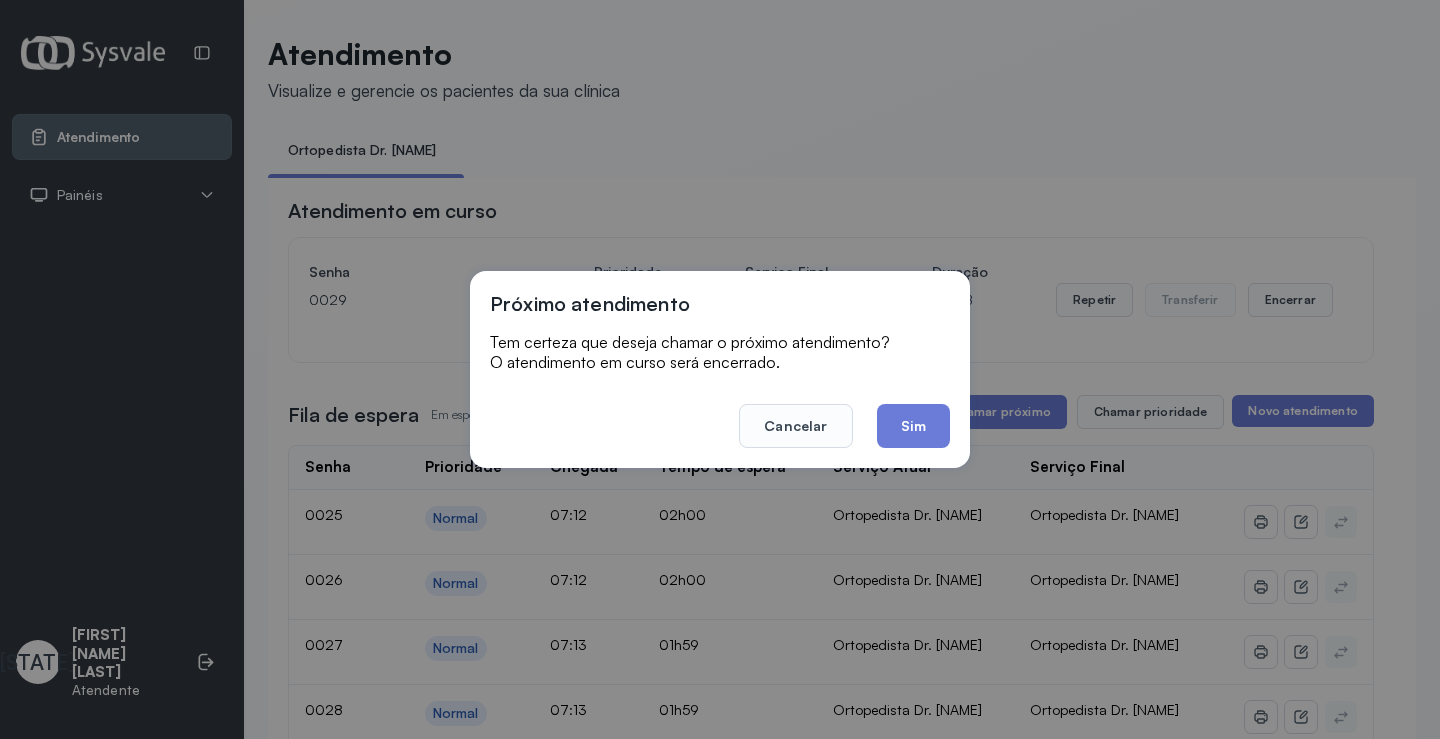 click on "Próximo atendimento Tem certeza que deseja chamar o próximo atendimento?  O atendimento em curso será encerrado.  Cancelar Sim" at bounding box center (720, 369) 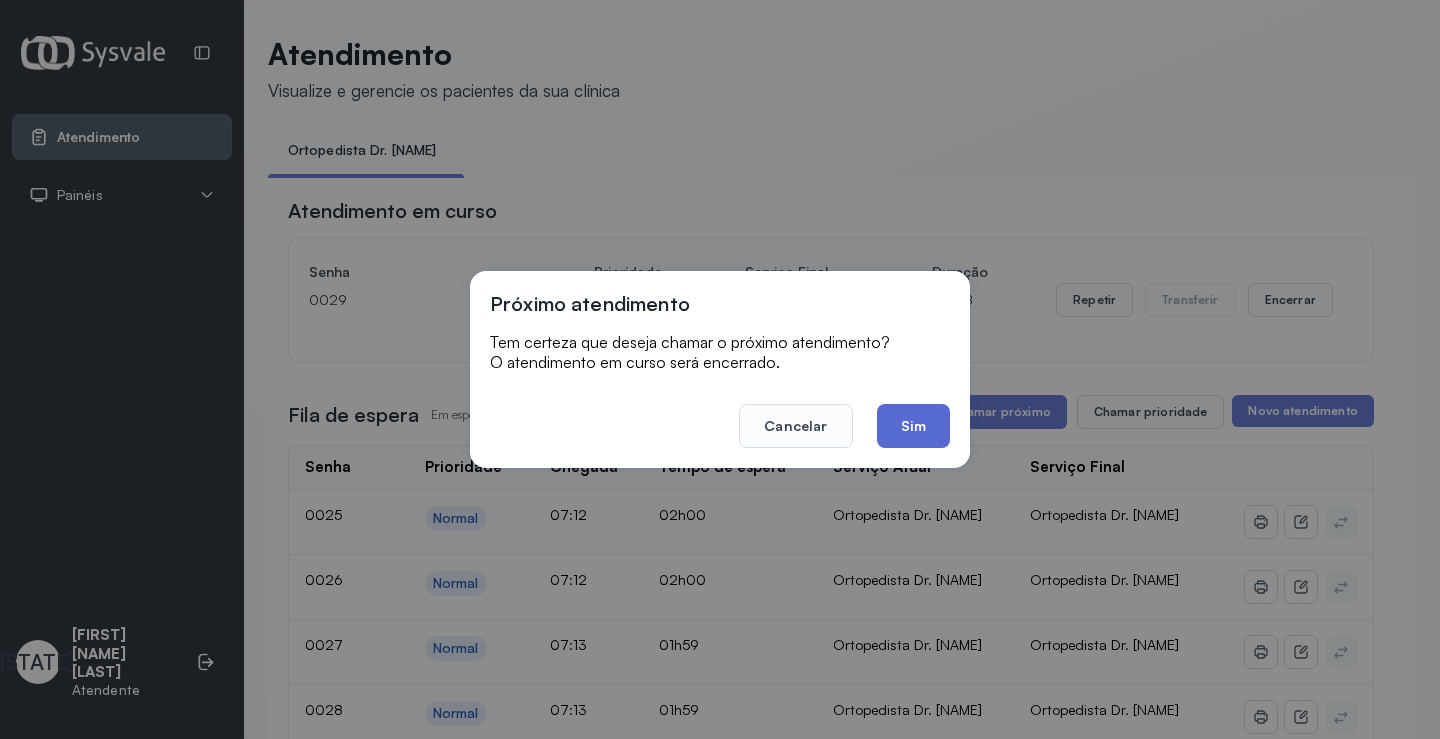 click on "Sim" 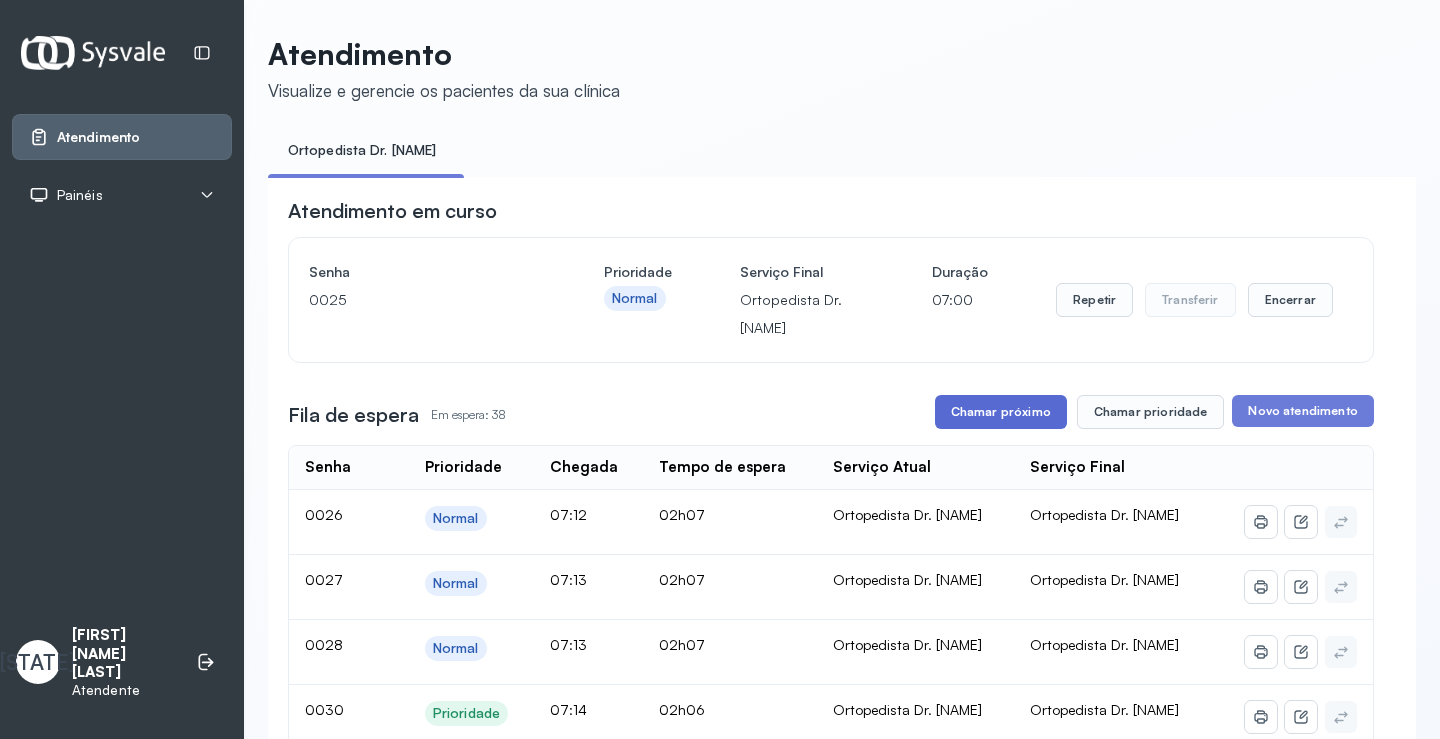 click on "Chamar próximo" at bounding box center [1001, 412] 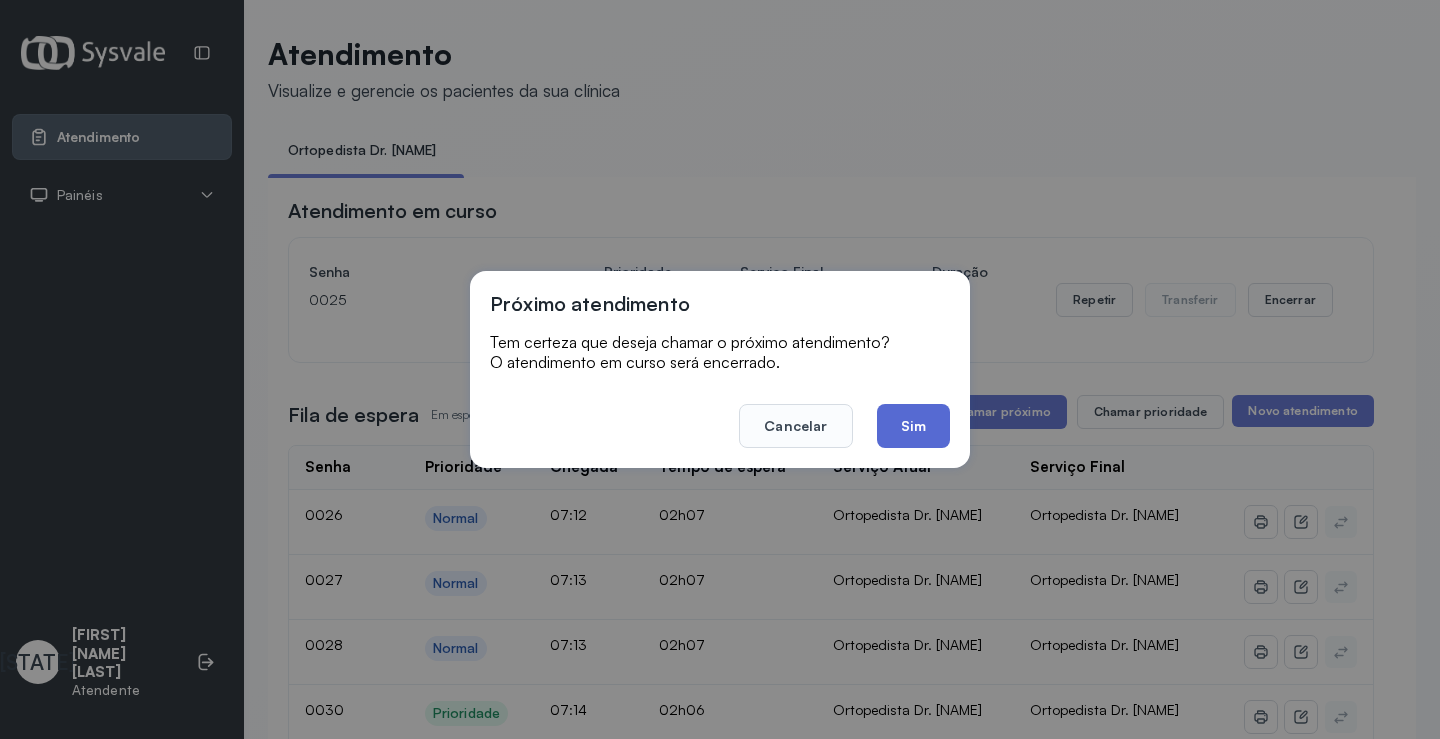 click on "Sim" 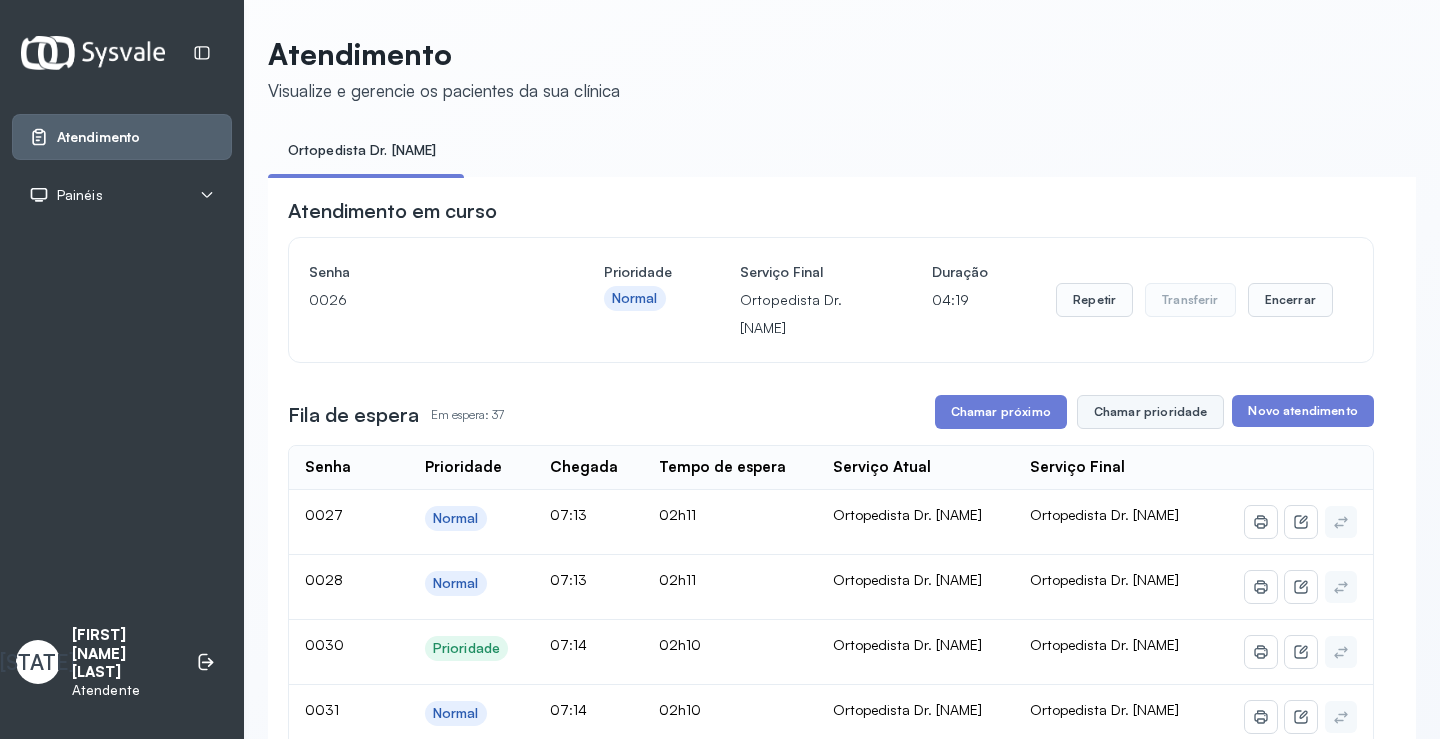 click on "Chamar prioridade" at bounding box center (1151, 412) 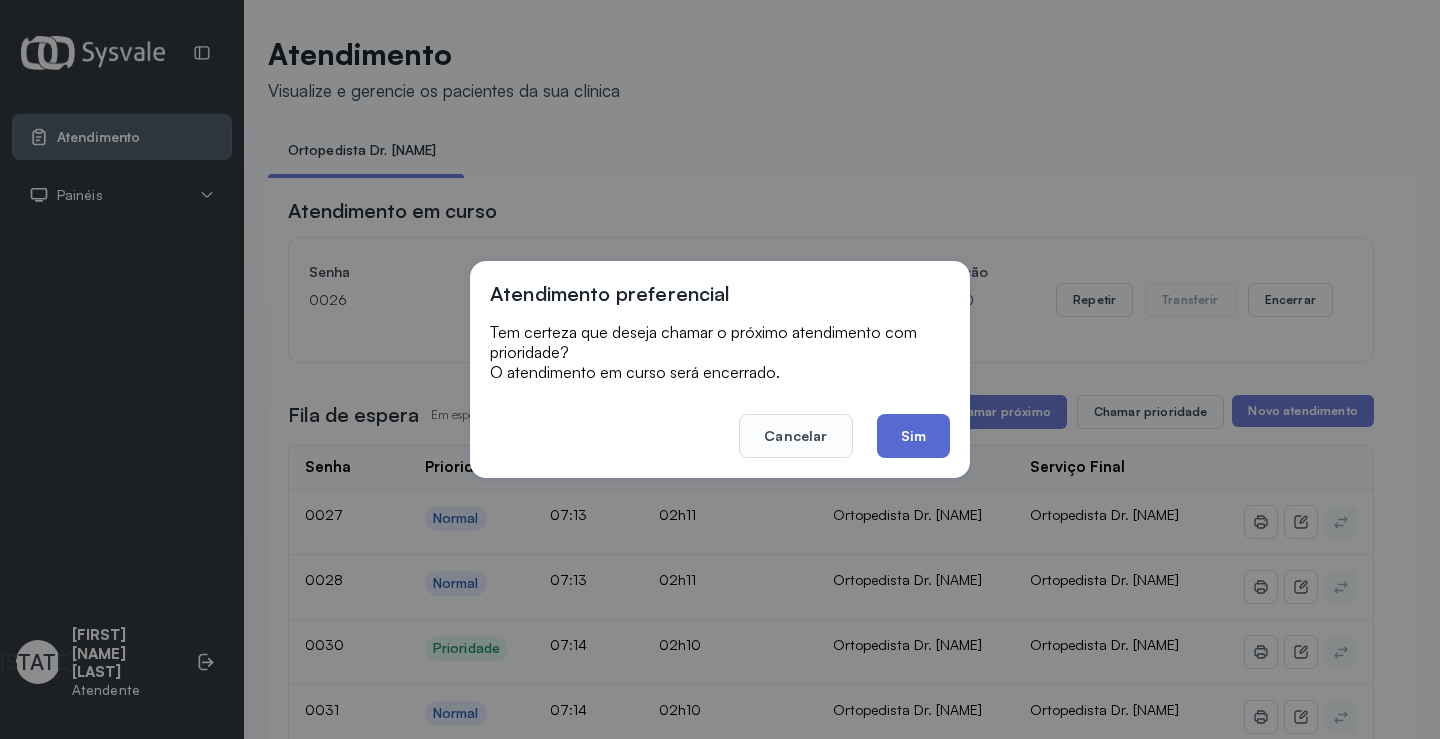 click on "Sim" 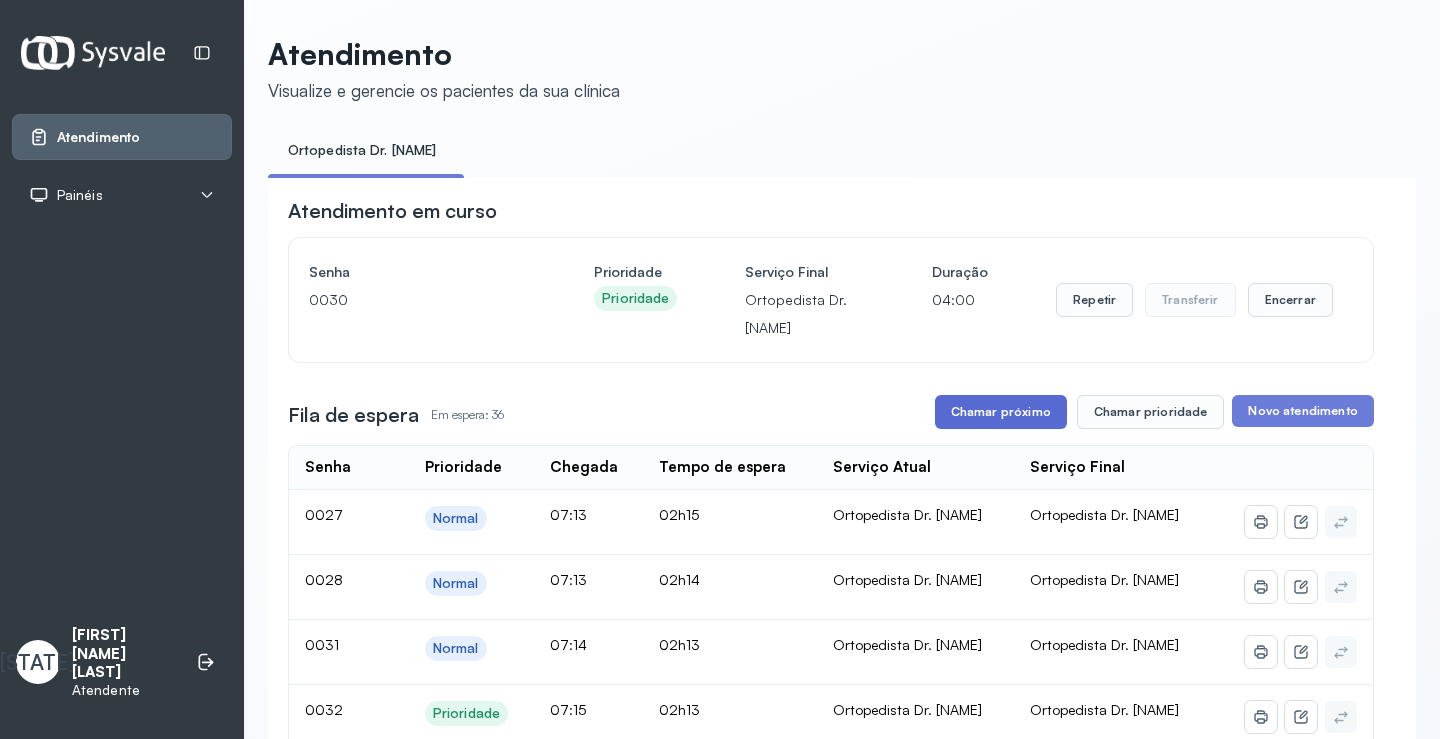 click on "Chamar próximo" at bounding box center (1001, 412) 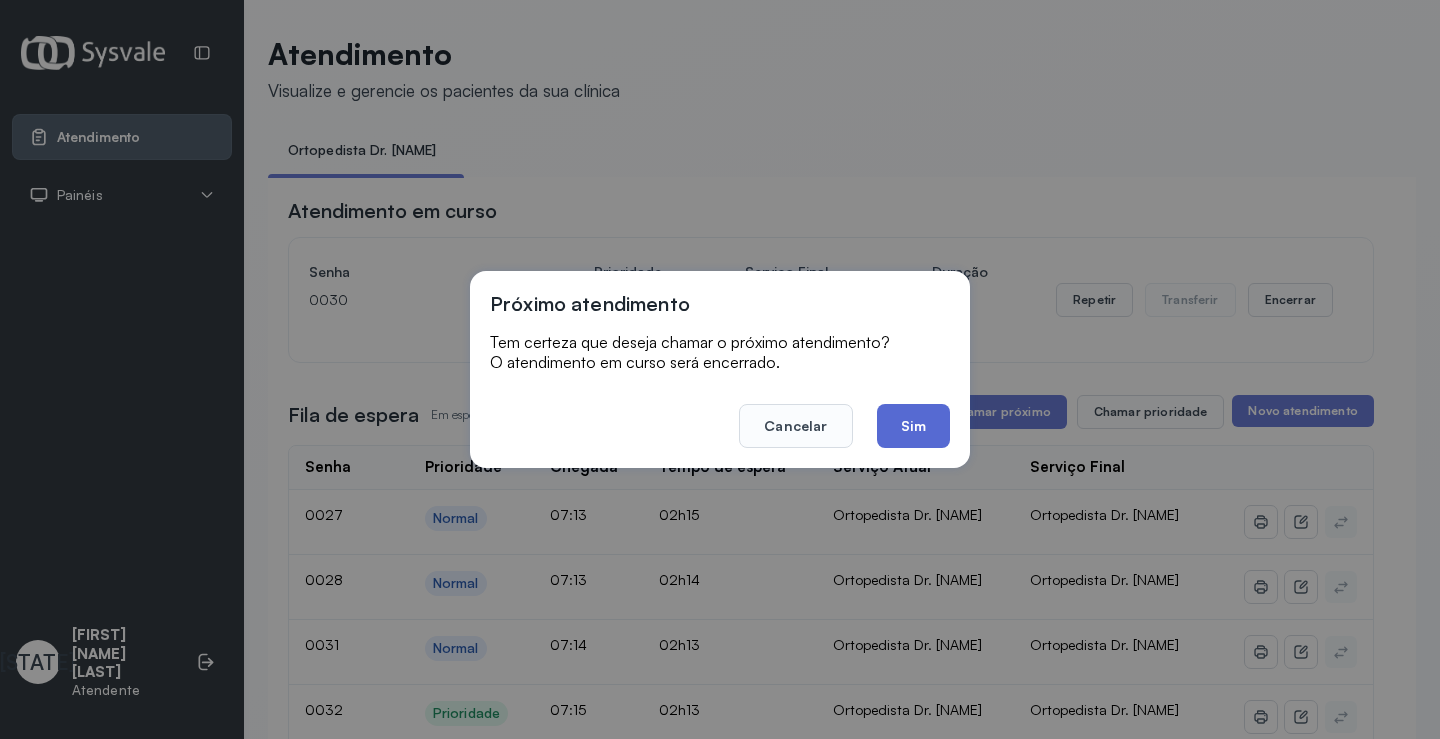click on "Sim" 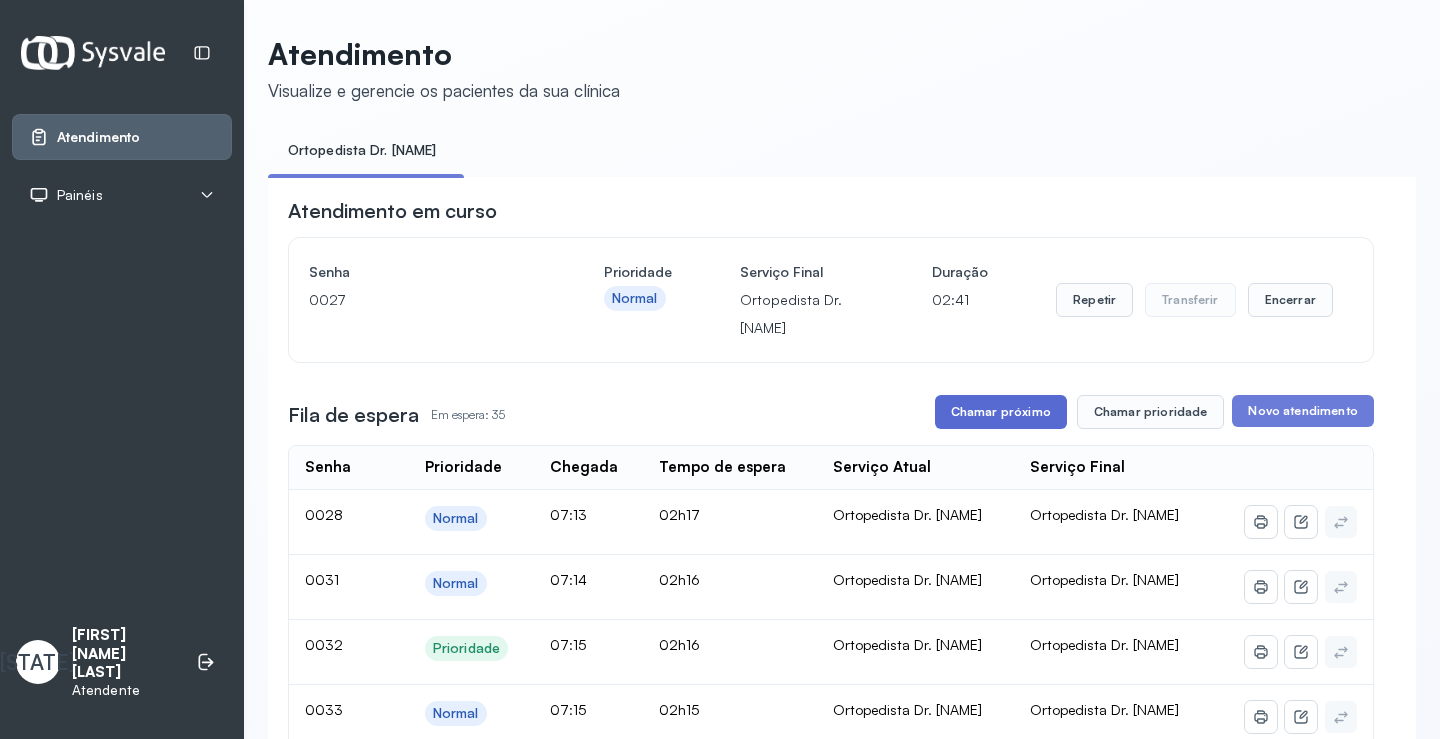 click on "Chamar próximo" at bounding box center (1001, 412) 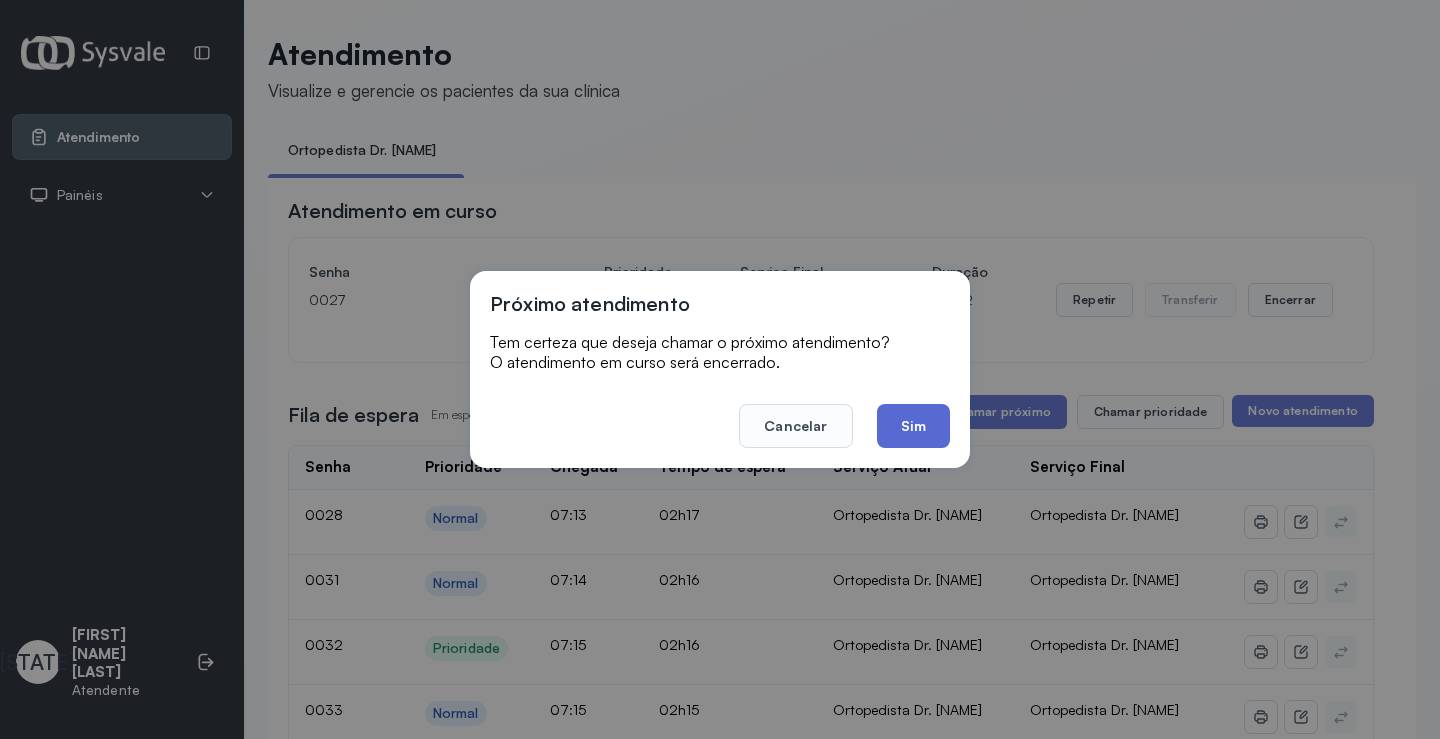 click on "Sim" 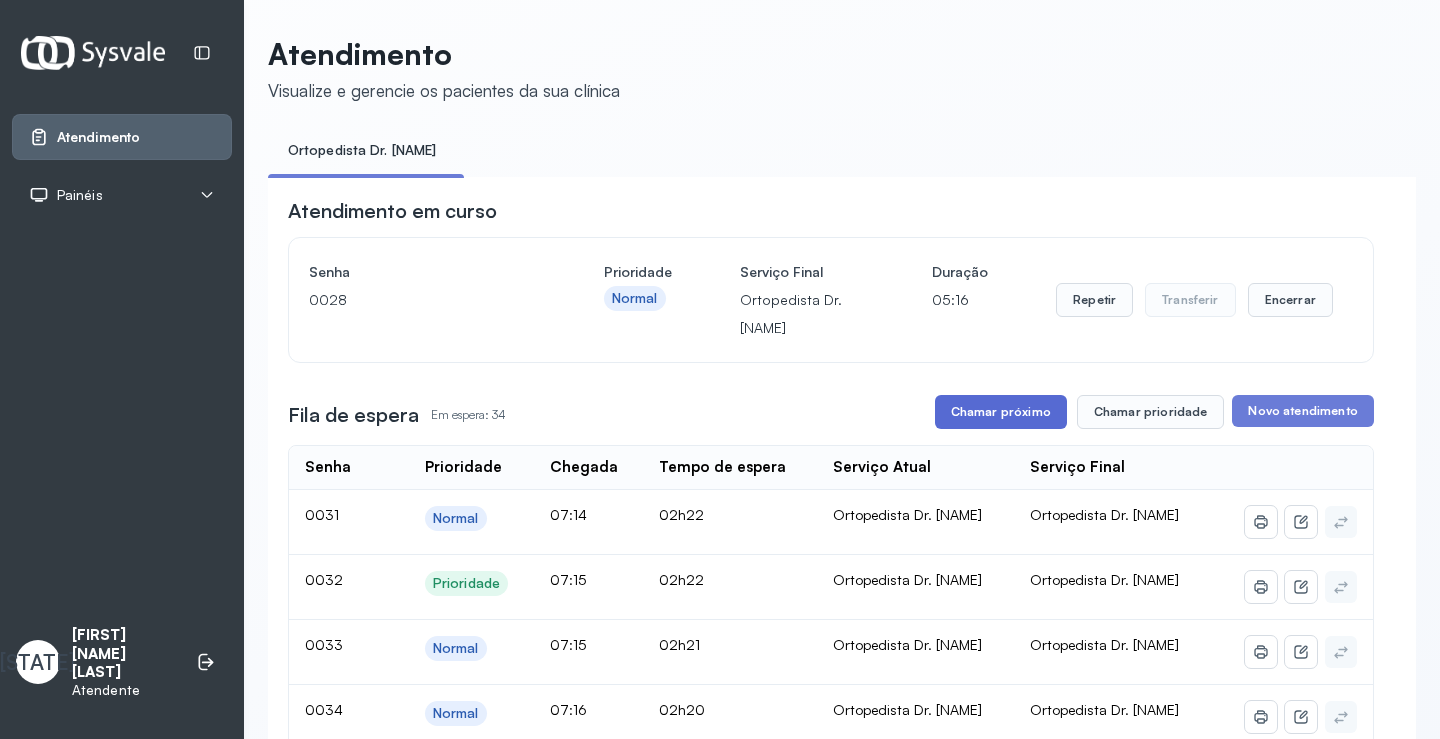 click on "Chamar próximo" at bounding box center (1001, 412) 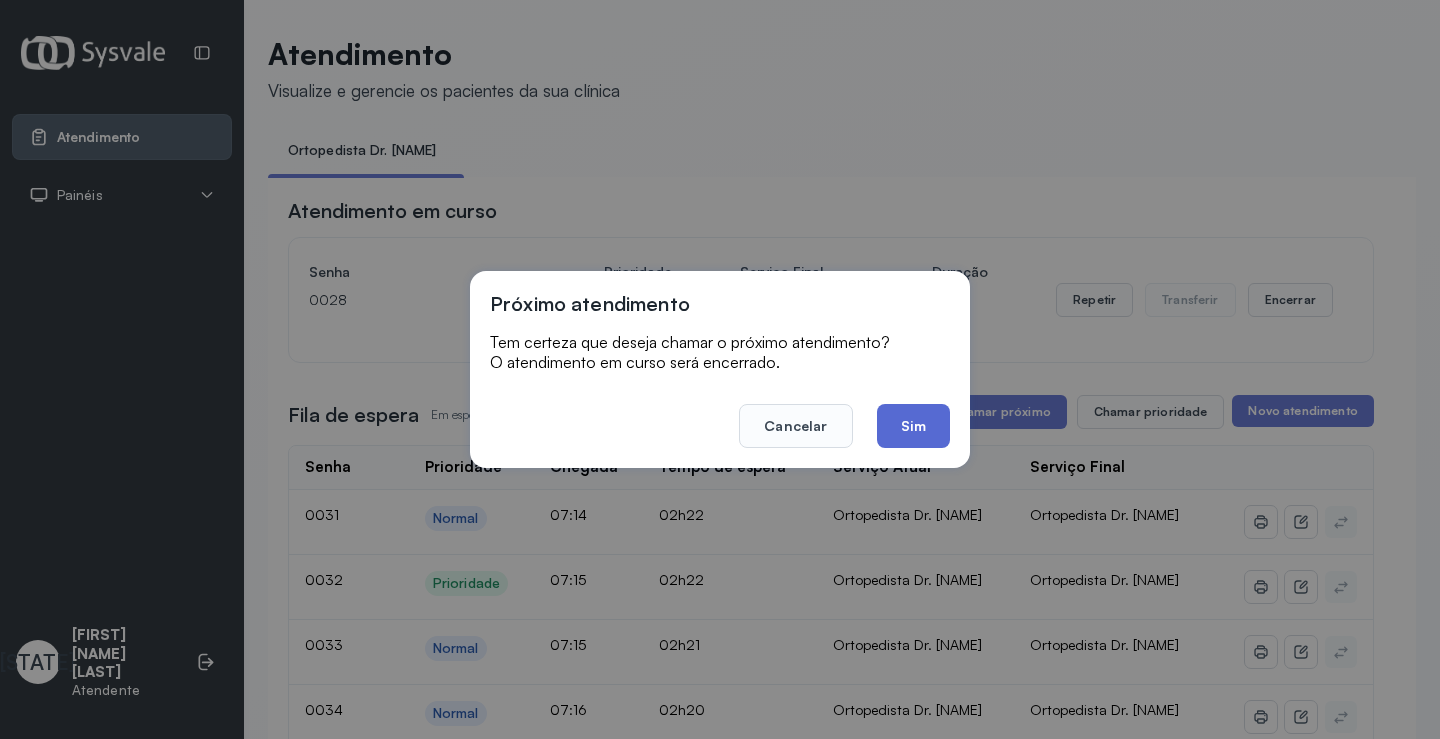 click on "Sim" 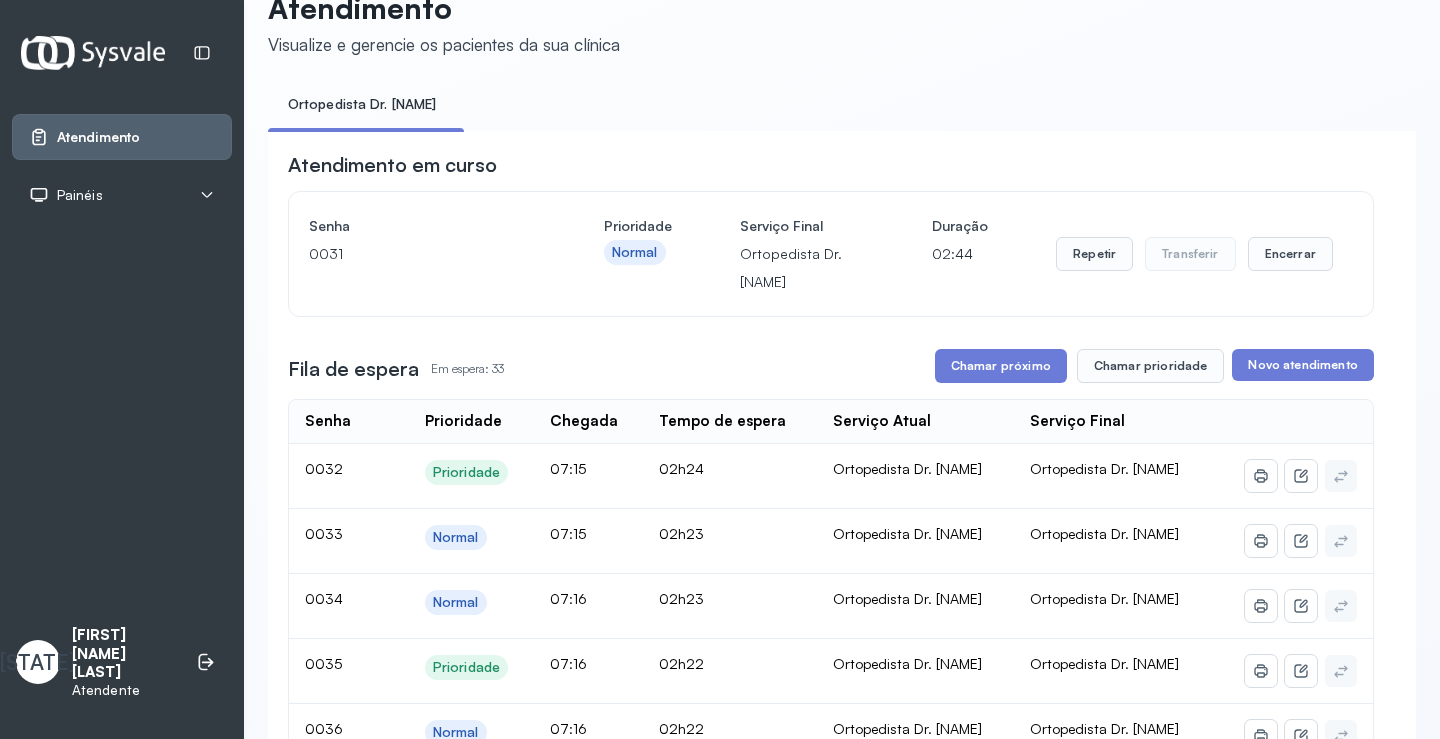 scroll, scrollTop: 0, scrollLeft: 0, axis: both 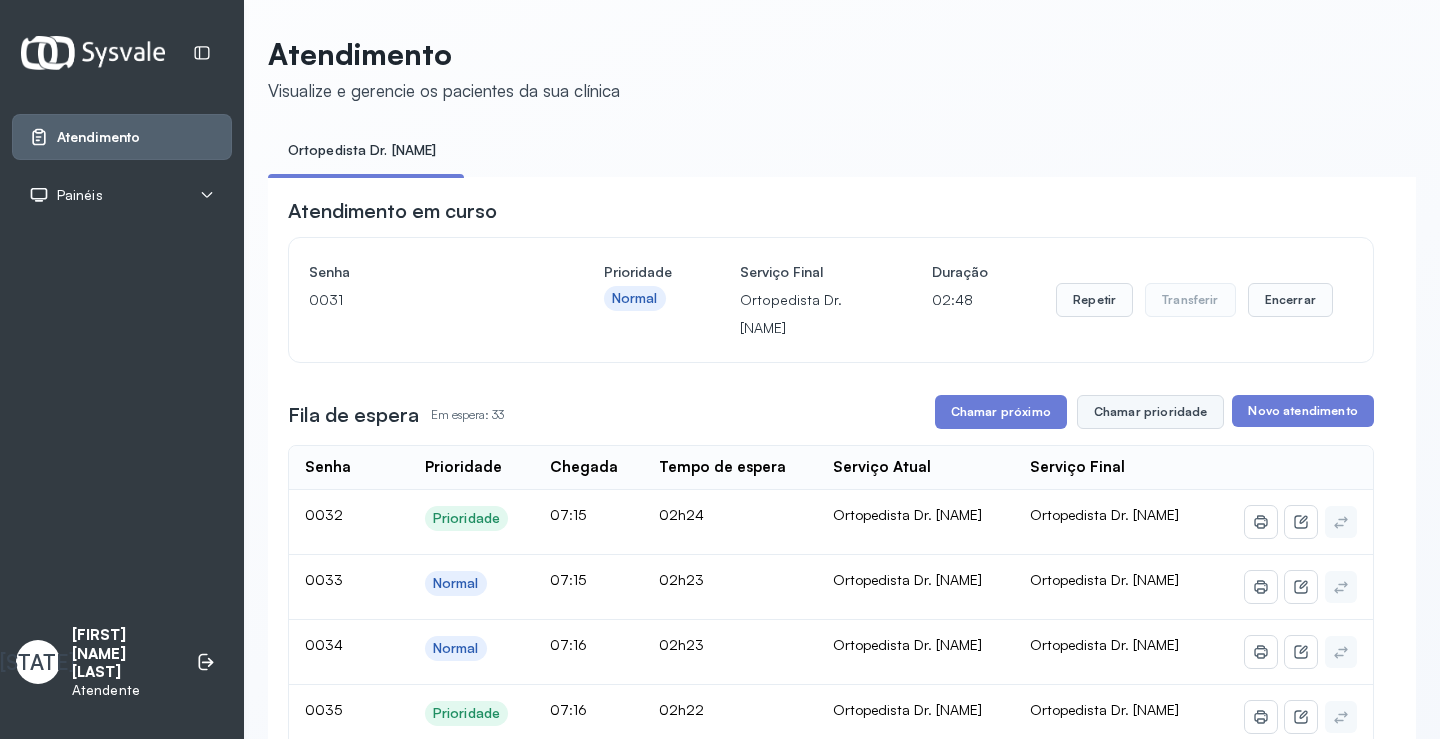 click on "Chamar prioridade" at bounding box center (1151, 412) 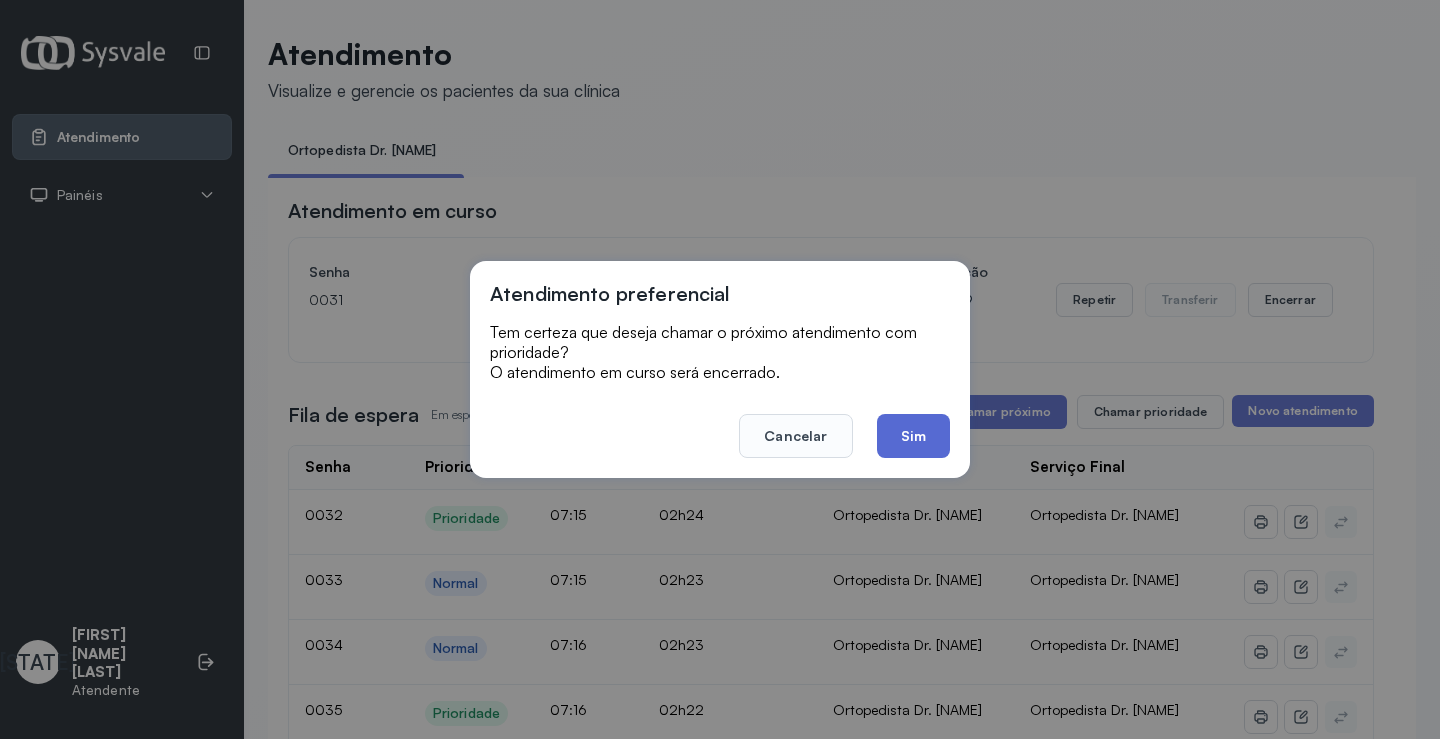 click on "Sim" 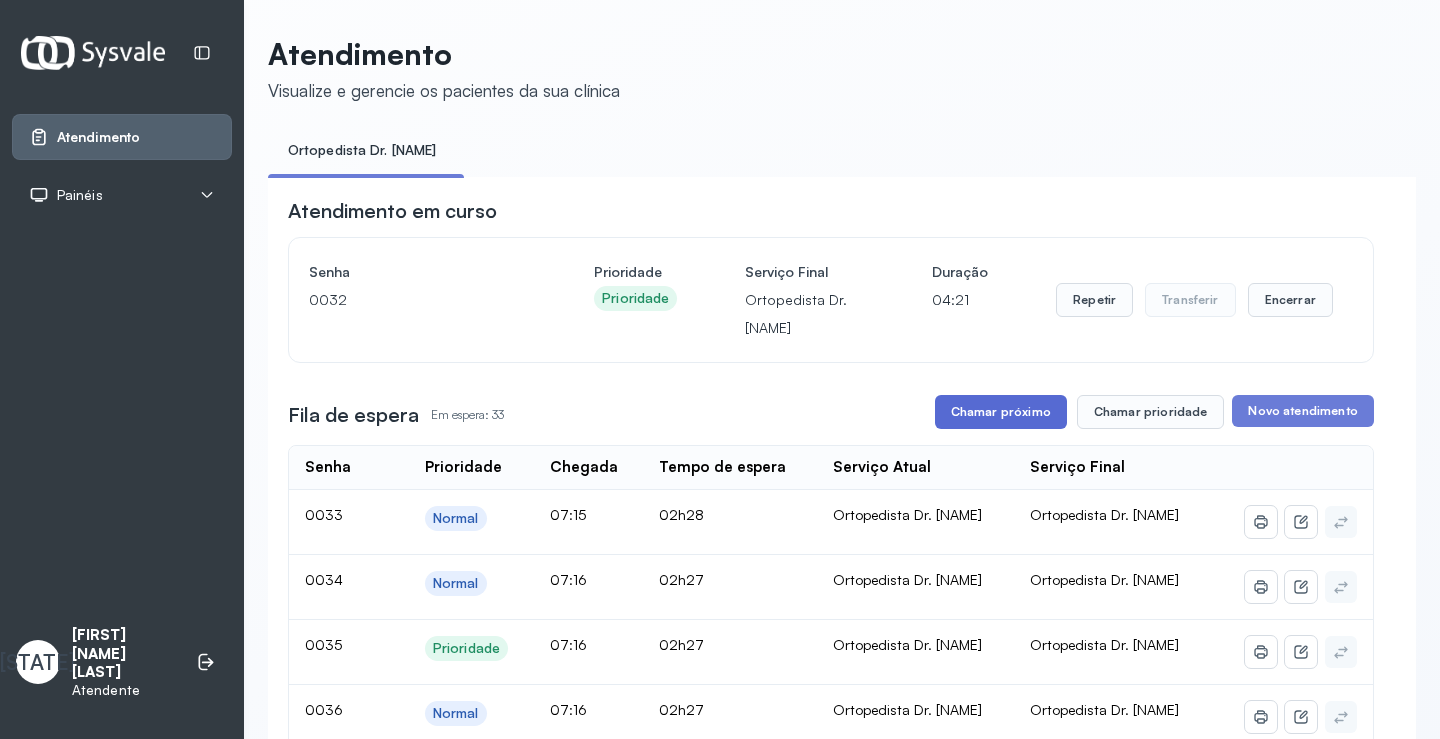click on "Chamar próximo" at bounding box center [1001, 412] 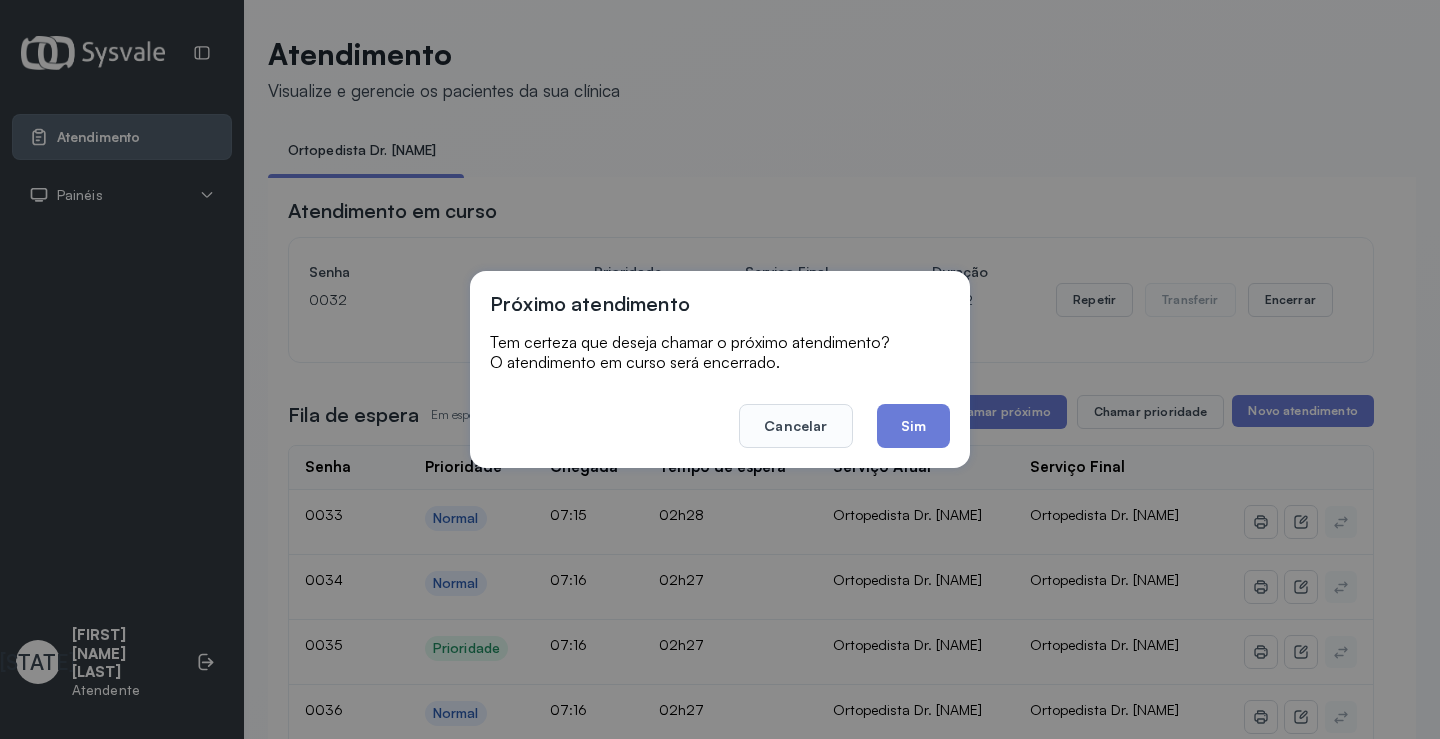 click on "Cancelar Sim" at bounding box center (720, 412) 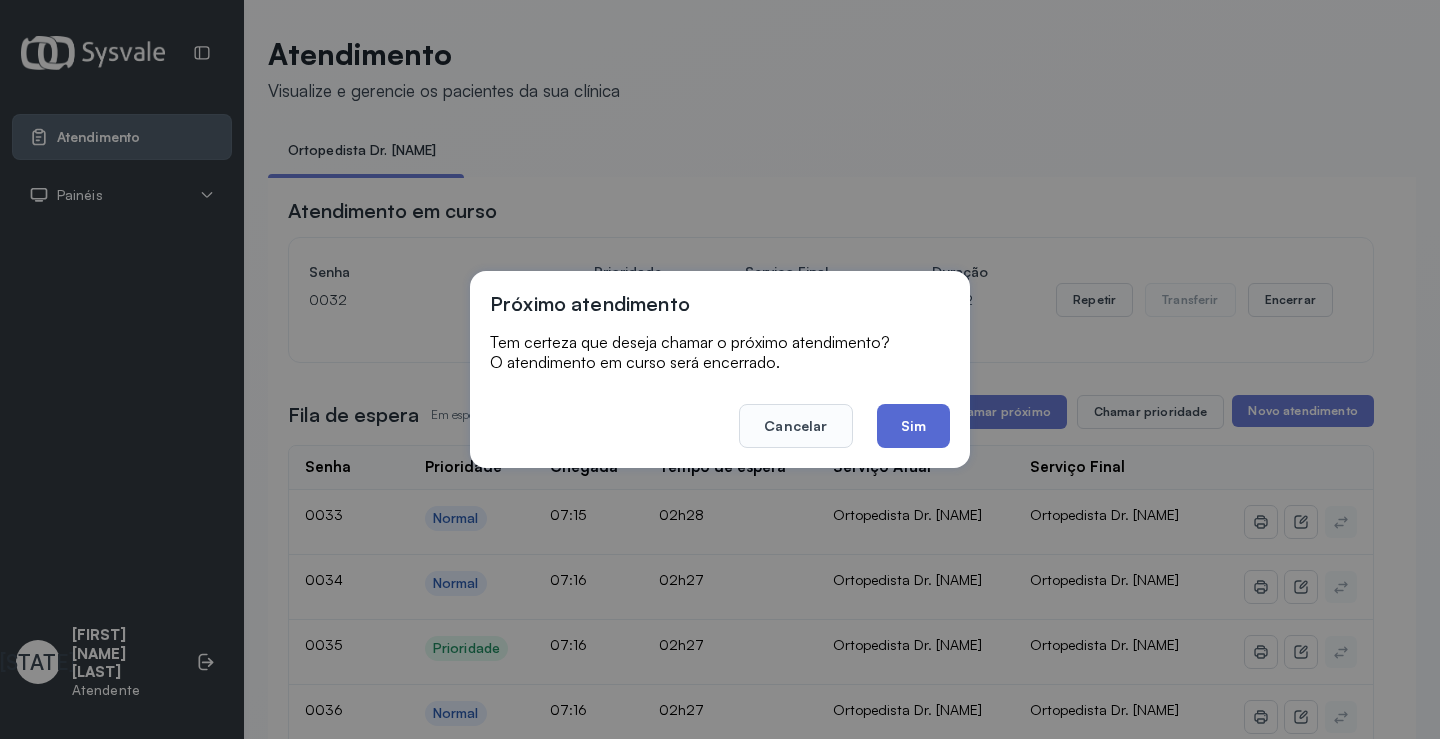 click on "Sim" 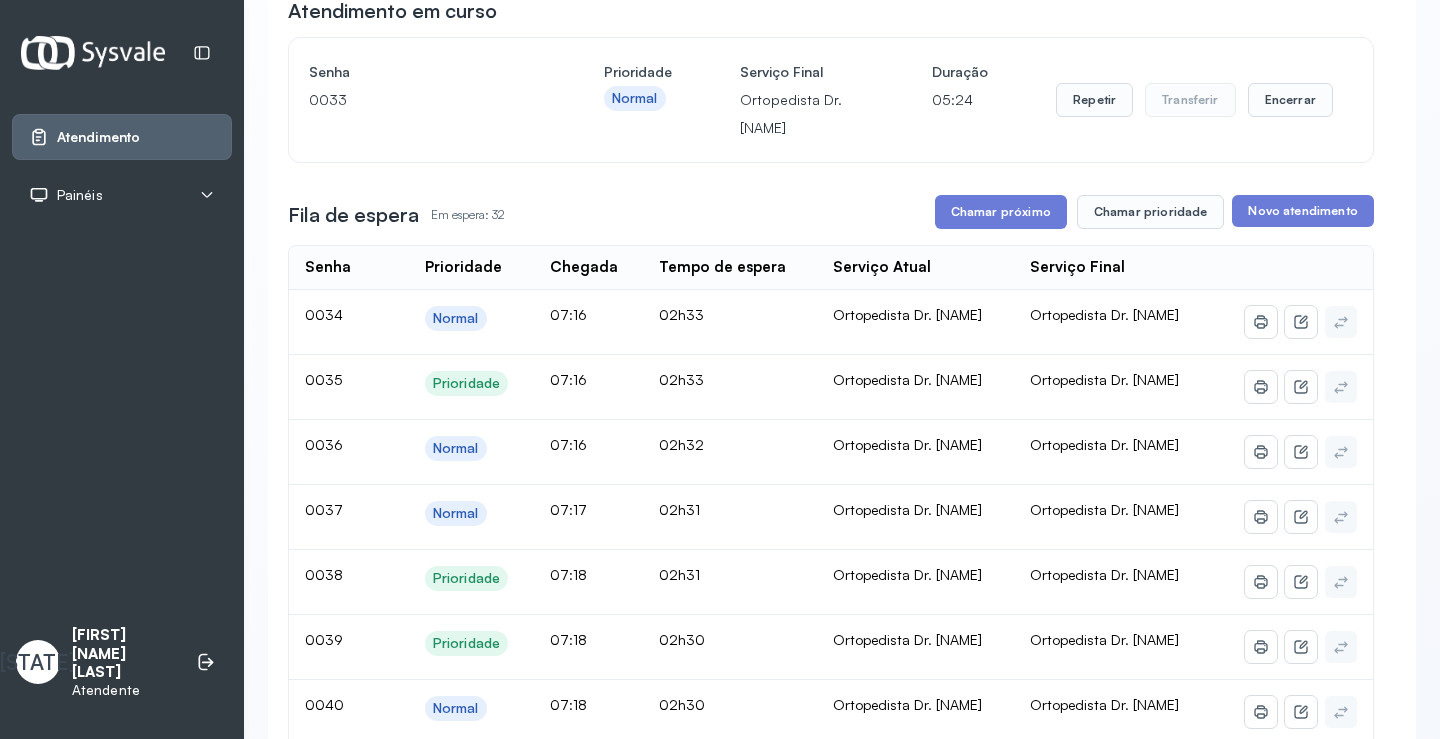 scroll, scrollTop: 100, scrollLeft: 0, axis: vertical 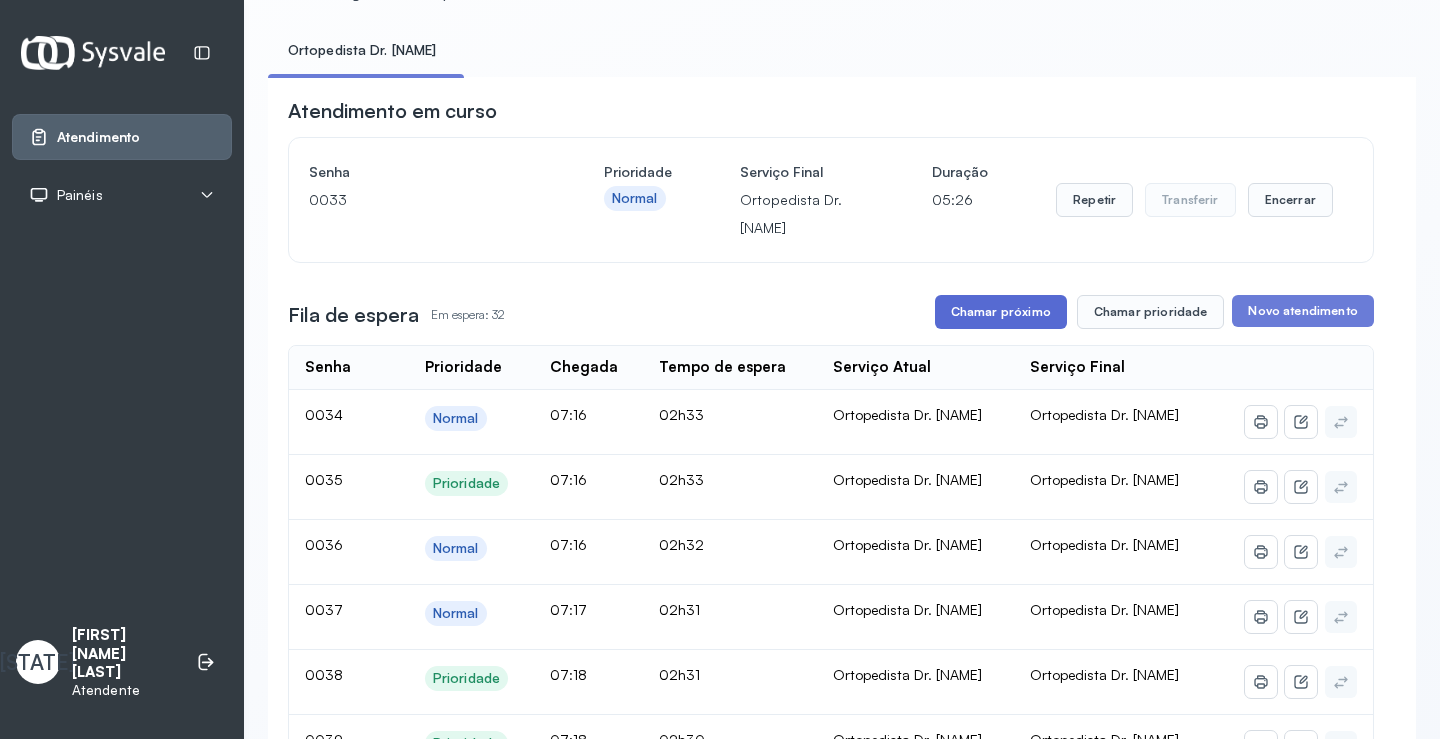 click on "Chamar próximo" at bounding box center [1001, 312] 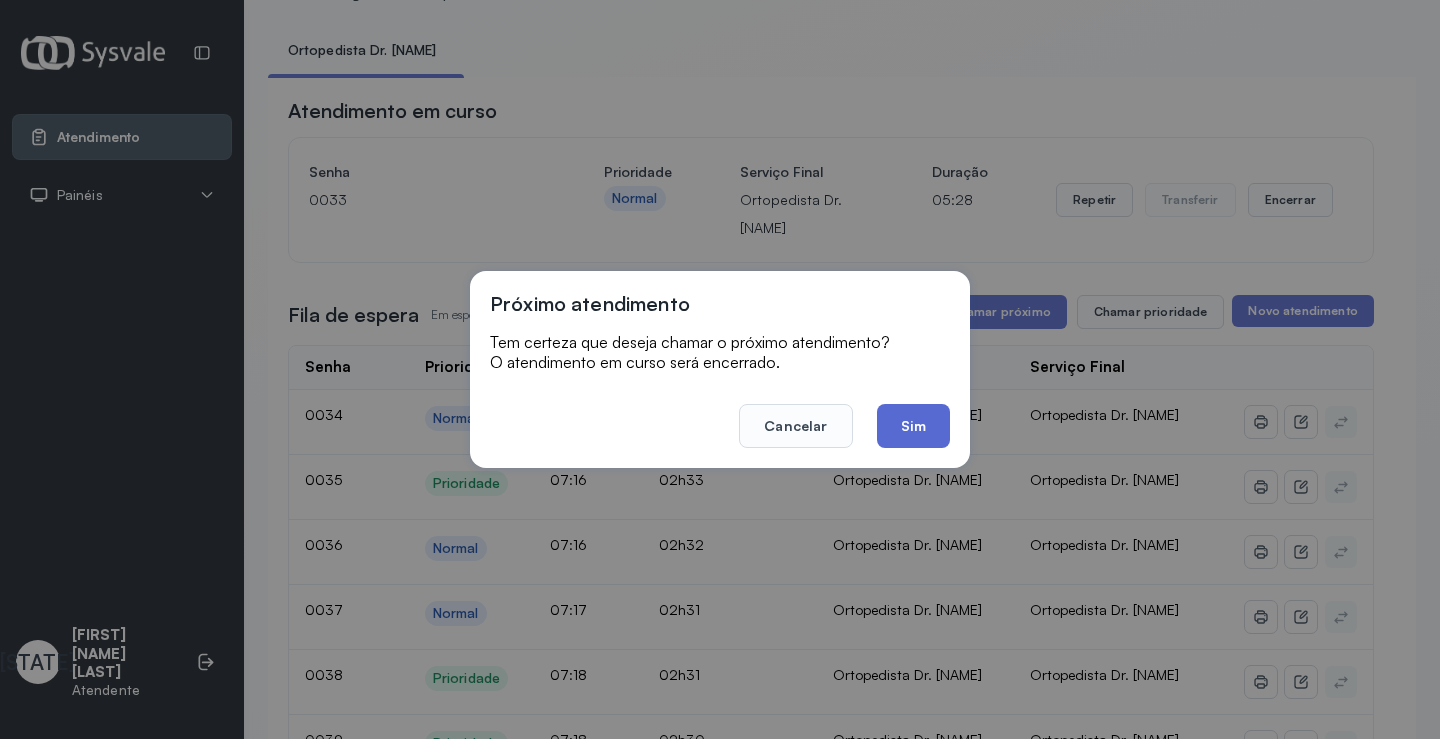 click on "Sim" 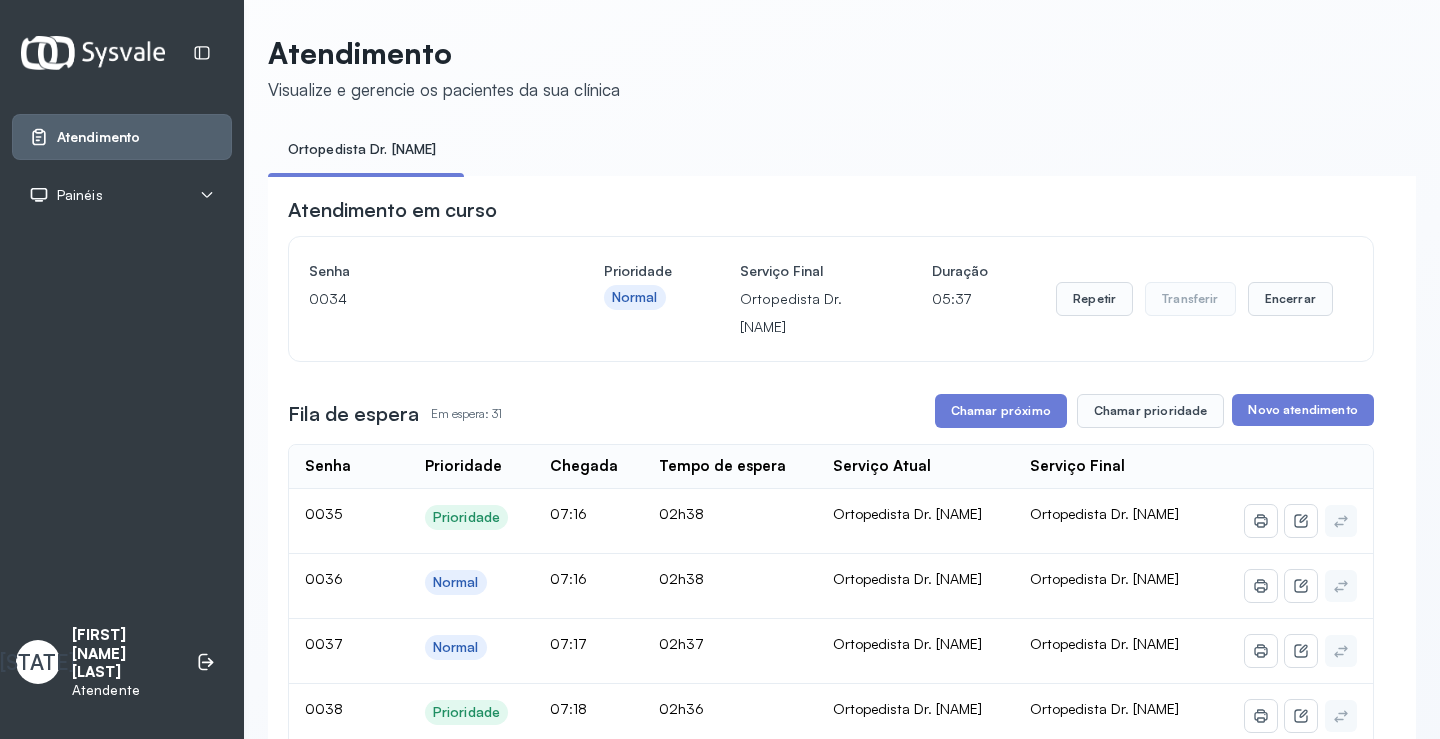 scroll, scrollTop: 100, scrollLeft: 0, axis: vertical 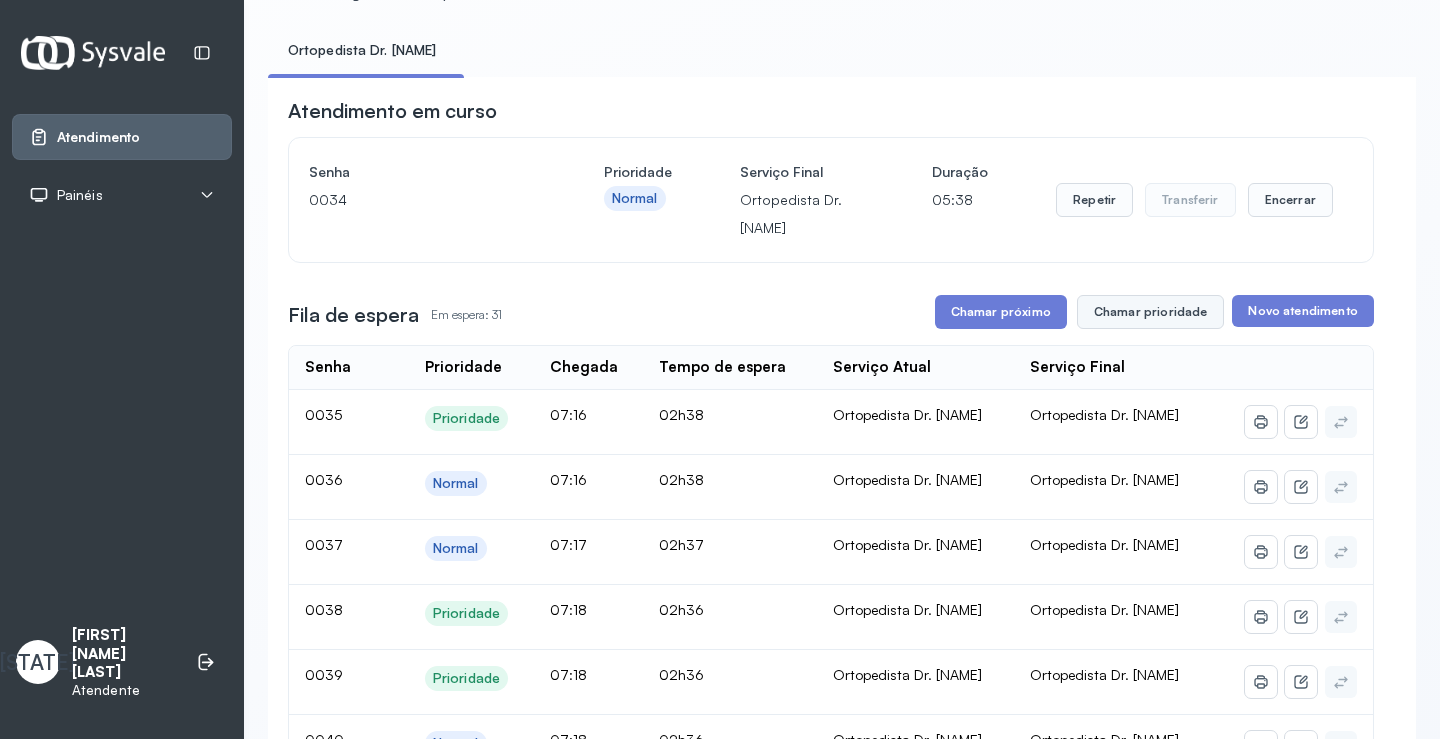 click on "Chamar prioridade" at bounding box center (1151, 312) 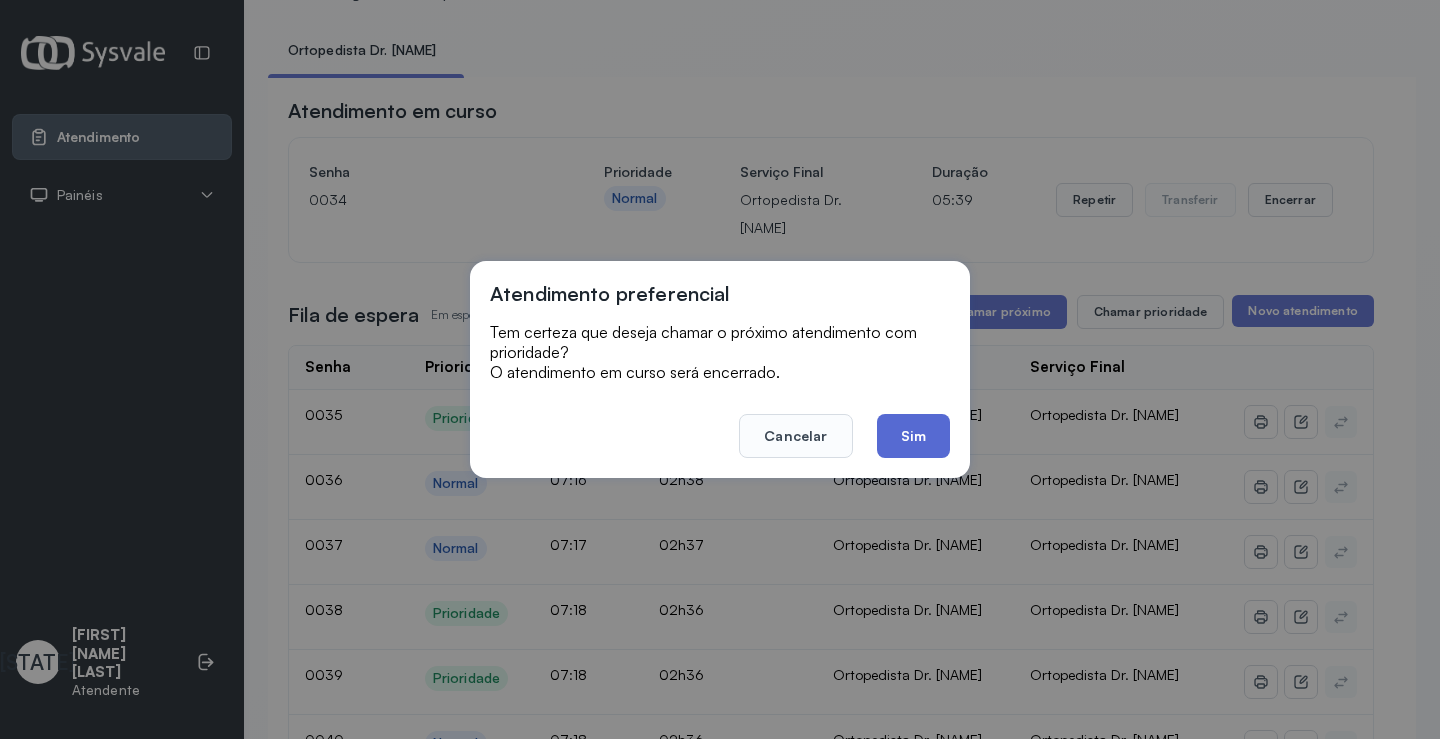 click on "Sim" 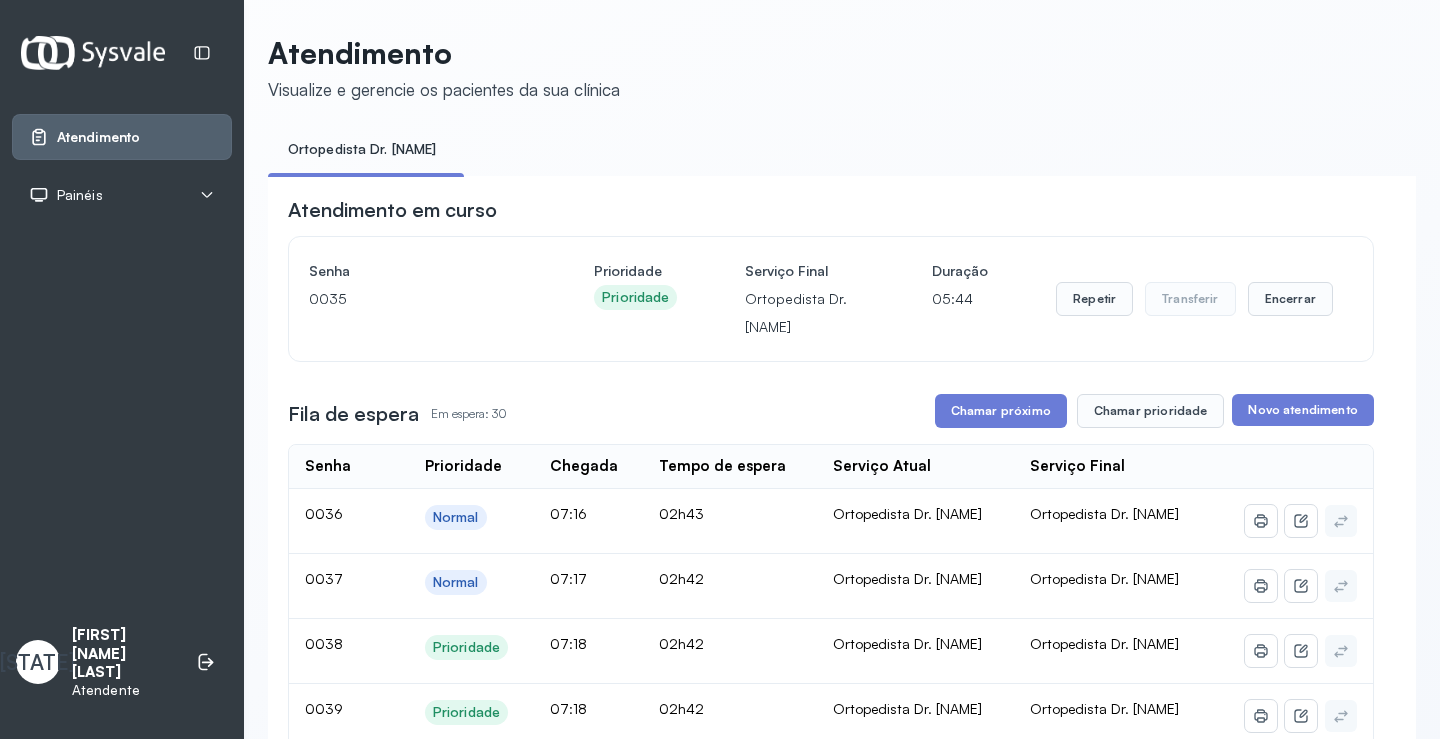scroll, scrollTop: 100, scrollLeft: 0, axis: vertical 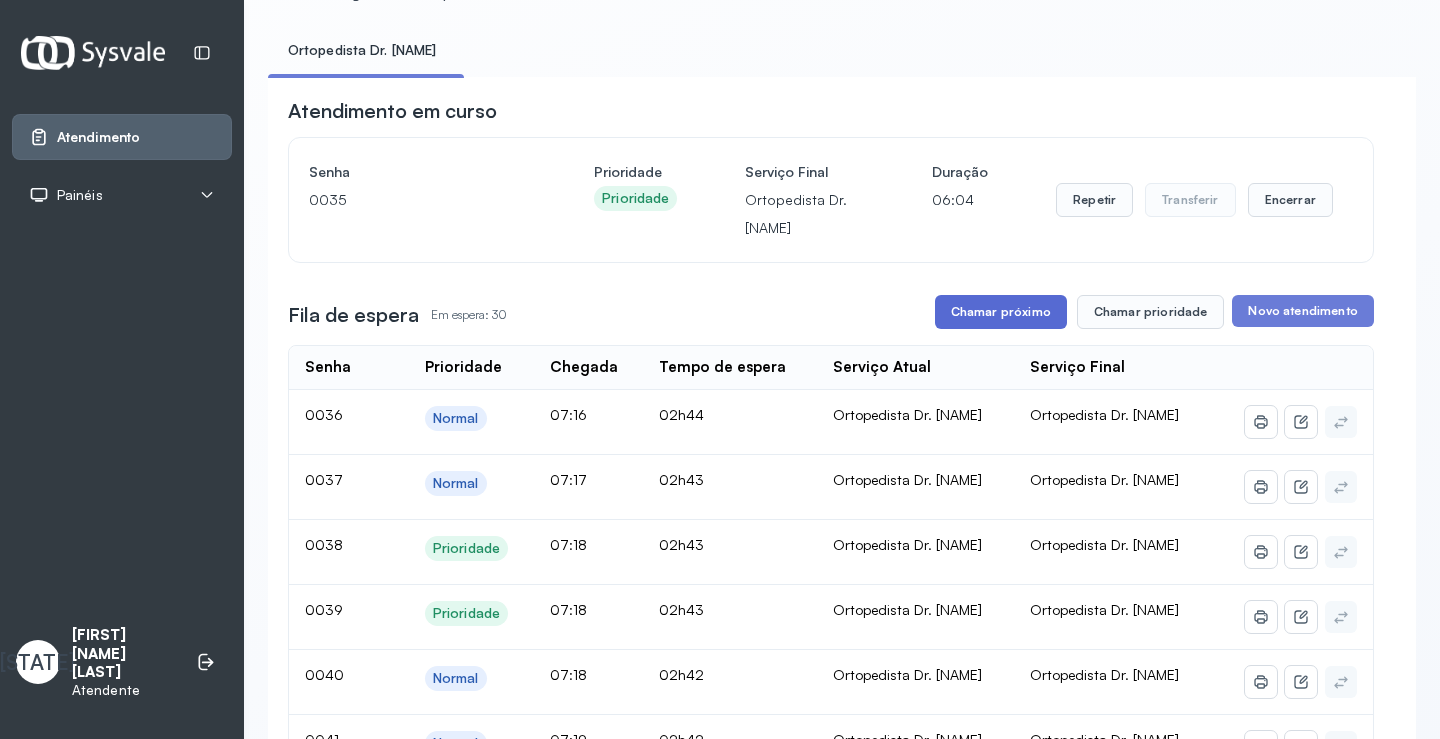 click on "Chamar próximo" at bounding box center (1001, 312) 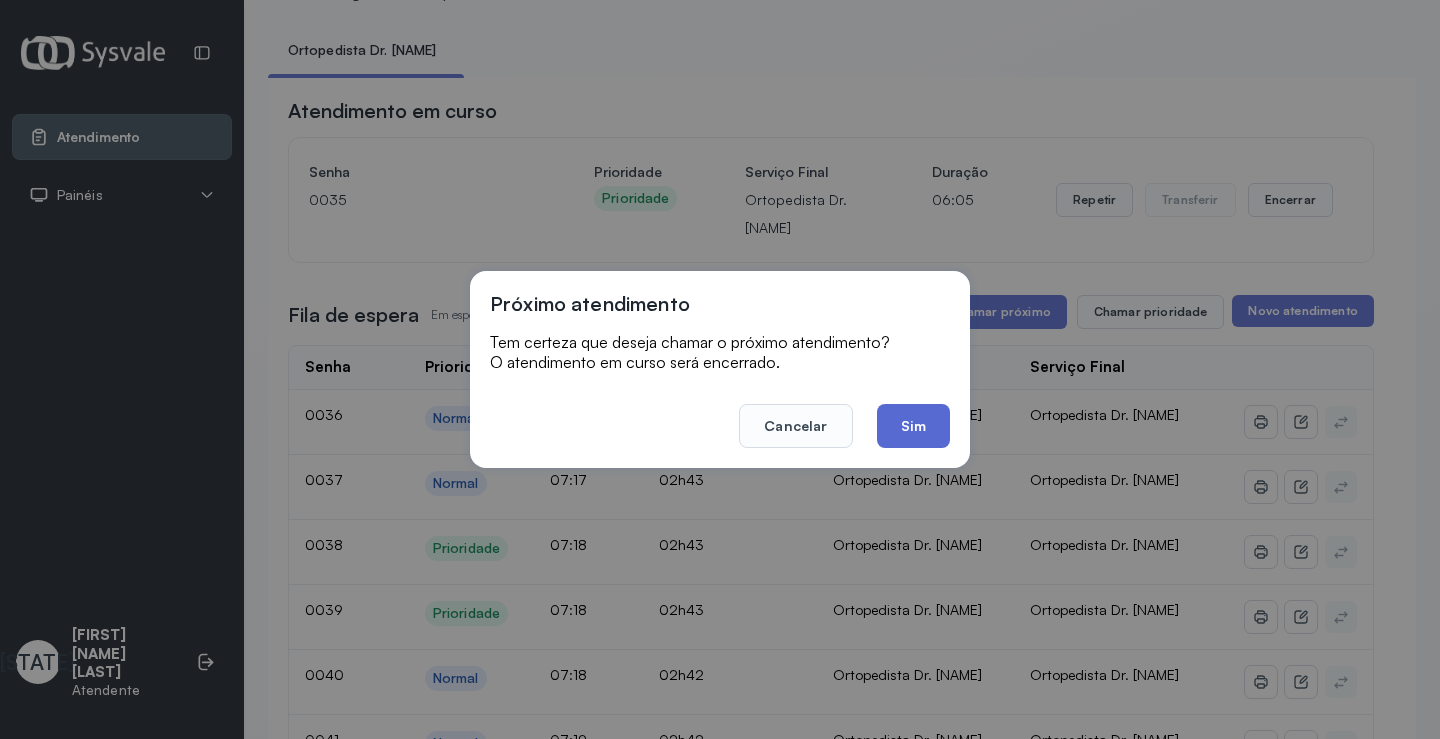 click on "Sim" 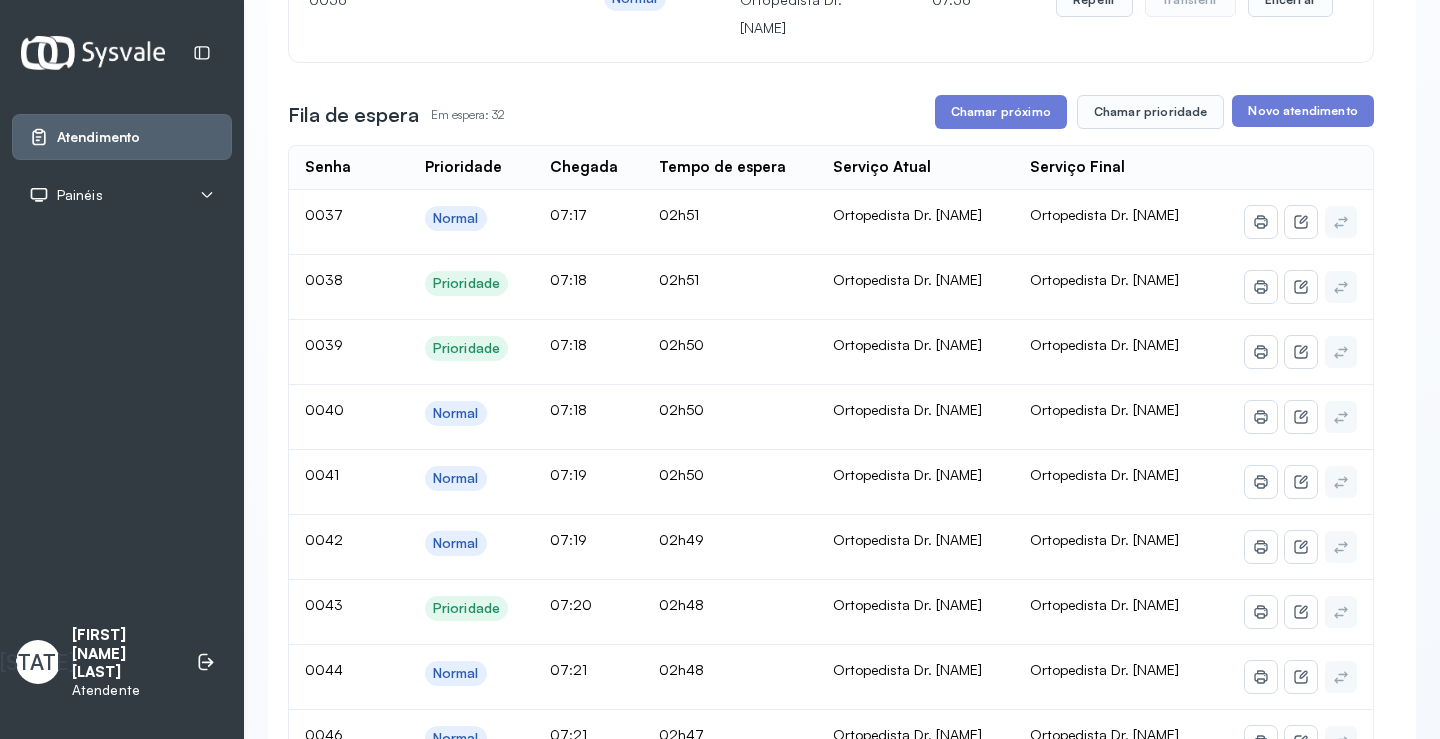 scroll, scrollTop: 0, scrollLeft: 0, axis: both 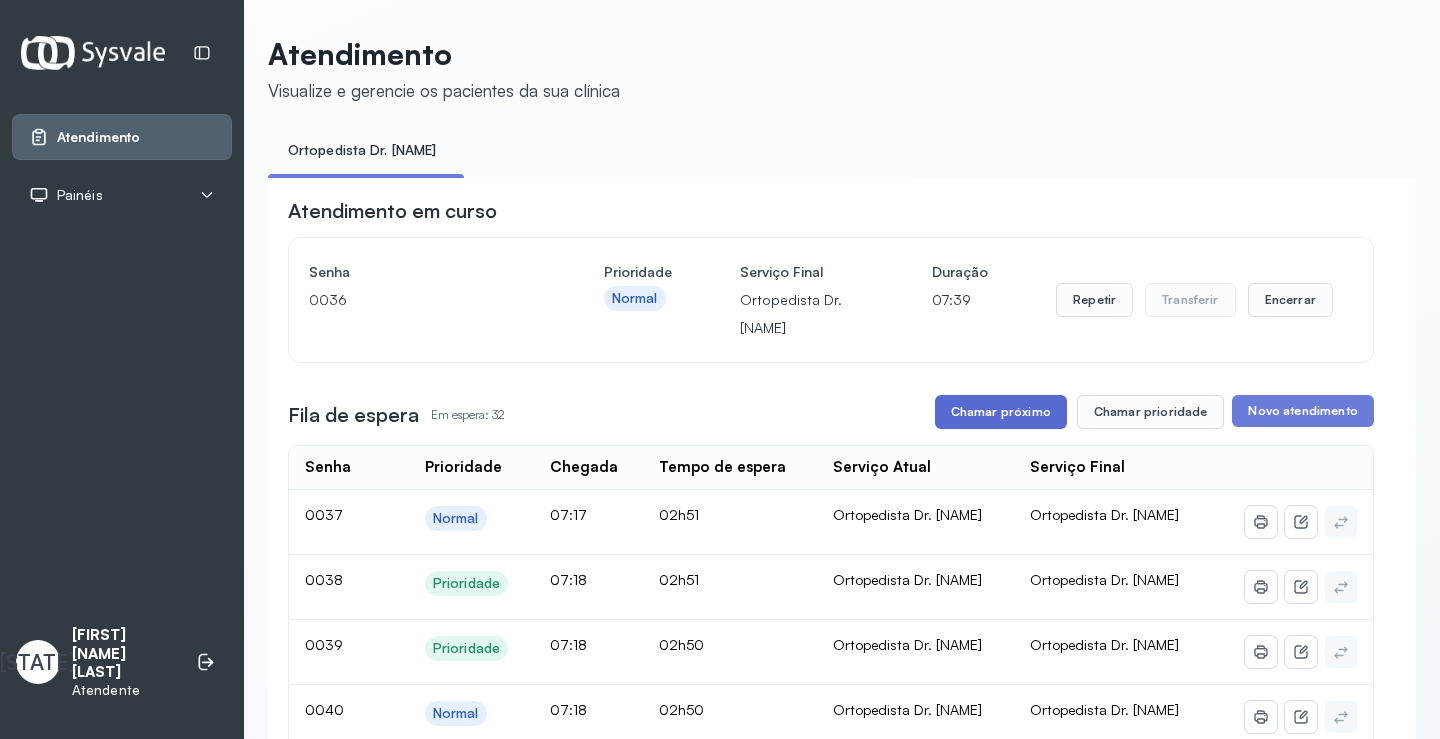 click on "Chamar próximo" at bounding box center (1001, 412) 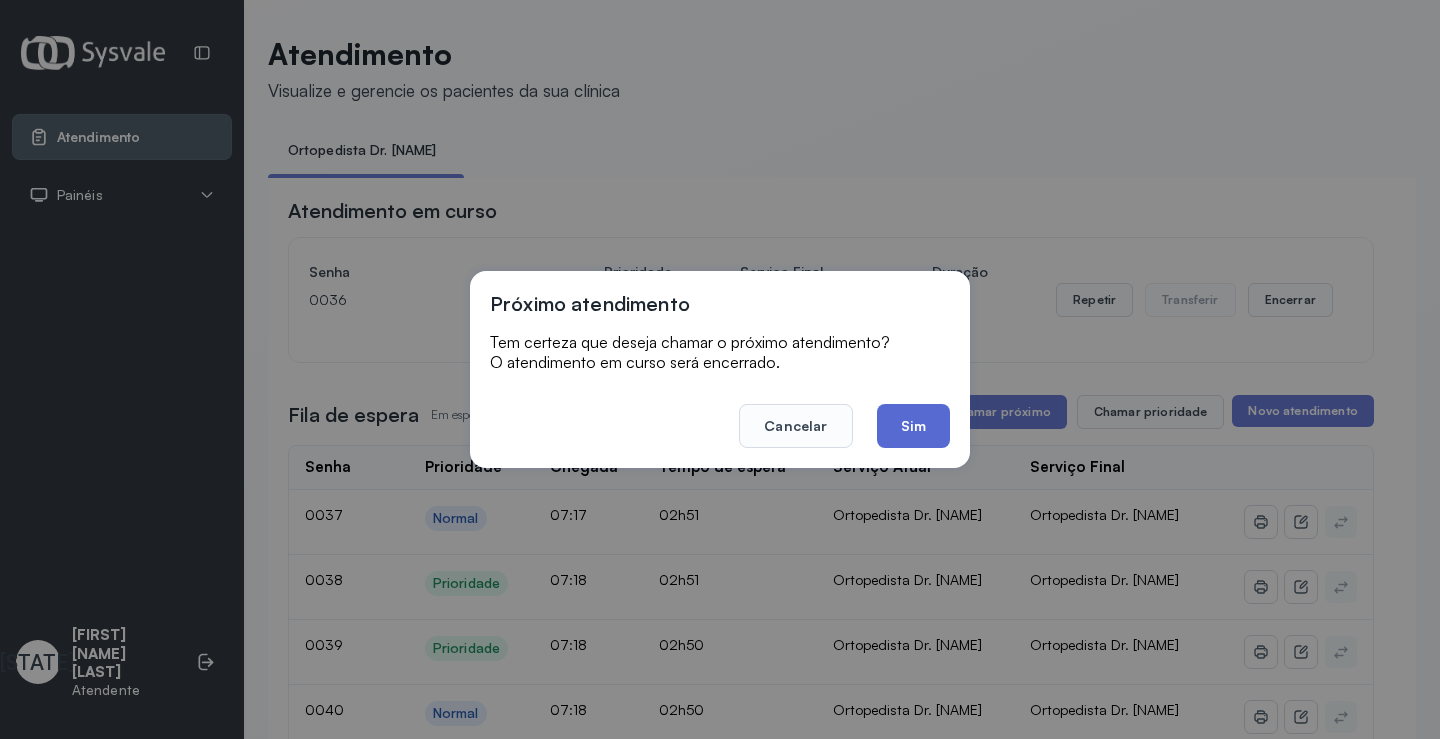 click on "Sim" 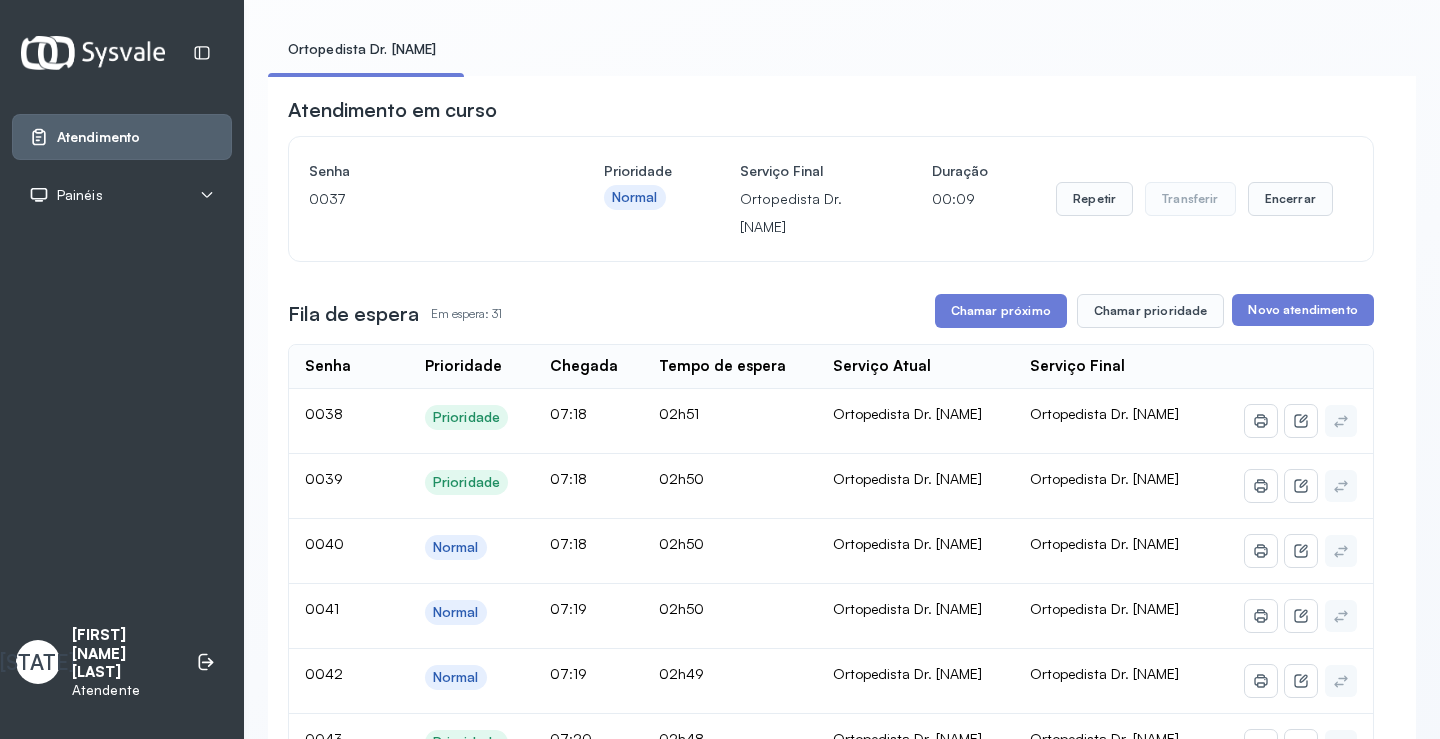 scroll, scrollTop: 100, scrollLeft: 0, axis: vertical 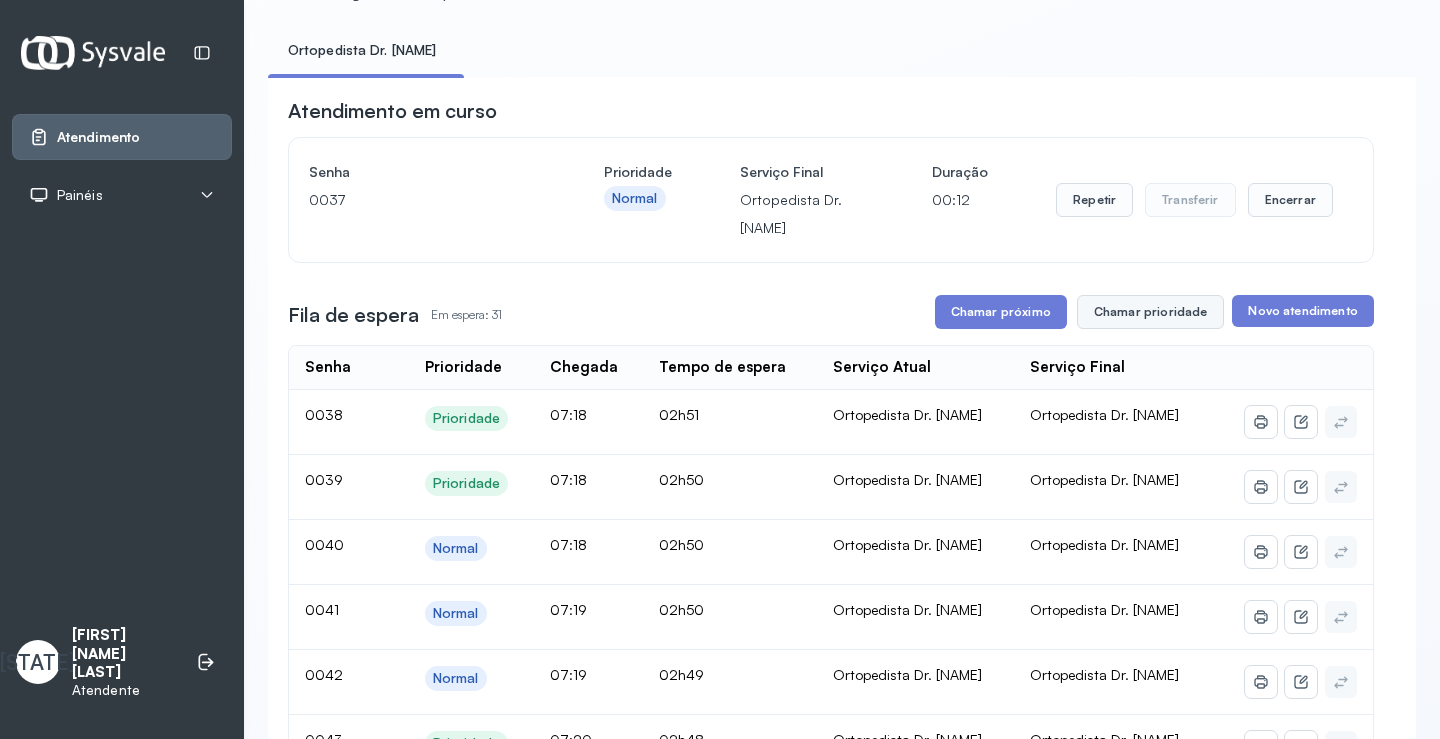 click on "Chamar prioridade" at bounding box center [1151, 312] 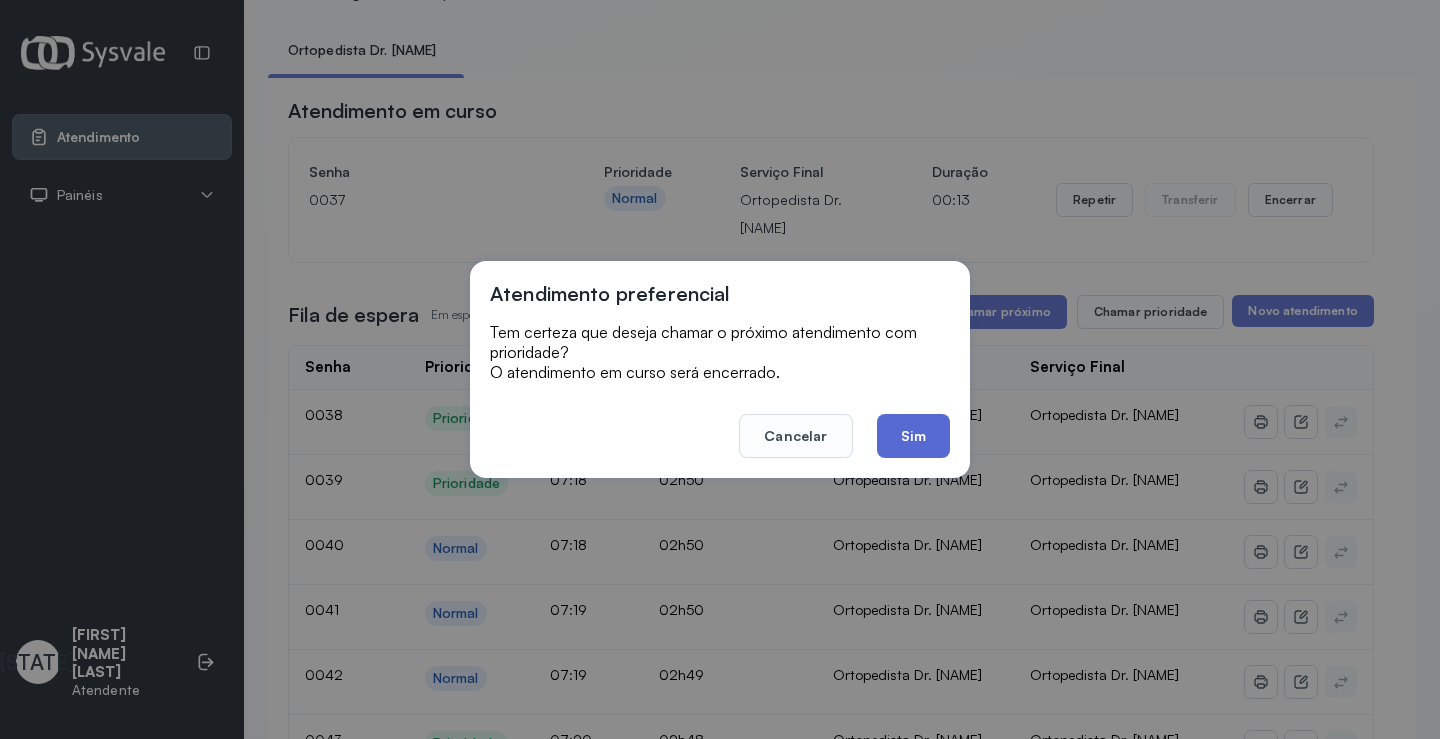 click on "Sim" 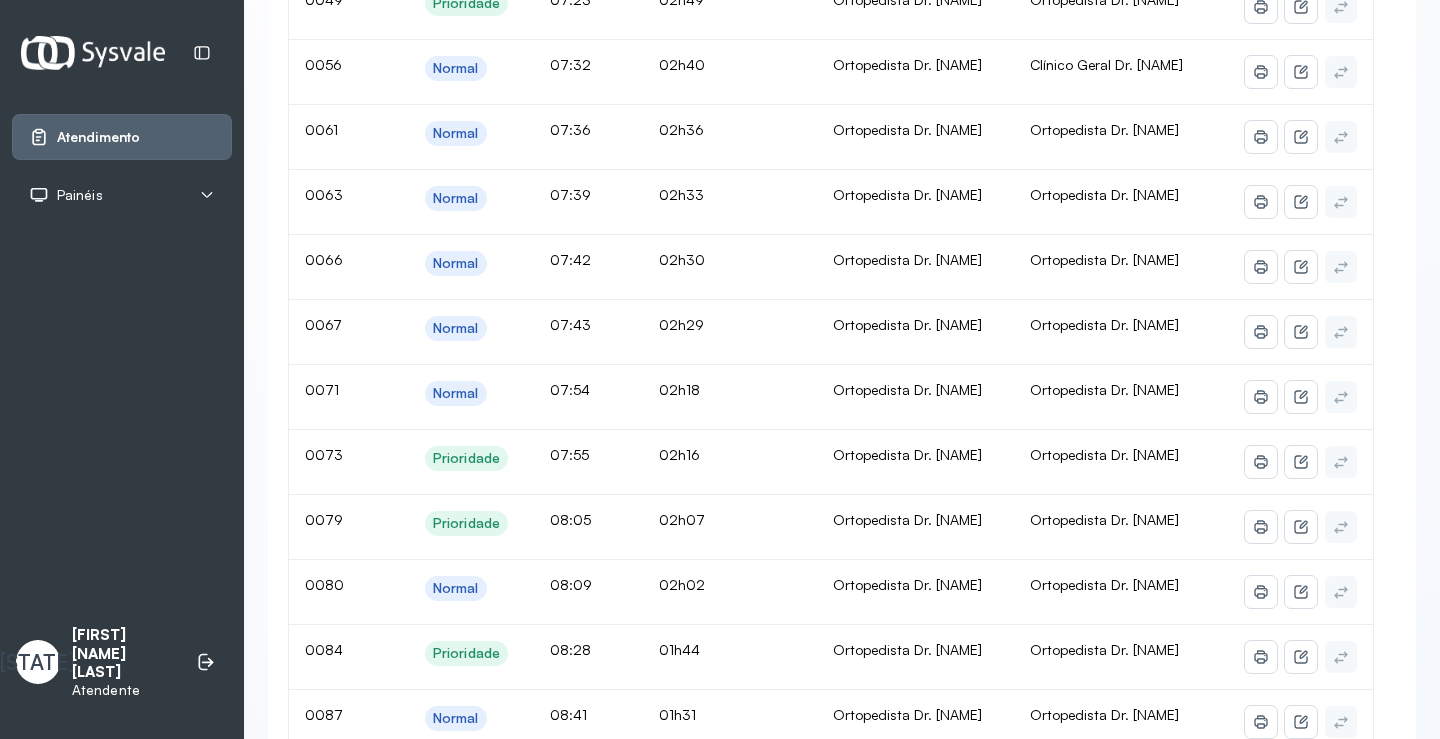 scroll, scrollTop: 1200, scrollLeft: 0, axis: vertical 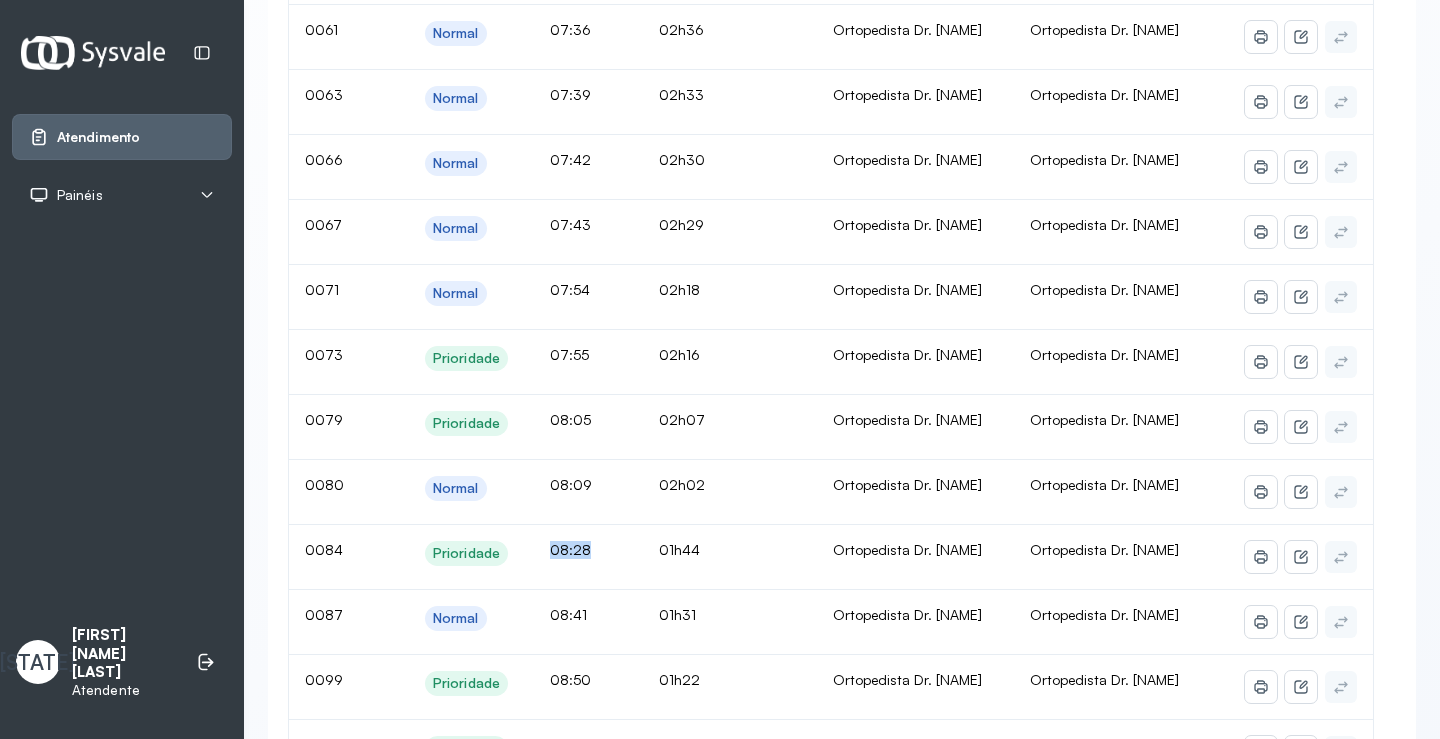 drag, startPoint x: 527, startPoint y: 555, endPoint x: 611, endPoint y: 560, distance: 84.14868 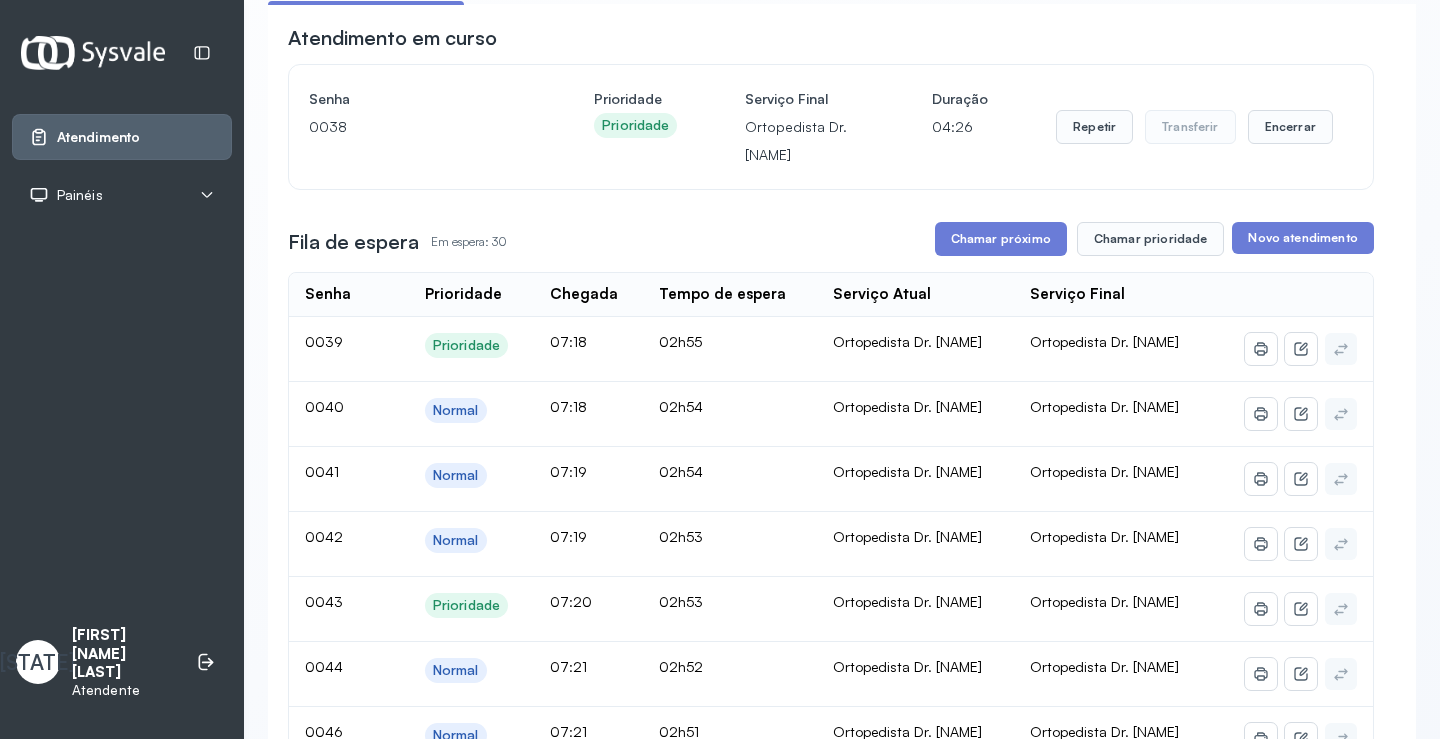 scroll, scrollTop: 200, scrollLeft: 0, axis: vertical 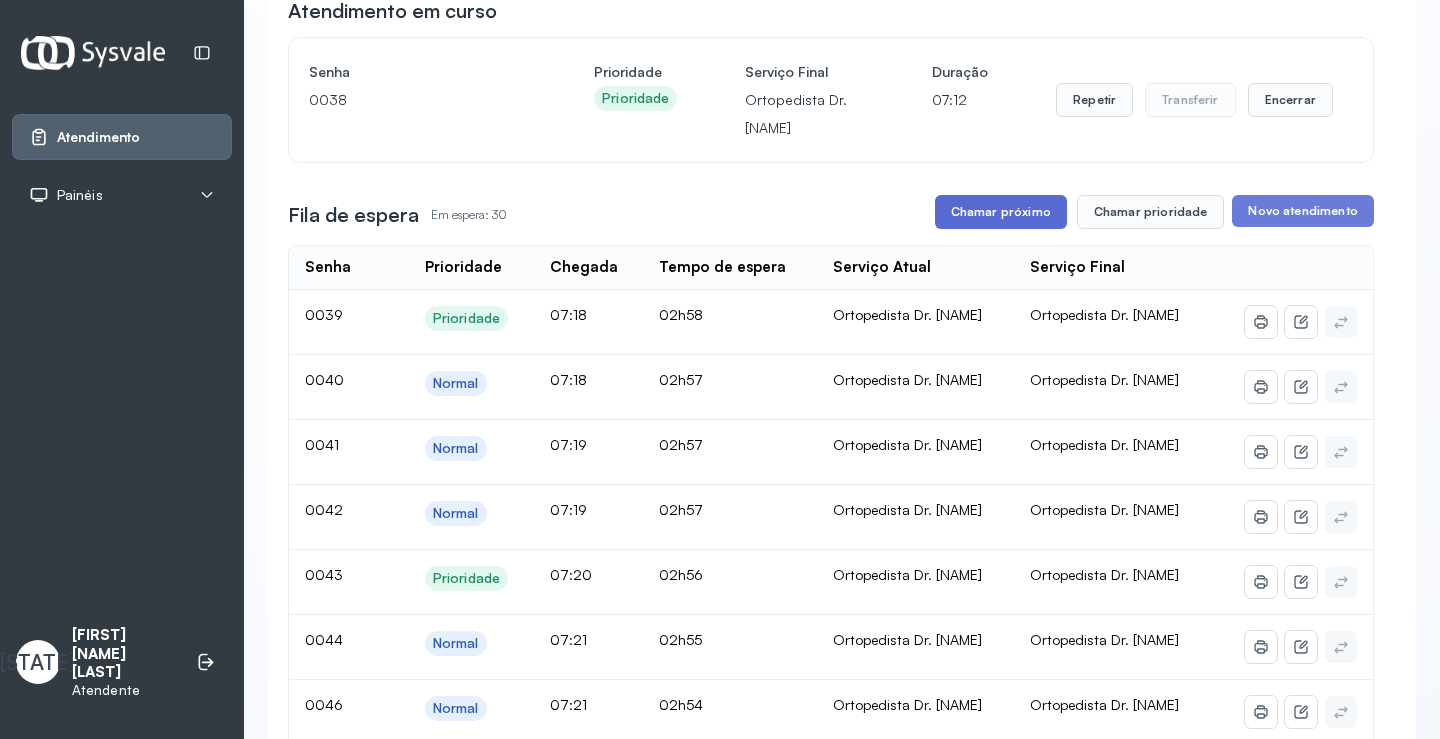 click on "Chamar próximo" at bounding box center (1001, 212) 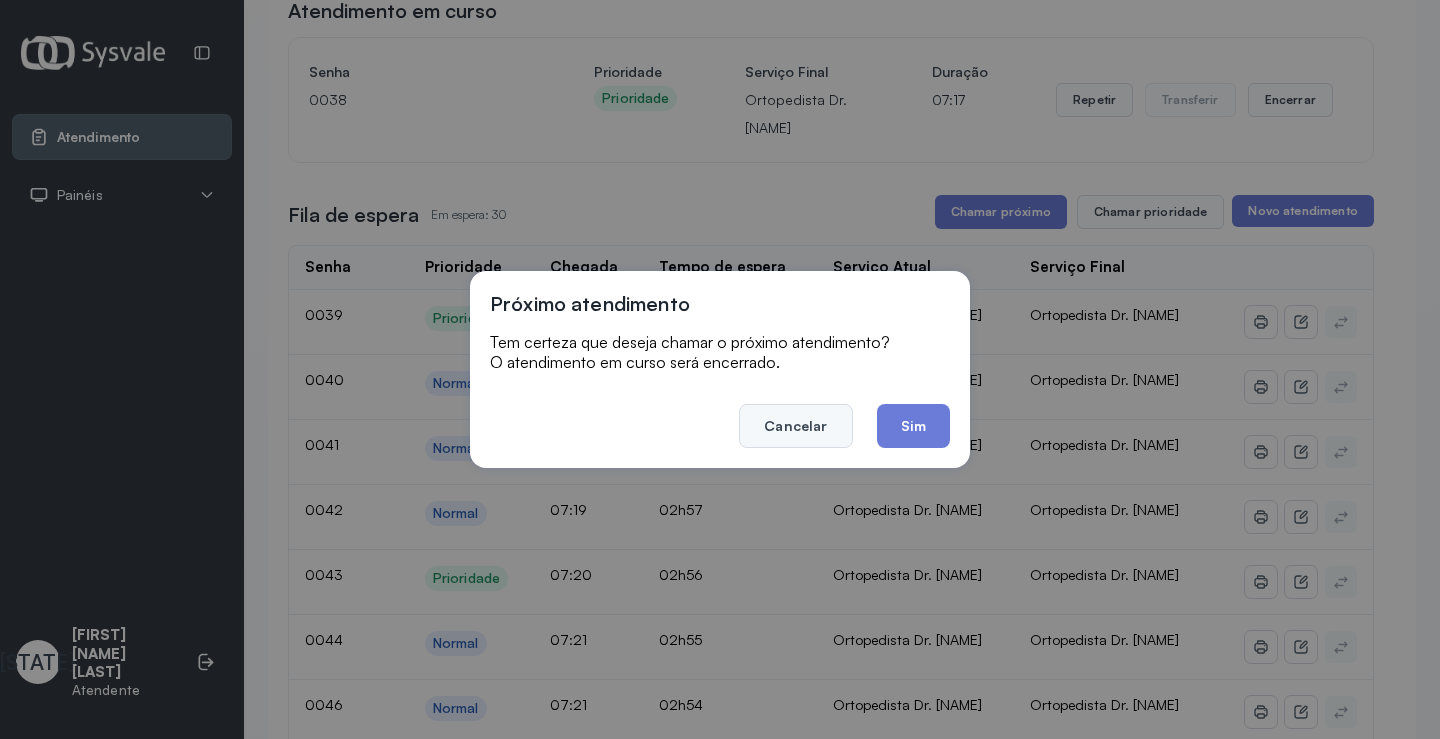 click on "Cancelar" 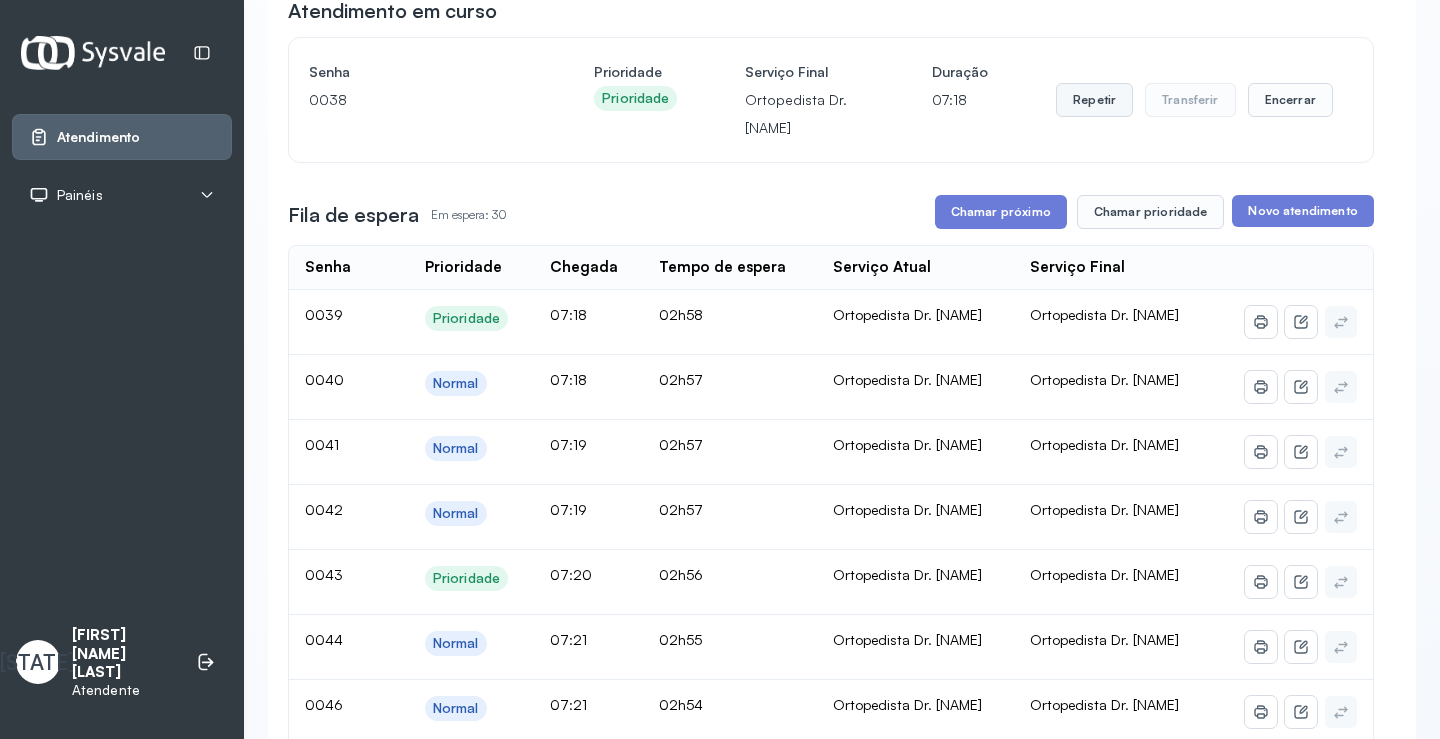 click on "Repetir" at bounding box center [1094, 100] 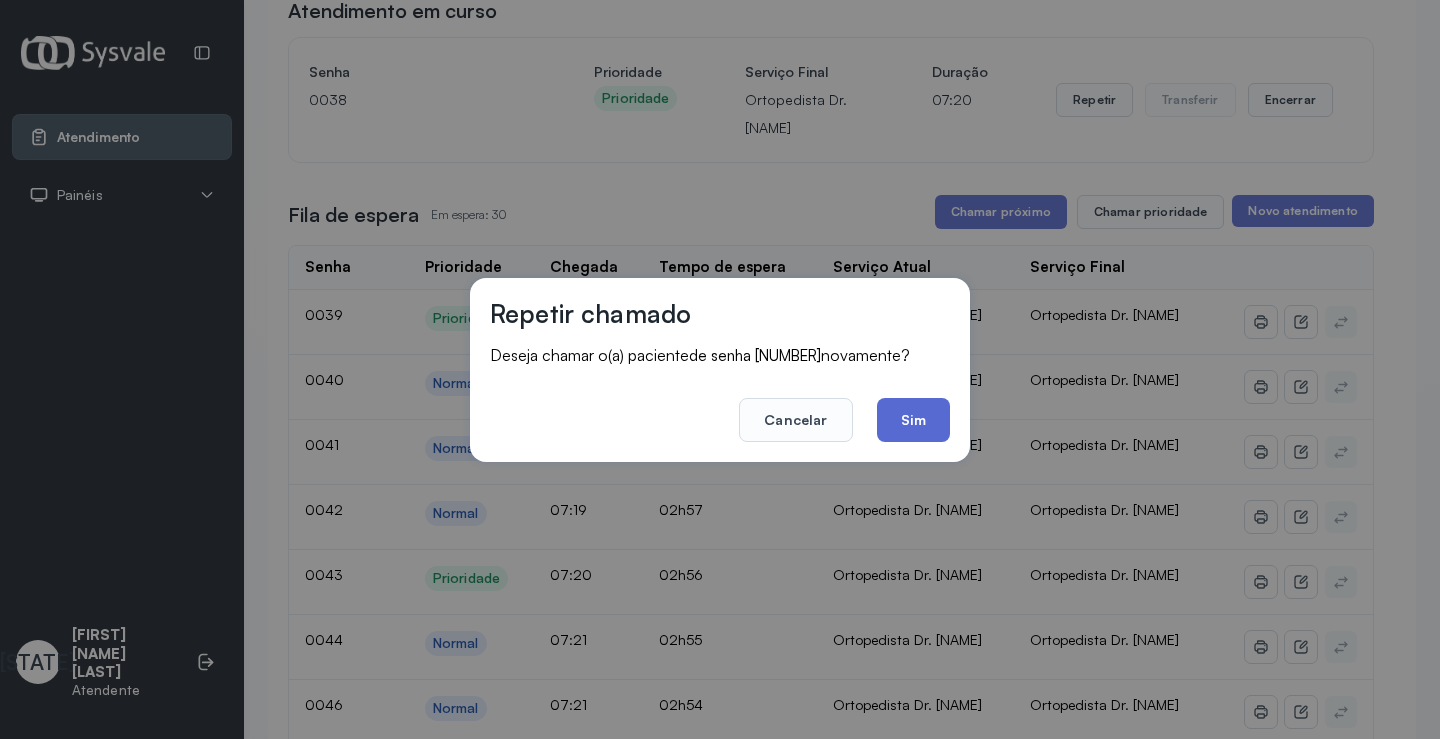 drag, startPoint x: 919, startPoint y: 445, endPoint x: 919, endPoint y: 432, distance: 13 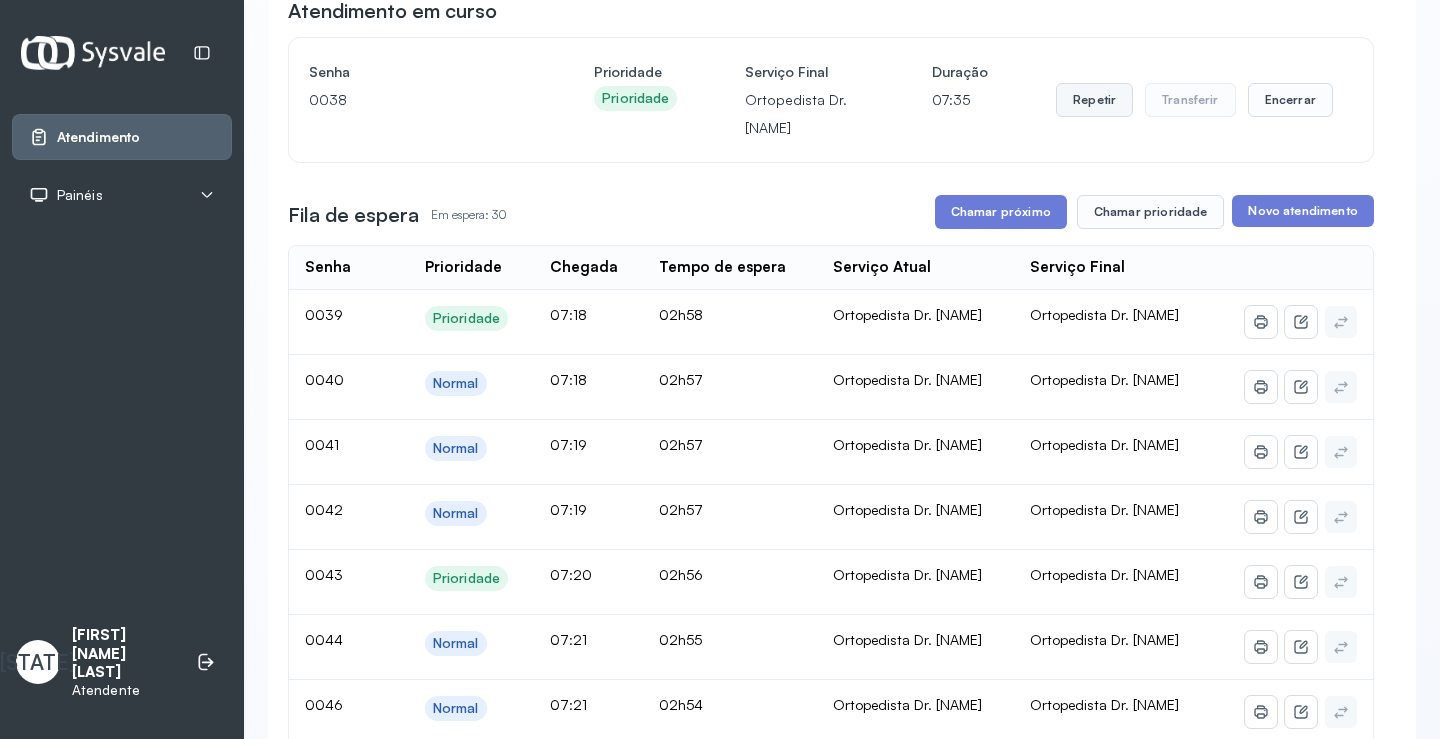 click on "Repetir" at bounding box center (1094, 100) 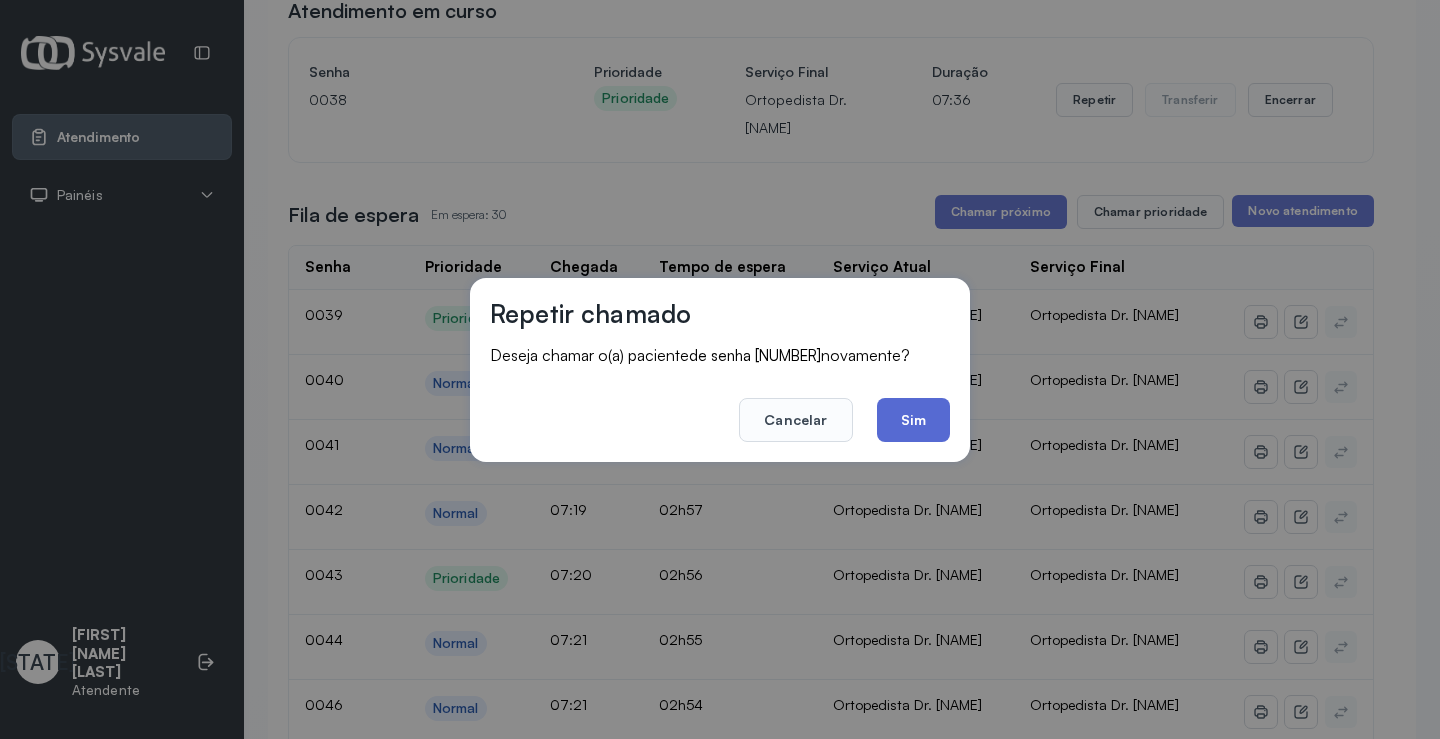 click on "Sim" 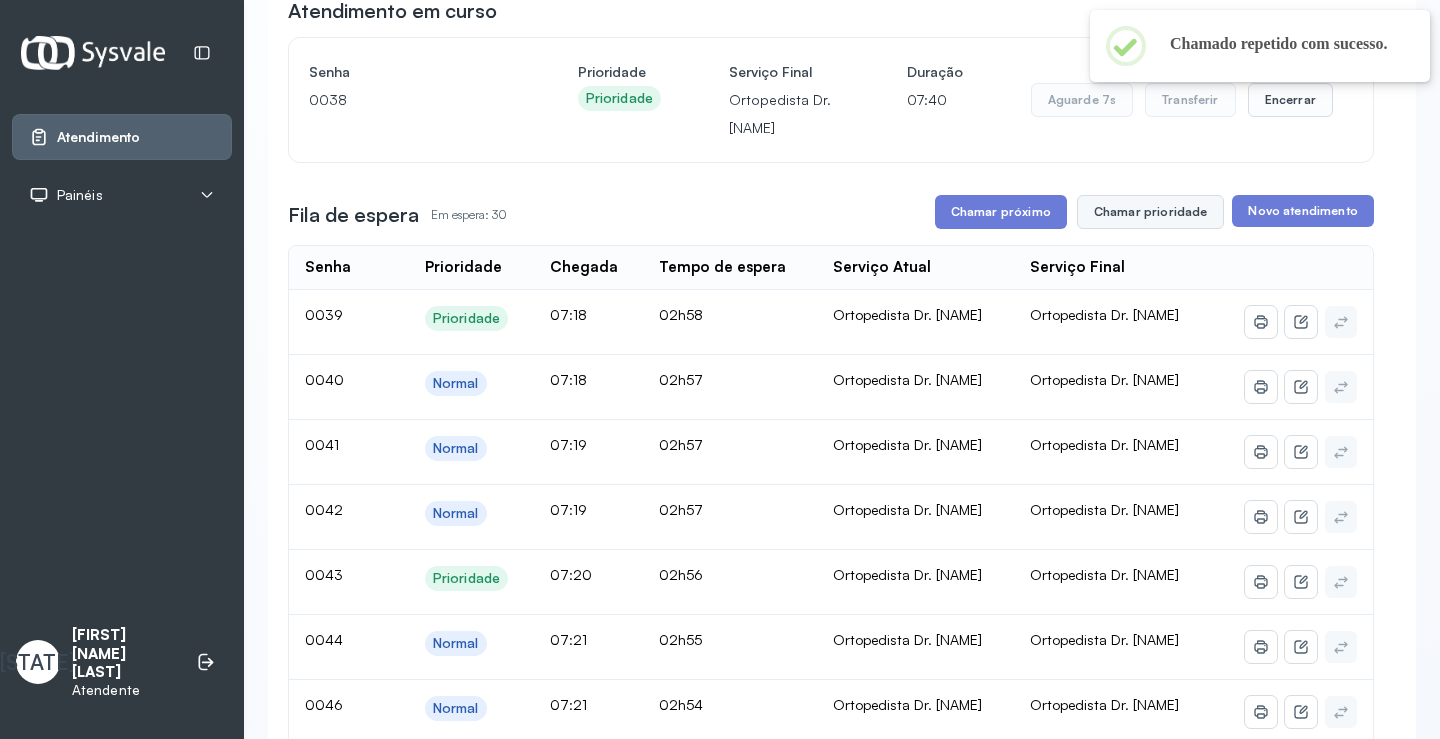 click on "Chamar prioridade" at bounding box center [1151, 212] 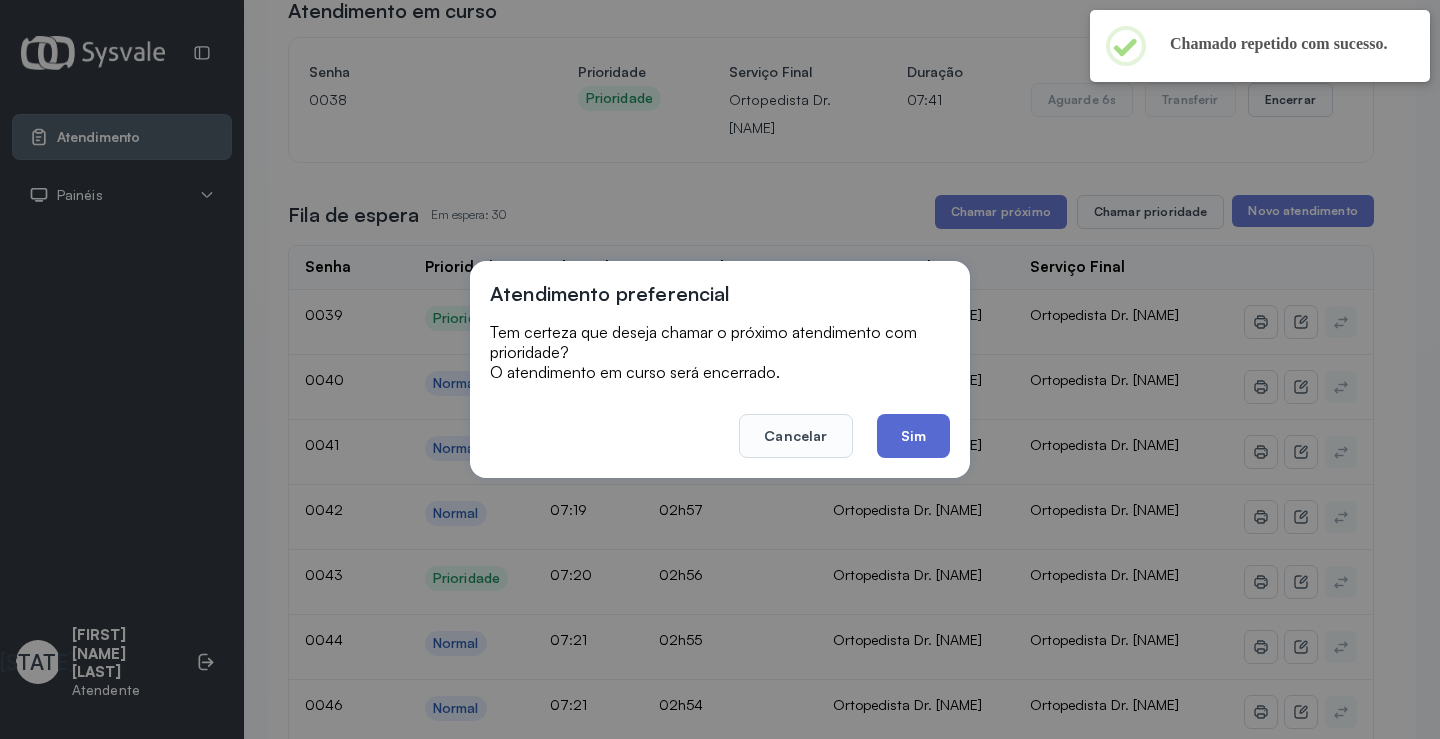 click on "Sim" 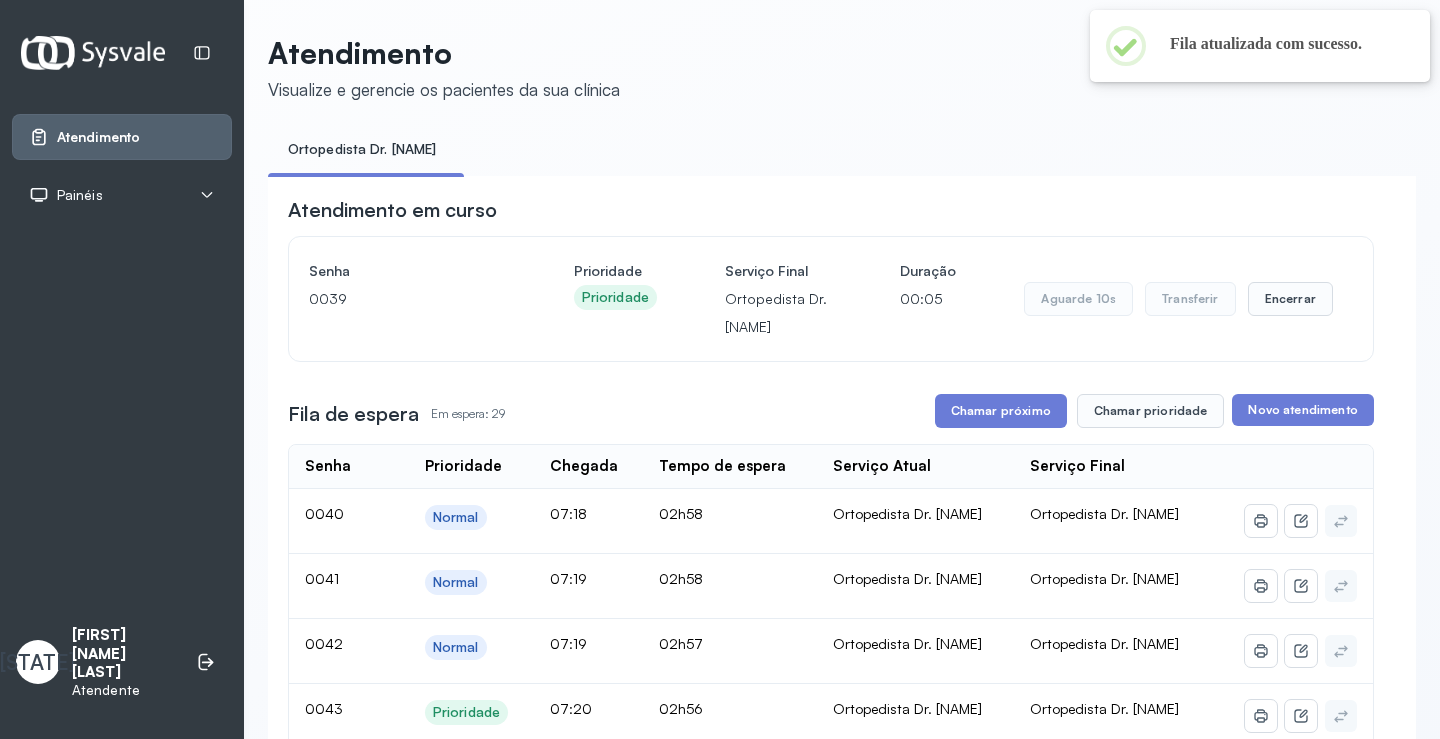 scroll, scrollTop: 200, scrollLeft: 0, axis: vertical 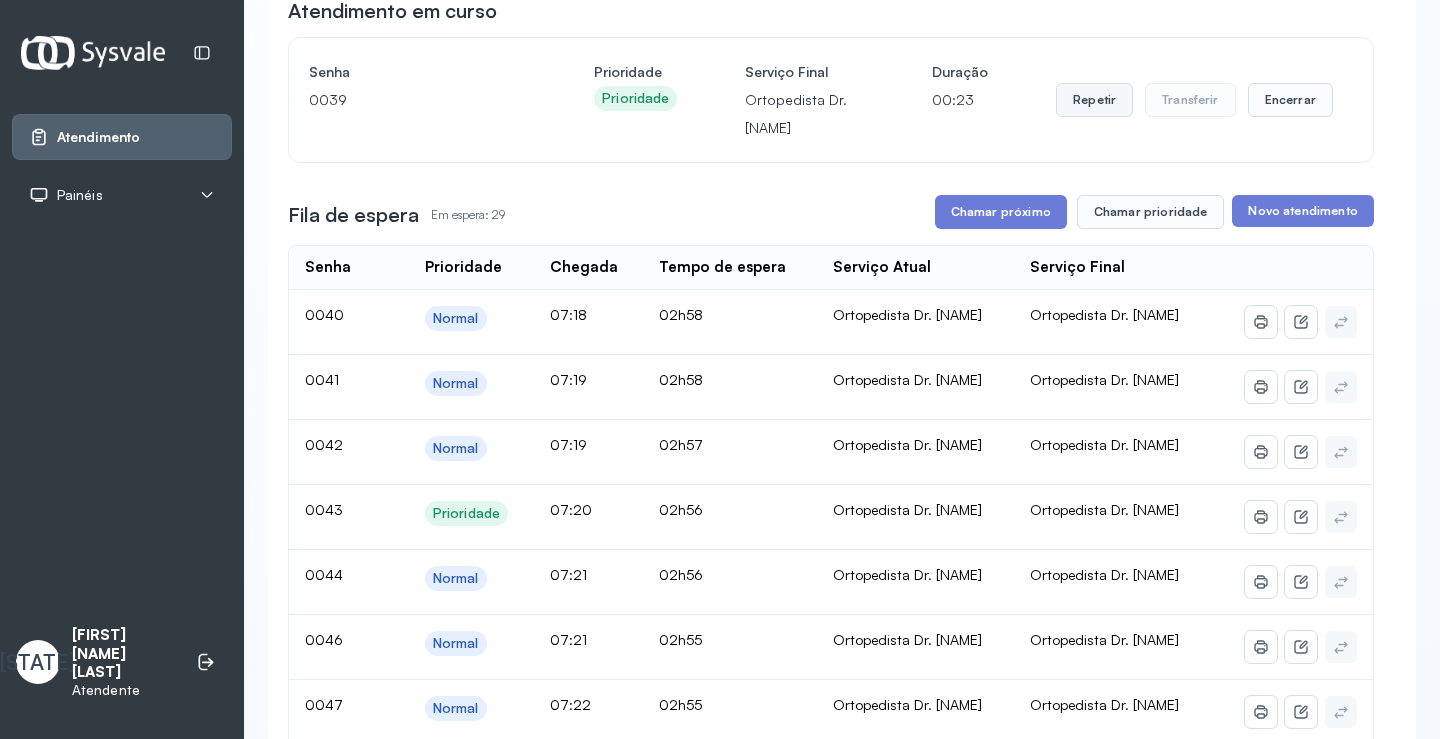 click on "Repetir" at bounding box center [1094, 100] 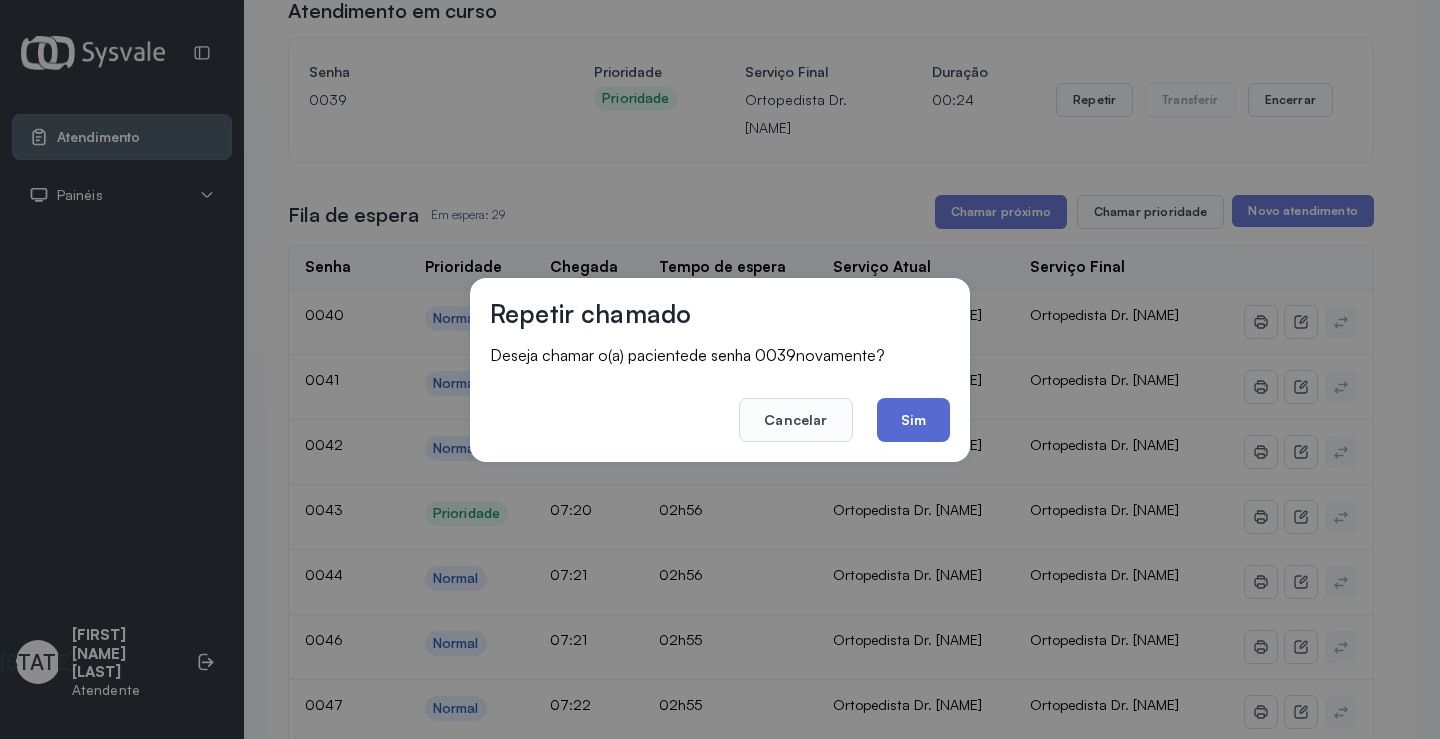 click on "Sim" 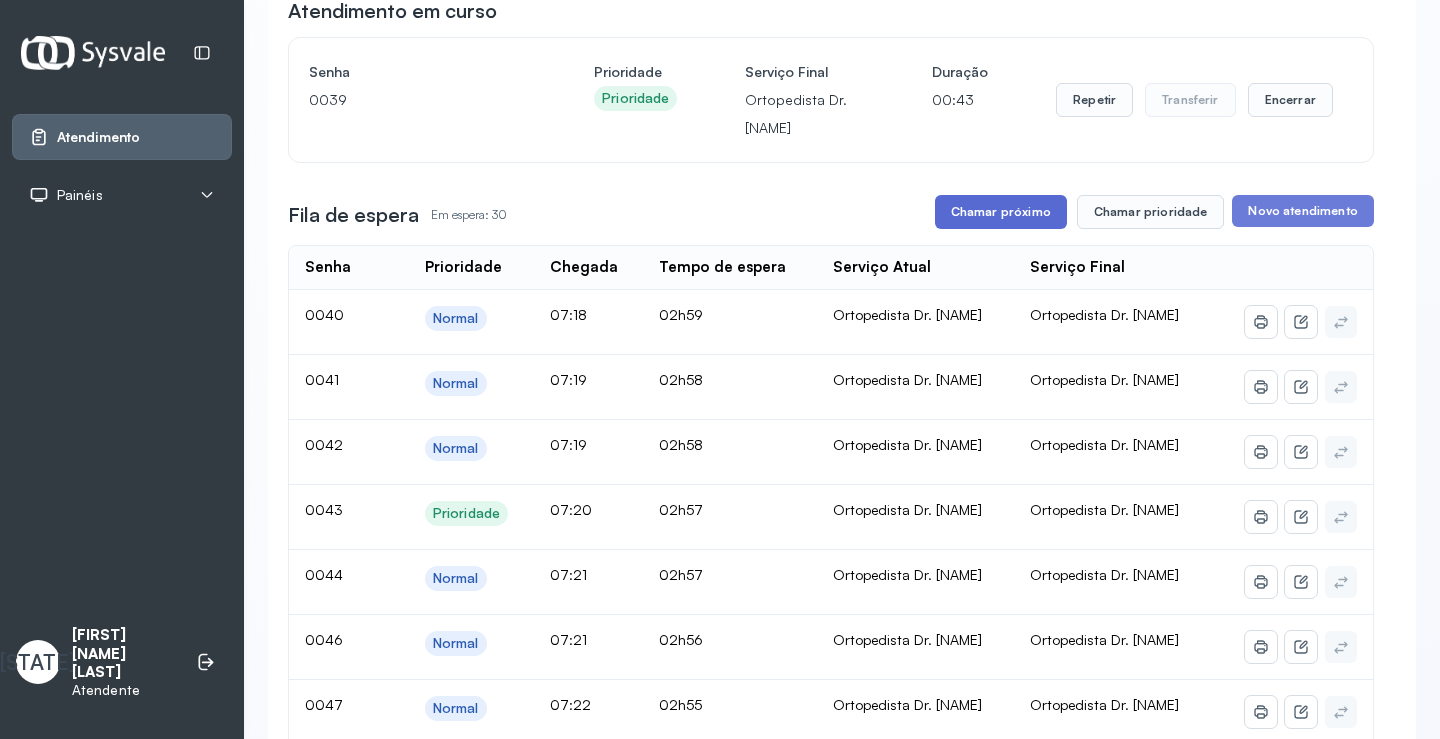 click on "Chamar próximo" at bounding box center [1001, 212] 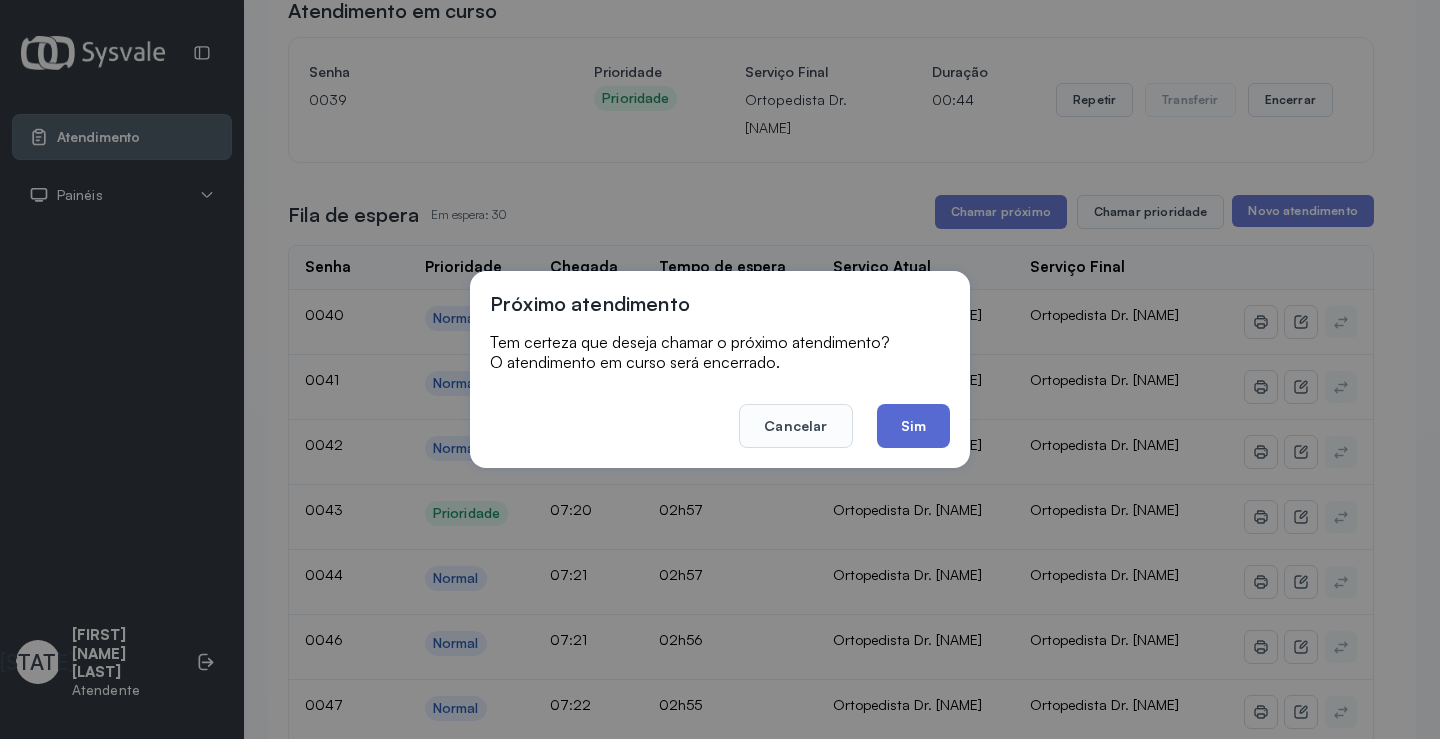 click on "Sim" 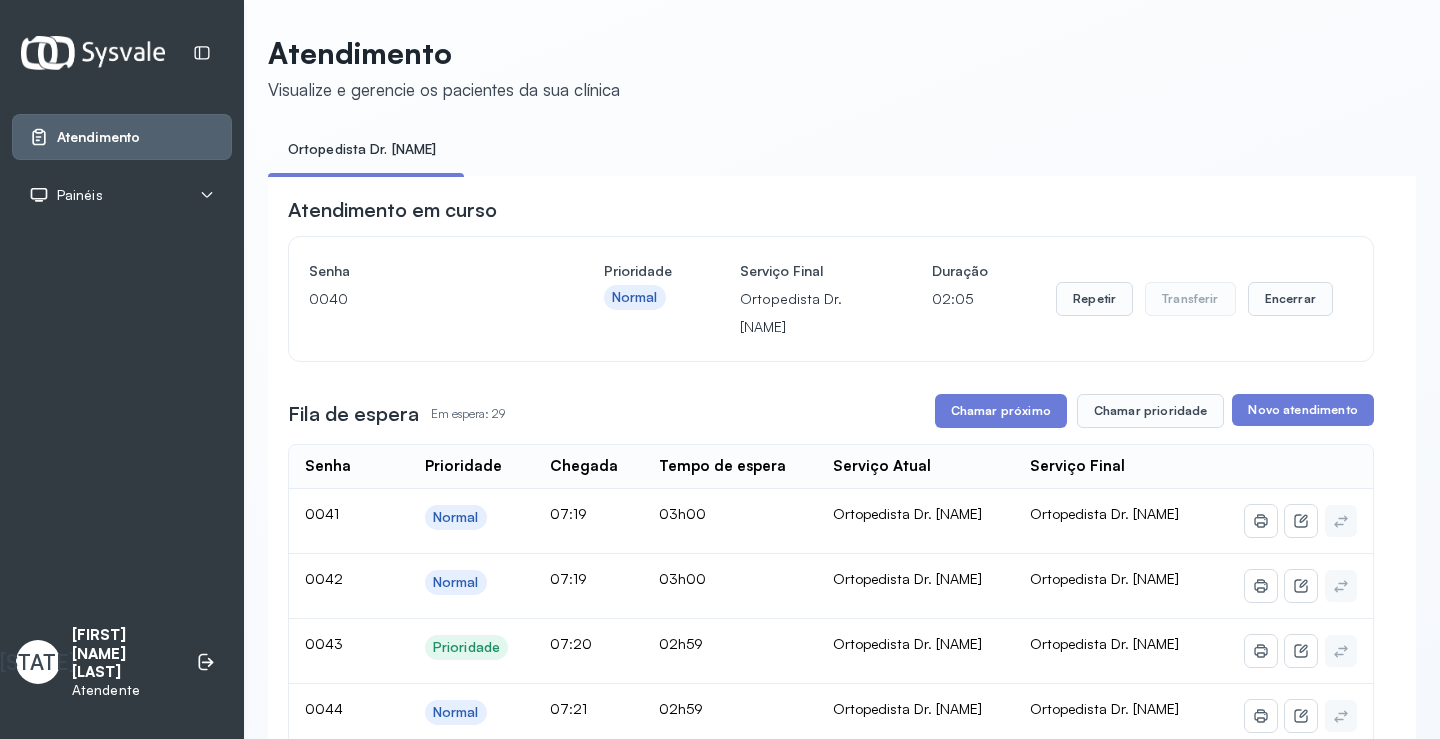 scroll, scrollTop: 200, scrollLeft: 0, axis: vertical 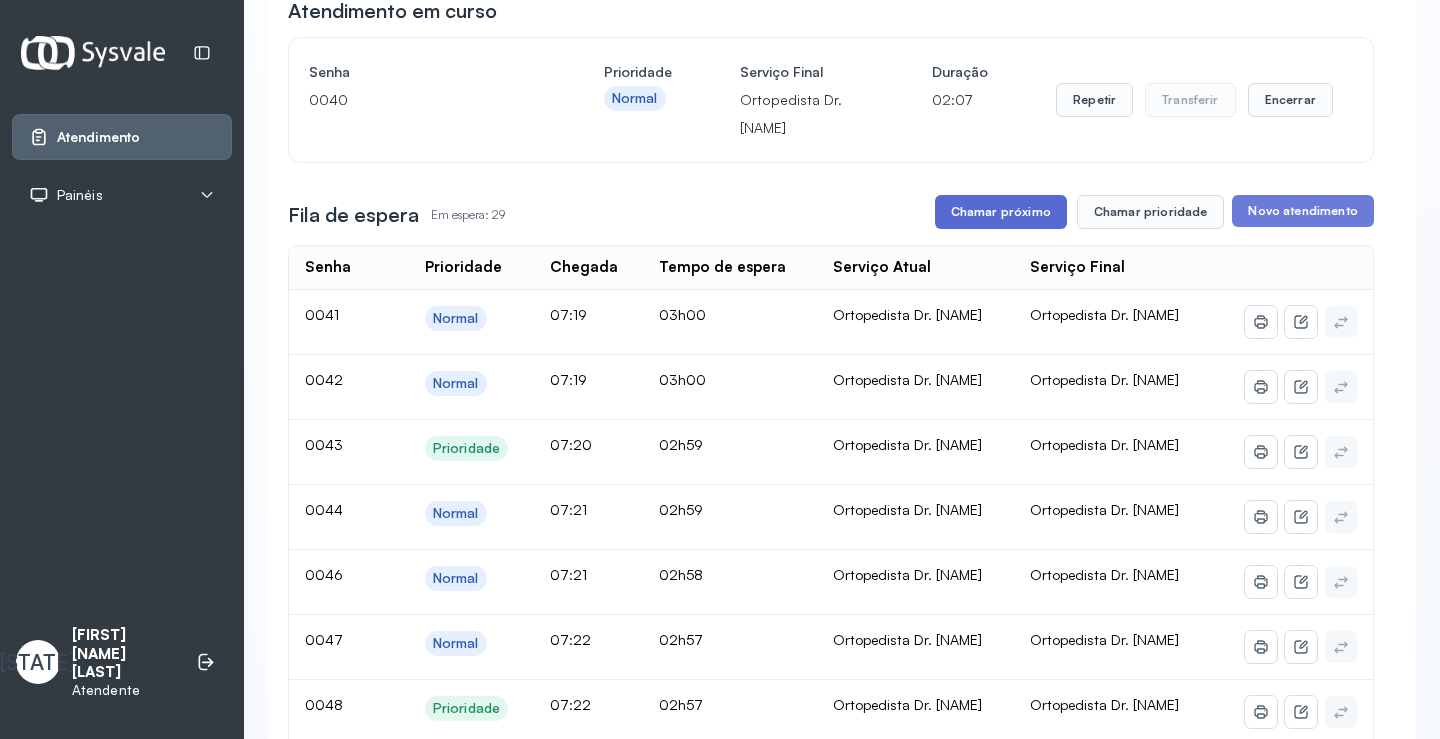 click on "Chamar próximo" at bounding box center [1001, 212] 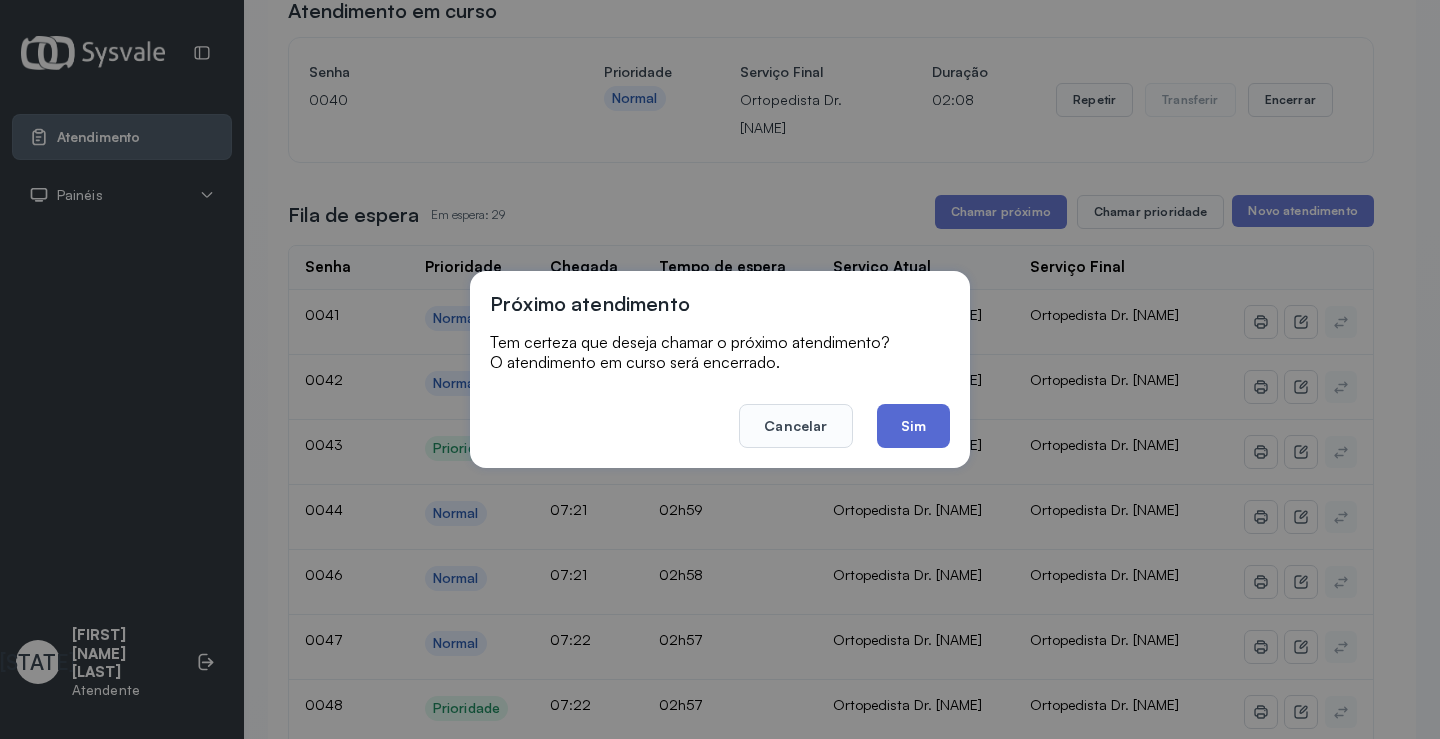 click on "Sim" 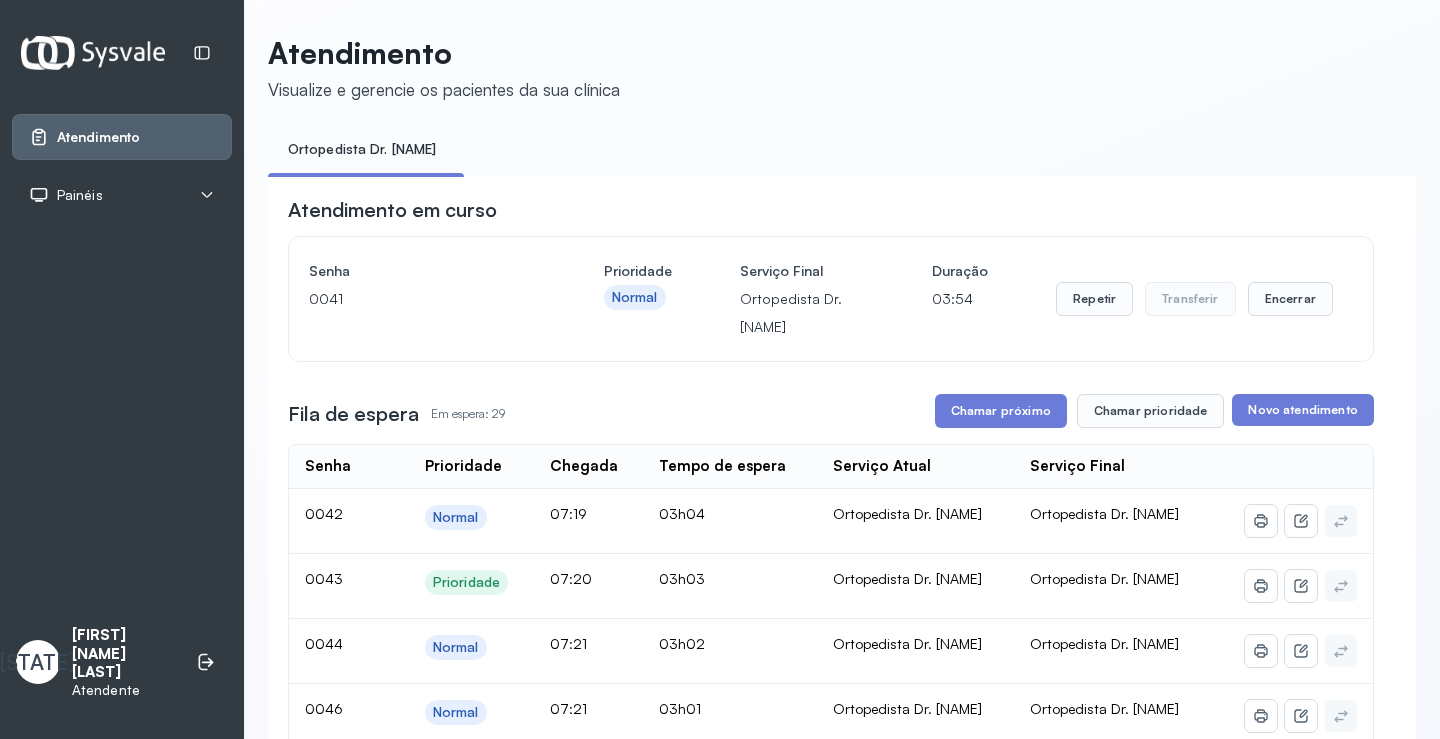 scroll, scrollTop: 200, scrollLeft: 0, axis: vertical 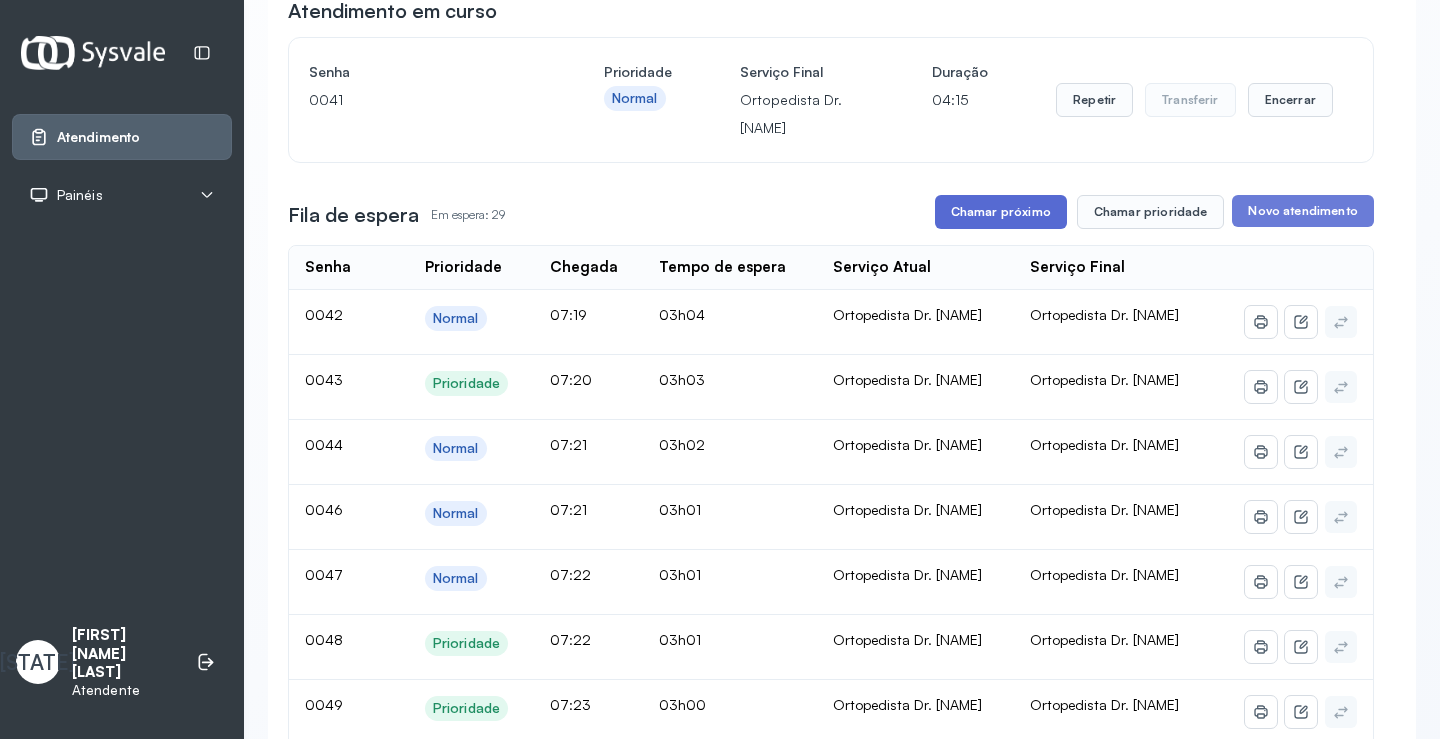 click on "Chamar próximo" at bounding box center [1001, 212] 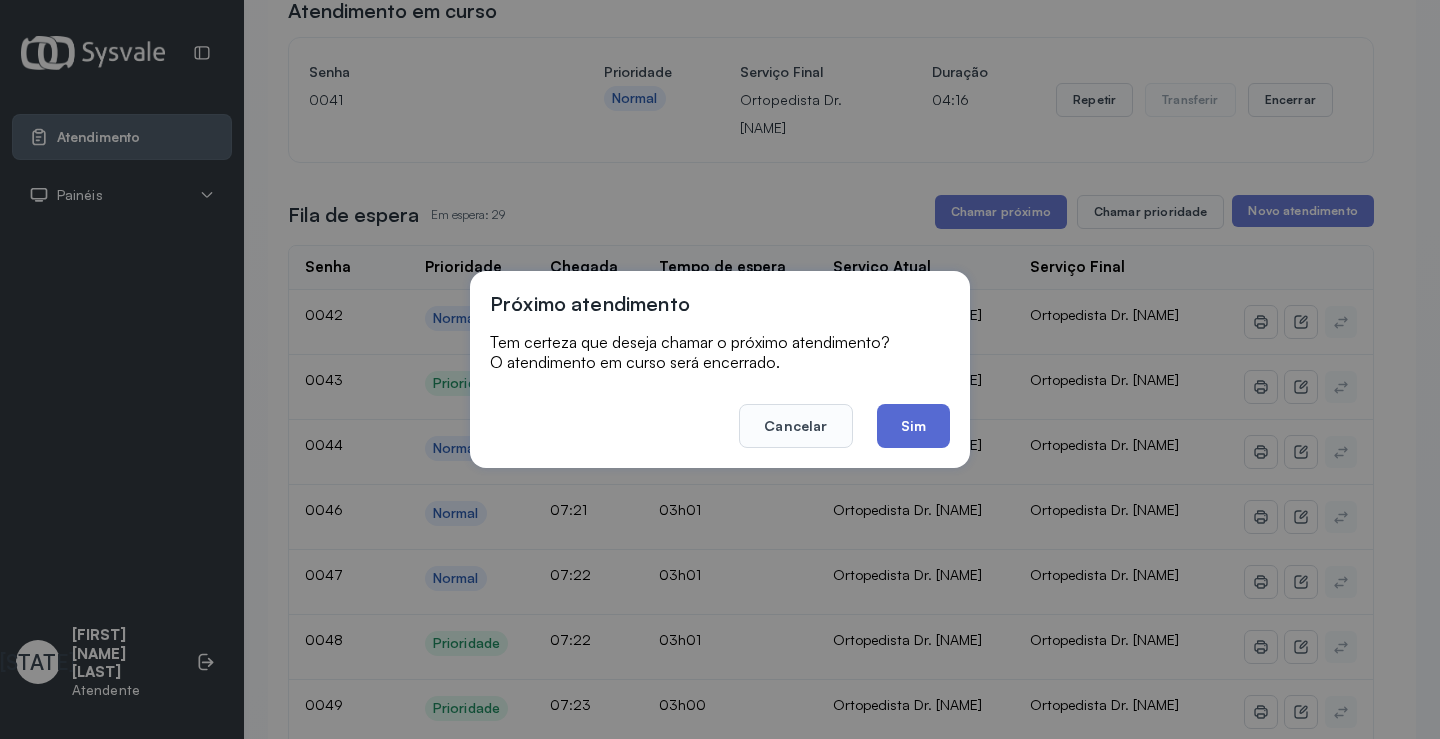 click on "Sim" 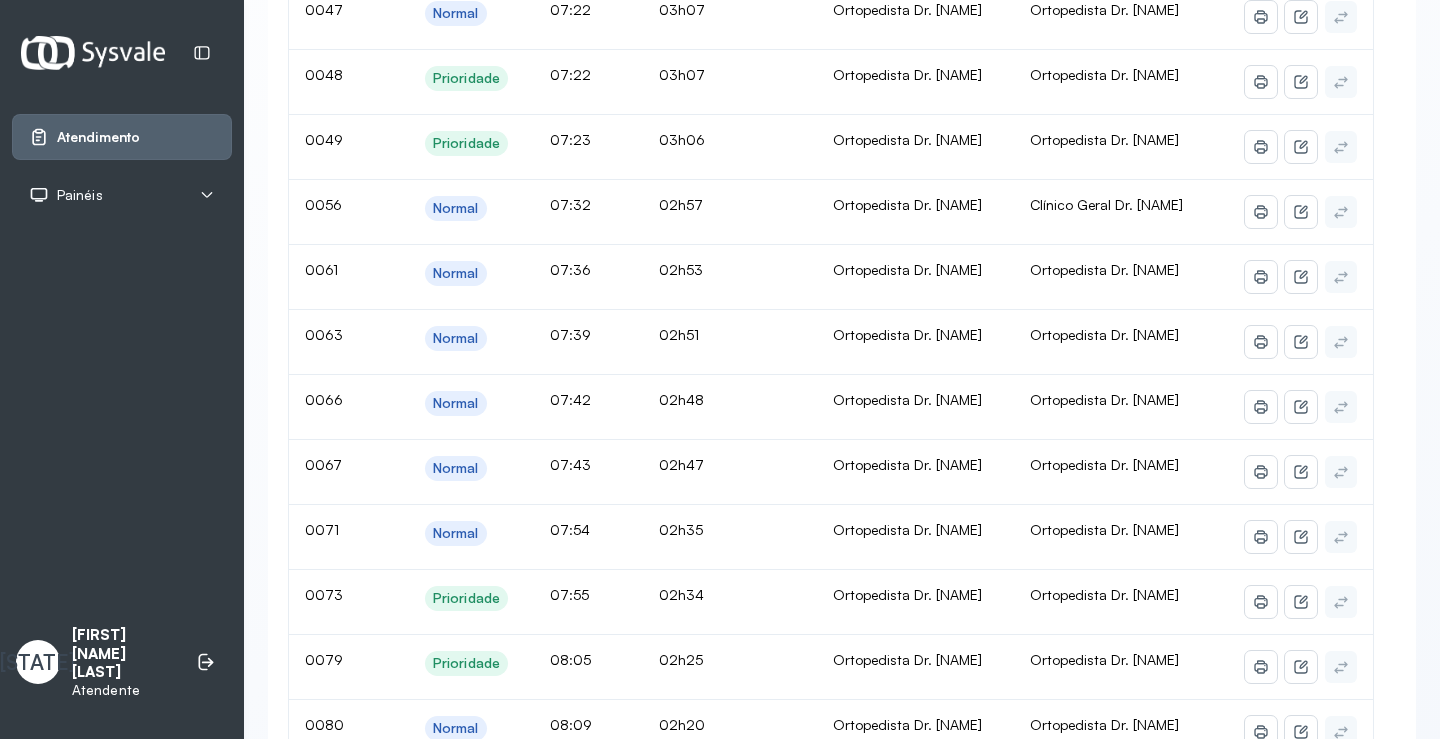 scroll, scrollTop: 0, scrollLeft: 0, axis: both 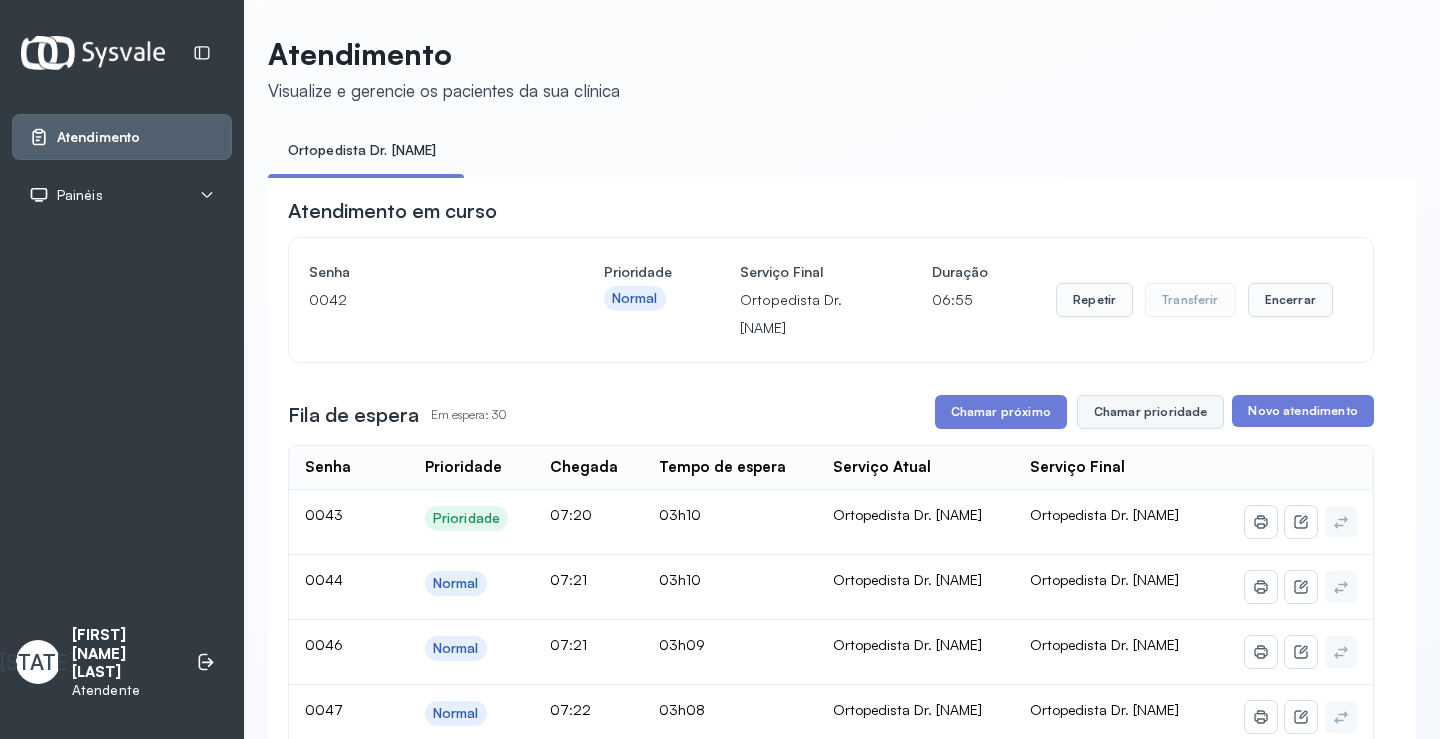 click on "Chamar prioridade" at bounding box center [1151, 412] 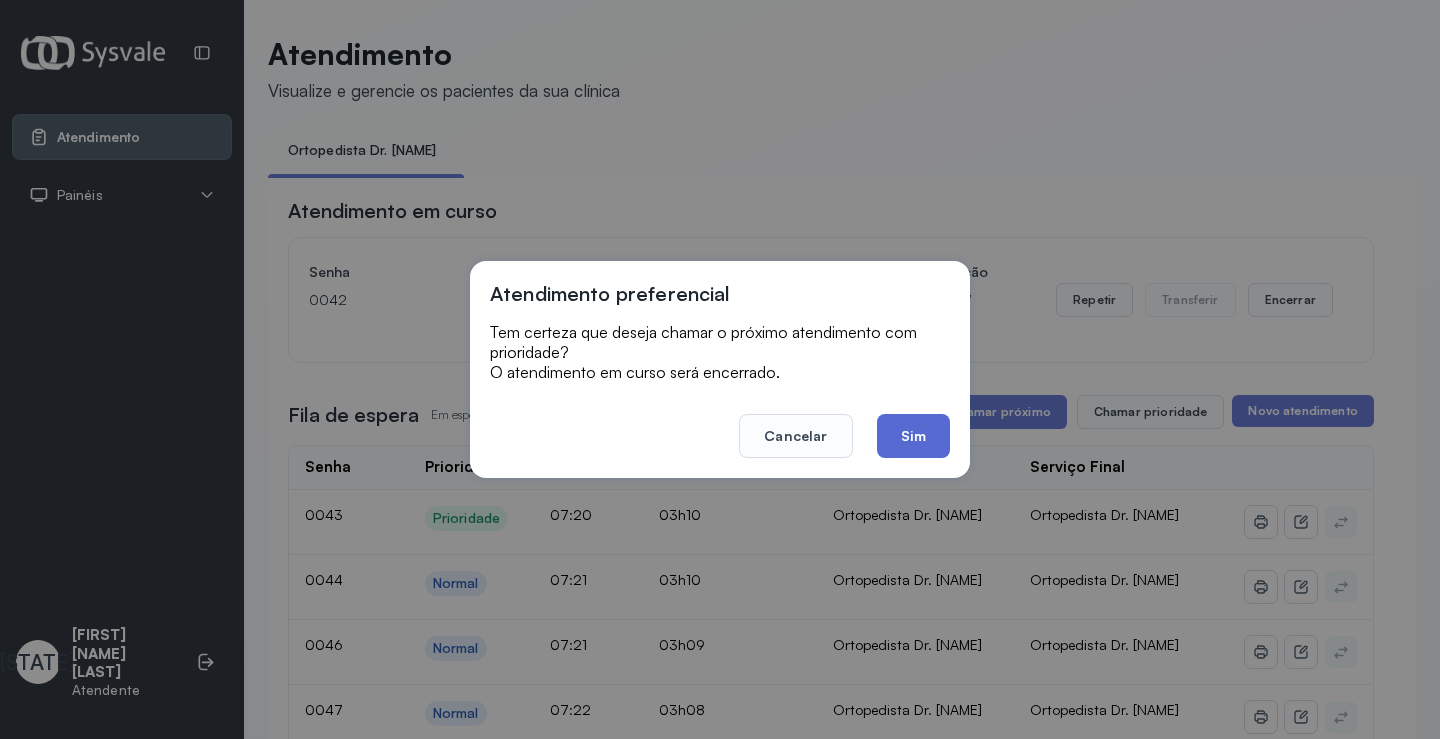 click on "Sim" 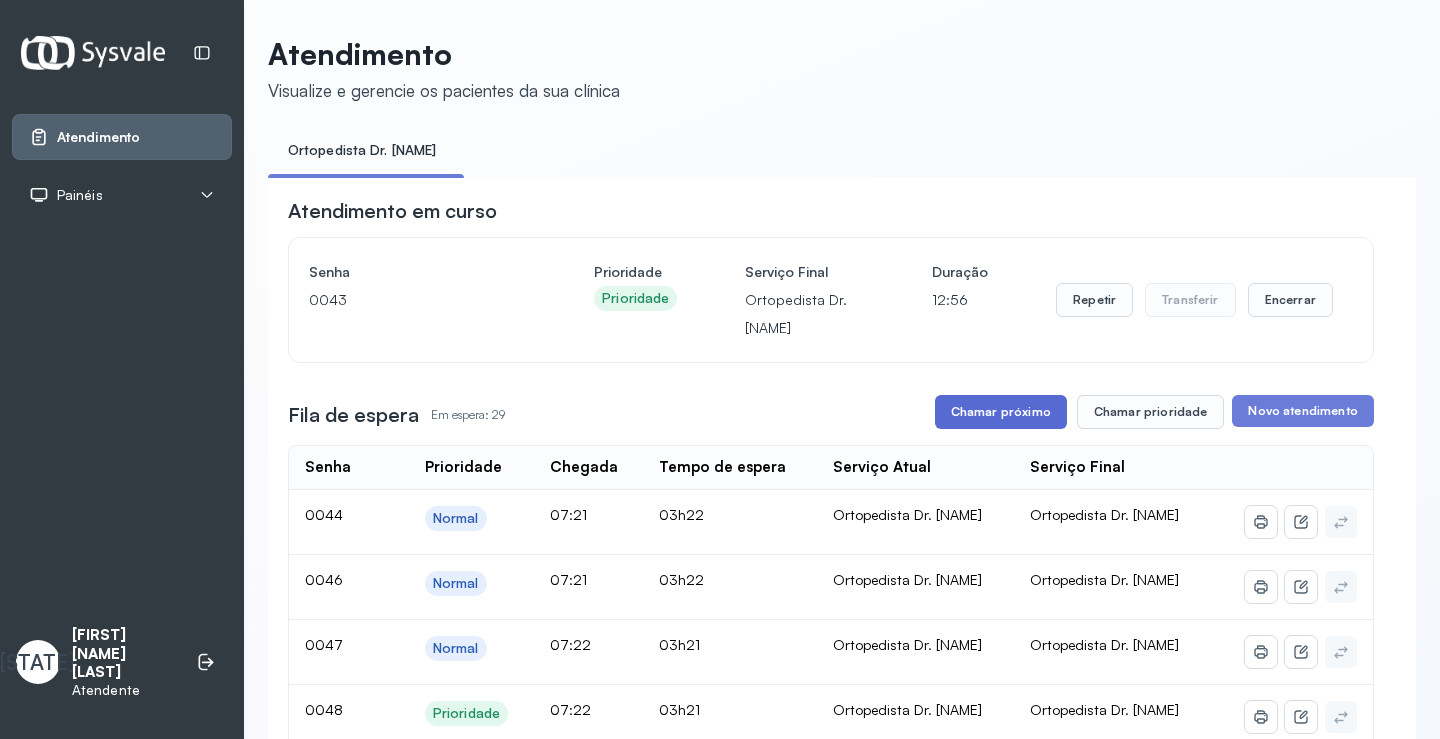click on "Chamar próximo" at bounding box center [1001, 412] 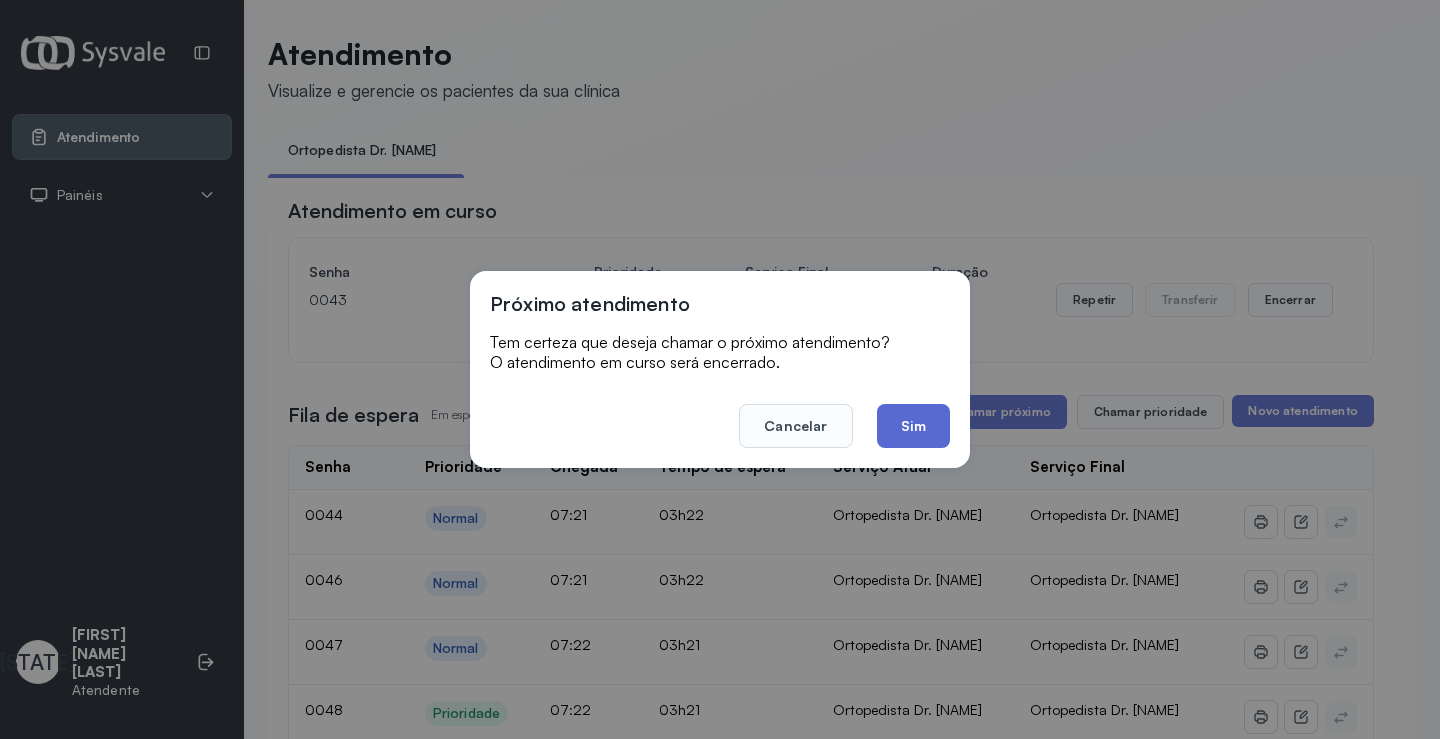 click on "Sim" 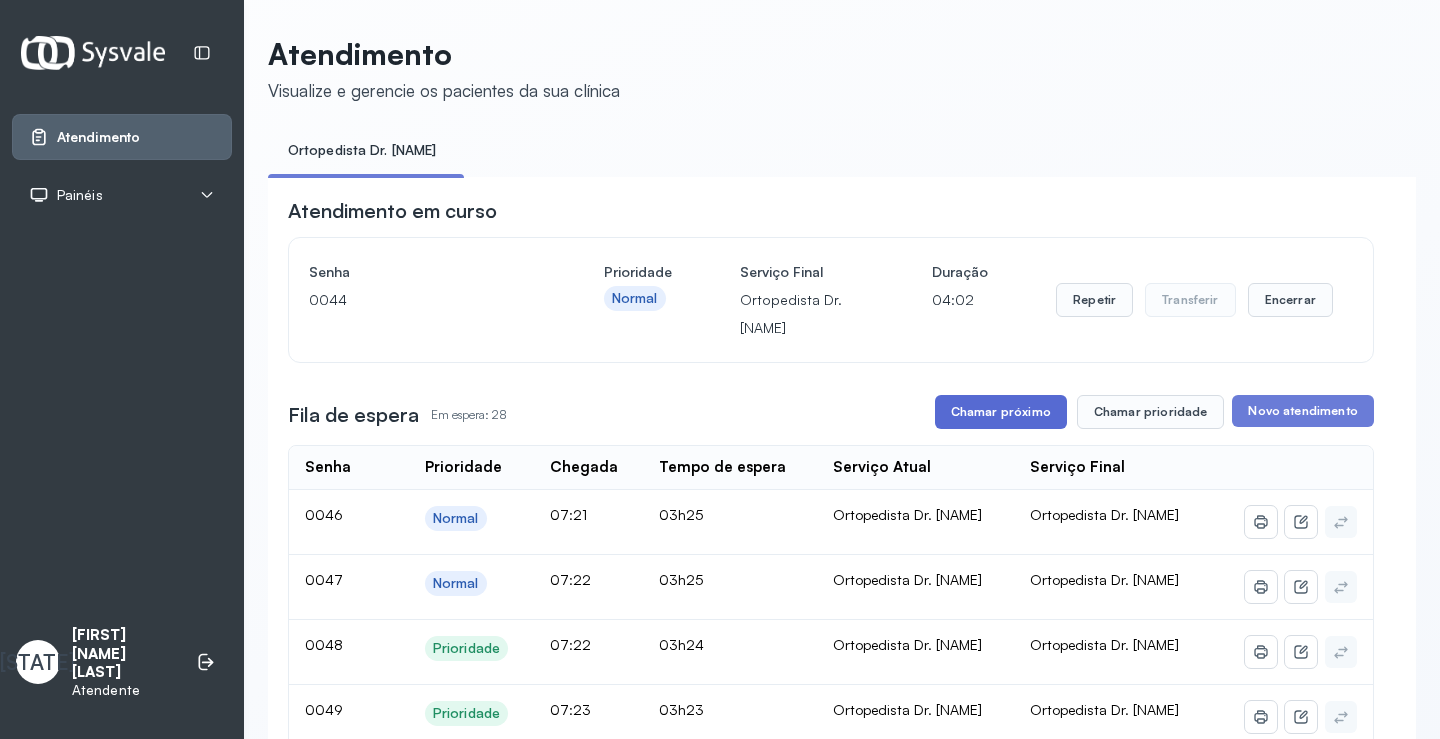 click on "Chamar próximo" at bounding box center (1001, 412) 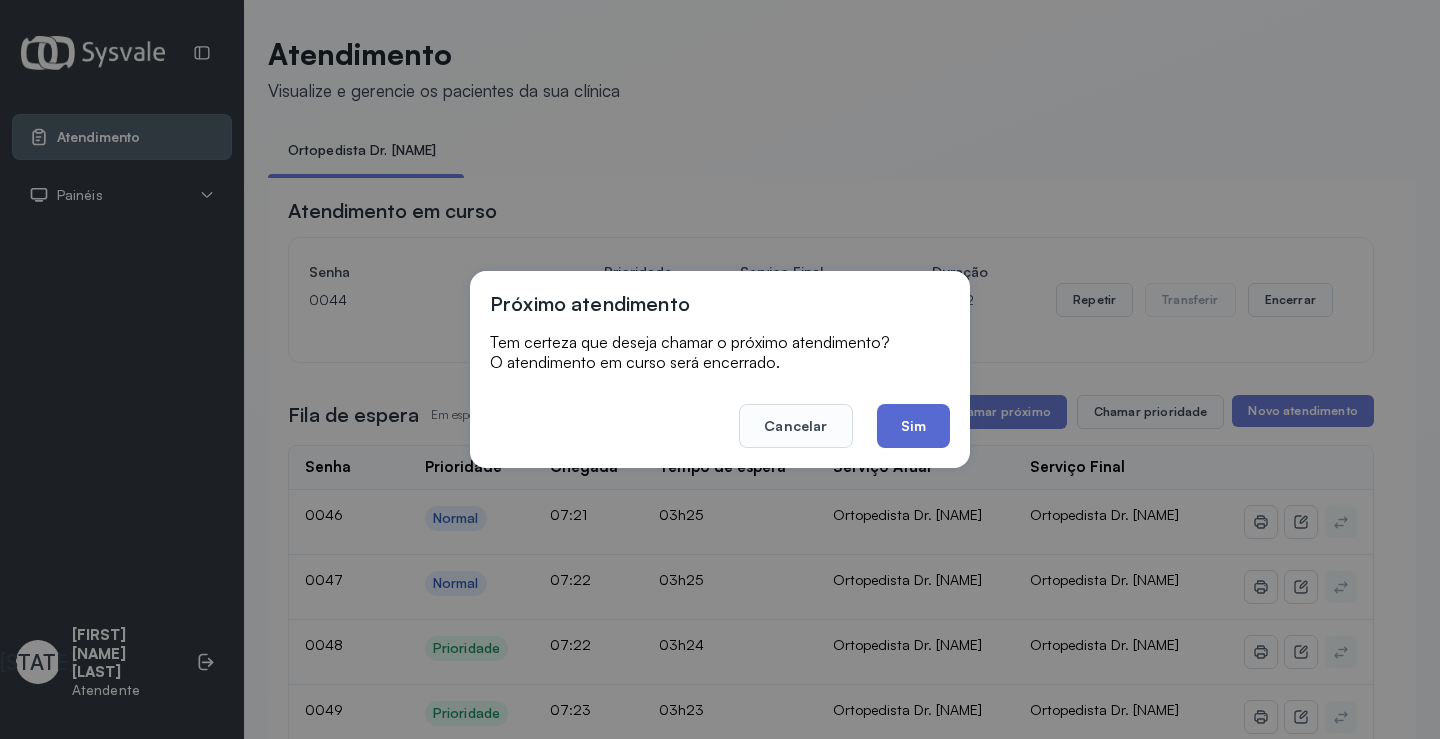 click on "Sim" 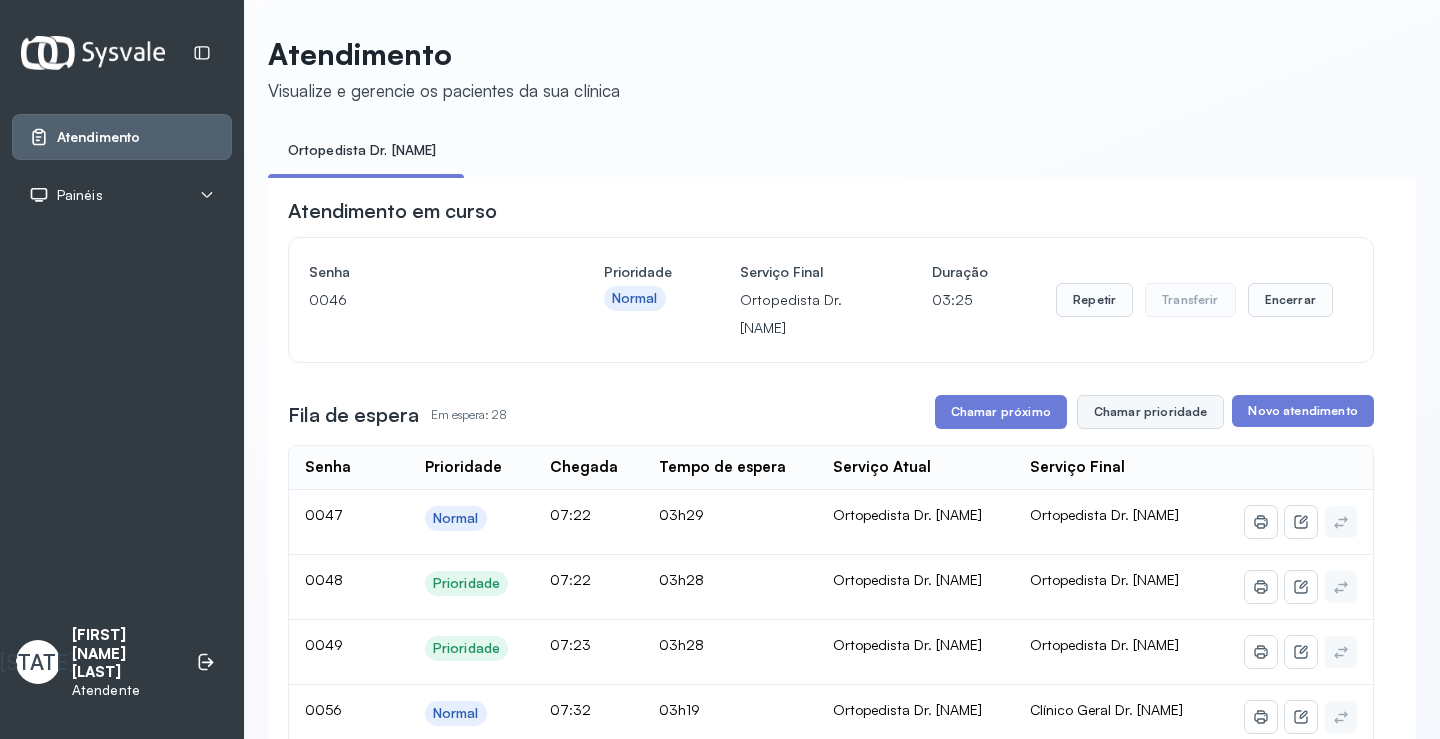 click on "Chamar prioridade" at bounding box center [1151, 412] 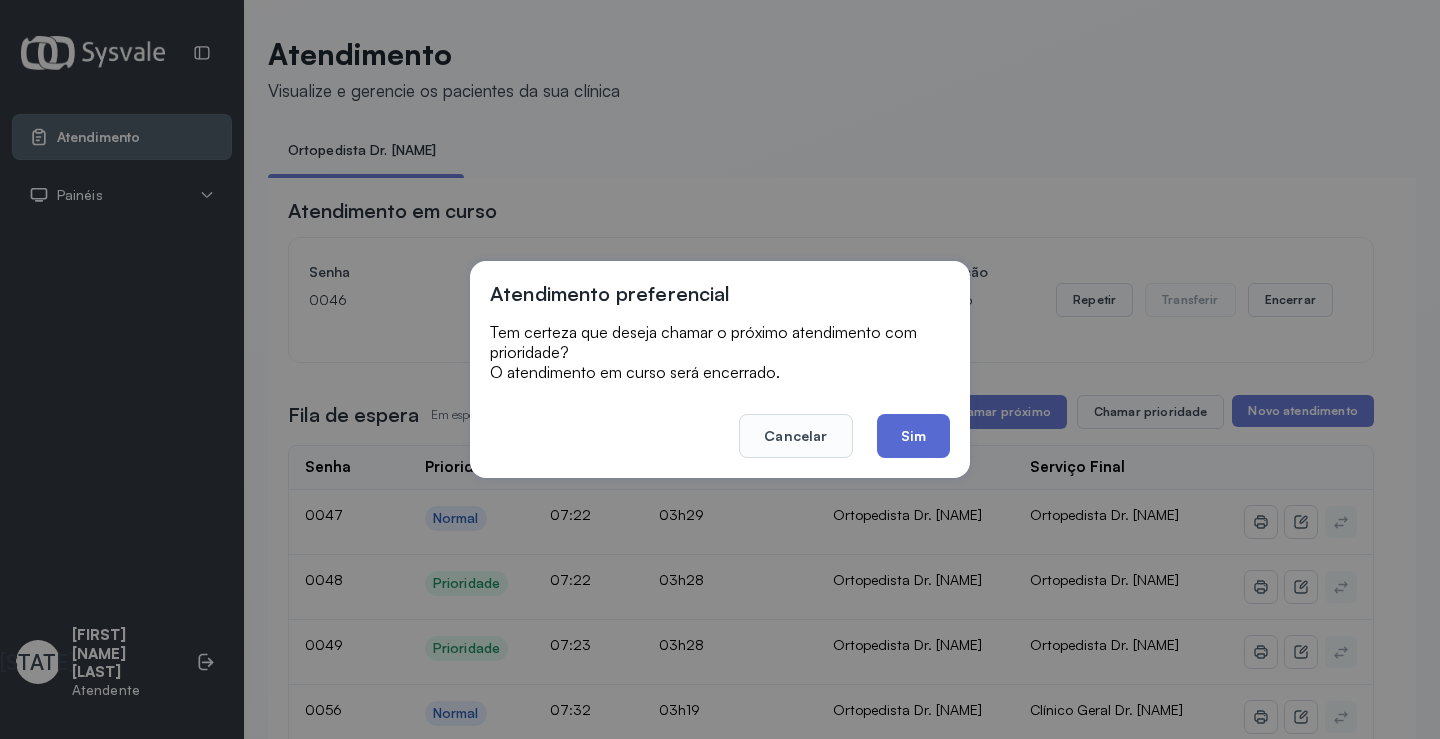 click on "Sim" 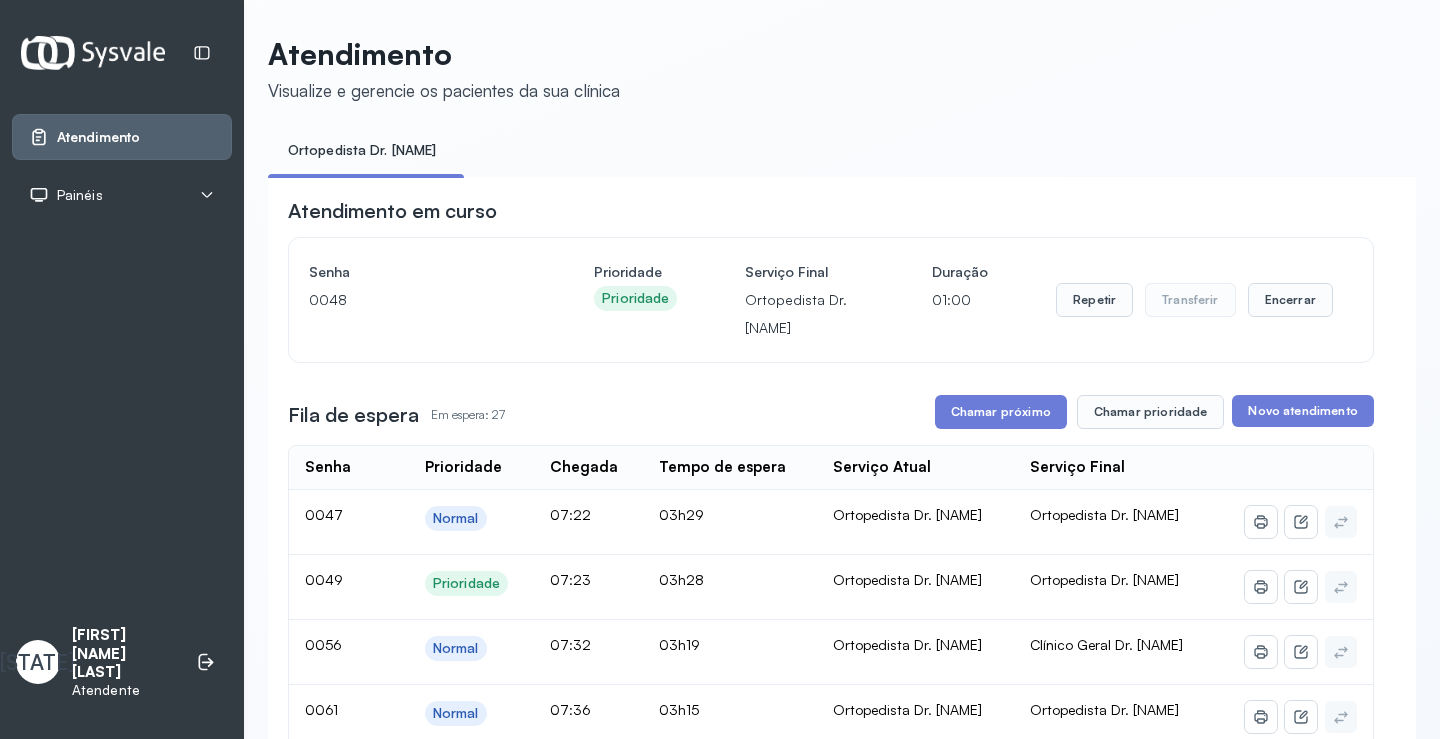 click on "Atendimento em curso Senha 0048 Prioridade Prioridade Serviço Final Ortopedista Dr. [NAME] Duração 01:00 Repetir Transferir Encerrar Fila de espera  Em espera: 27 Chamar próximo Chamar prioridade Novo atendimento Senha    Prioridade  Chegada  Tempo de espera  Serviço Atual  Serviço Final    0047 Normal 07:22 03h29 Ortopedista Dr. [NAME] Ortopedista Dr. [NAME] 0049 Prioridade 07:23 03h28 Ortopedista Dr. [NAME] Ortopedista Dr. [NAME] 0056 Normal 07:32 03h19 Ortopedista Dr. [NAME] Clínico Geral Dr. [NAME] 0061 Normal 07:36 03h15 Ortopedista Dr. [NAME] Ortopedista Dr. [NAME] 0063 Normal 07:39 03h12 Ortopedista Dr. [NAME] Ortopedista Dr. [NAME] 0066 Normal 07:42 03h09 Ortopedista Dr. [NAME] Ortopedista Dr. [NAME] 0067 Normal 07:43 03h08 Ortopedista Dr. [NAME] Ortopedista Dr. [NAME] 0071 Normal 07:54 02h57 Ortopedista Dr. [NAME] Ortopedista Dr. [NAME] 0073 Prioridade 07:55 02h56 Ortopedista Dr. [NAME] Ortopedista Dr. [NAME] 0079 Prioridade 08:05 02h46 Ortopedista Dr. [NAME] Ortopedista Dr. [NAME] 0080 Normal 08:09 02h42 |" at bounding box center [831, 2125] 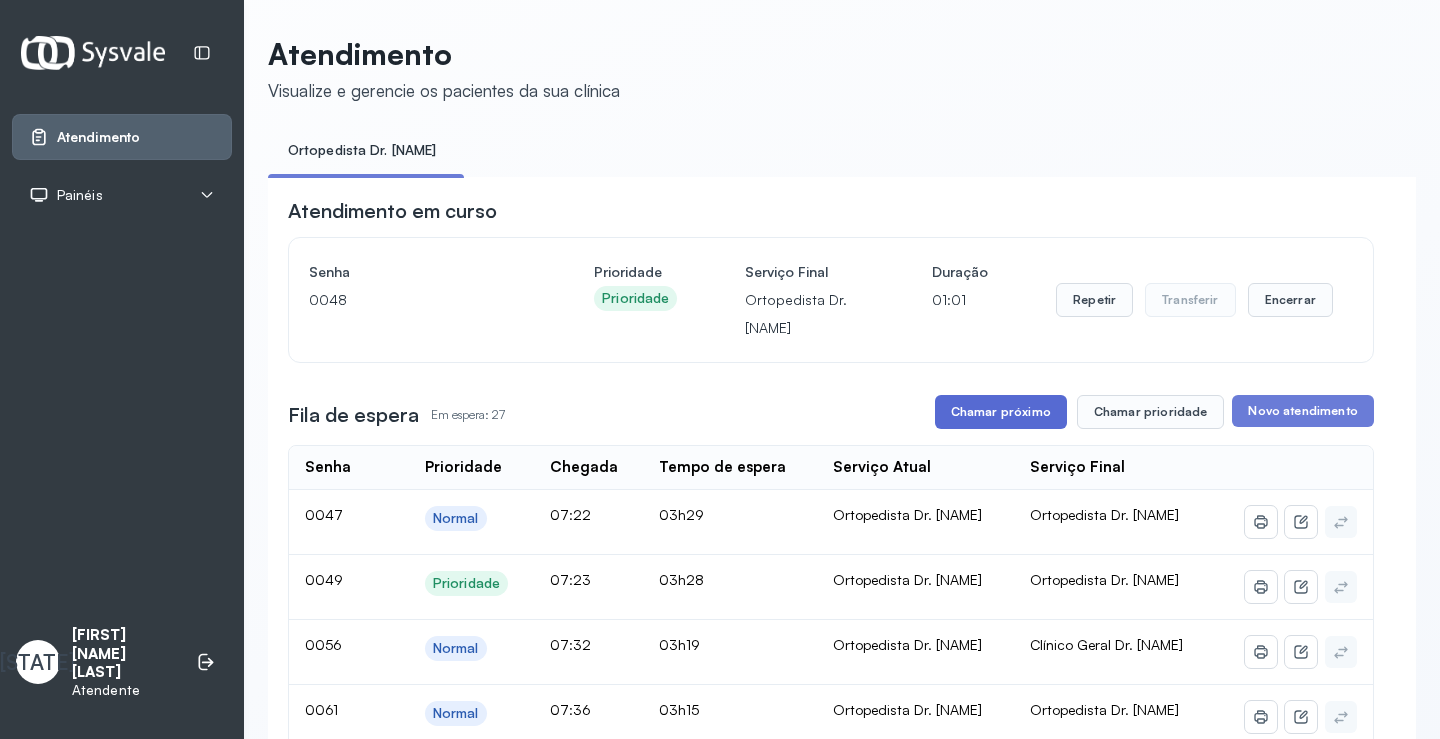 click on "Chamar próximo" at bounding box center [1001, 412] 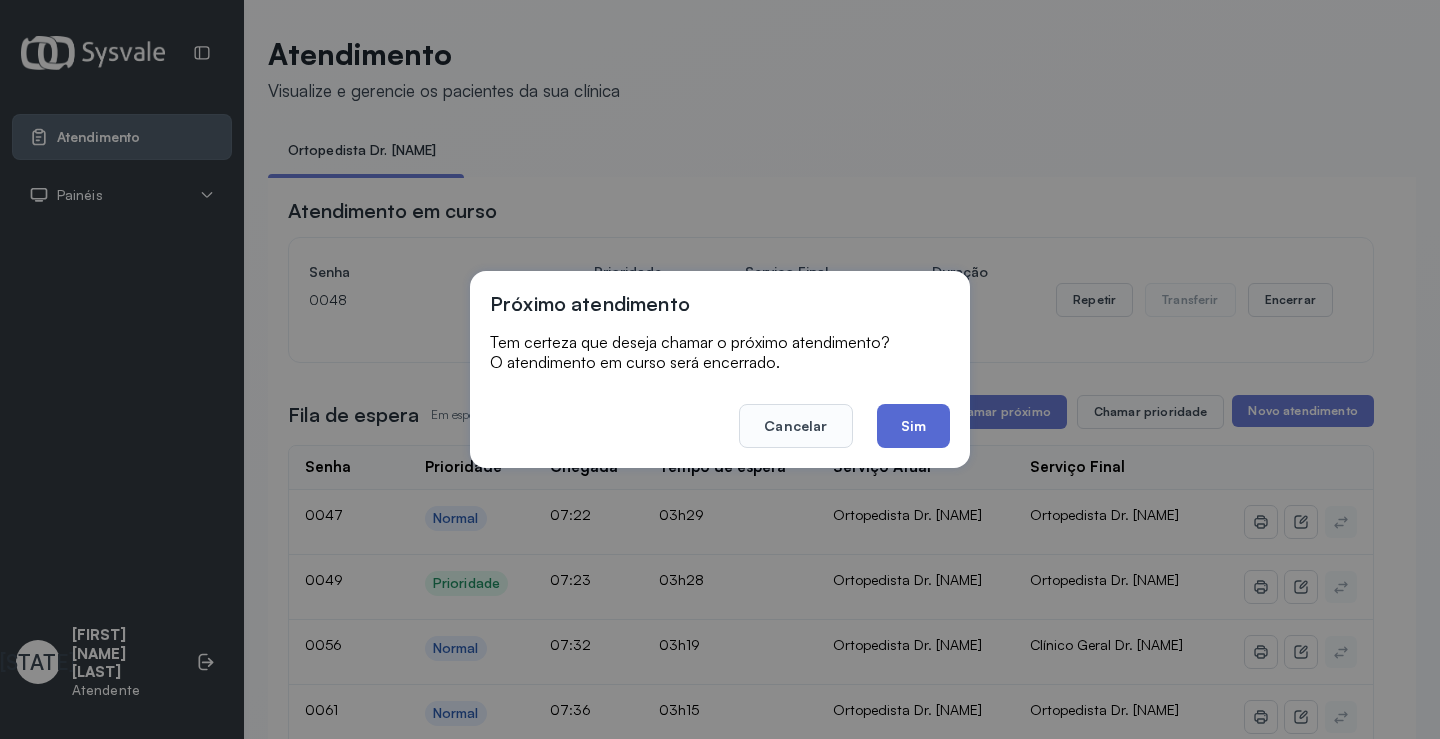 click on "Sim" 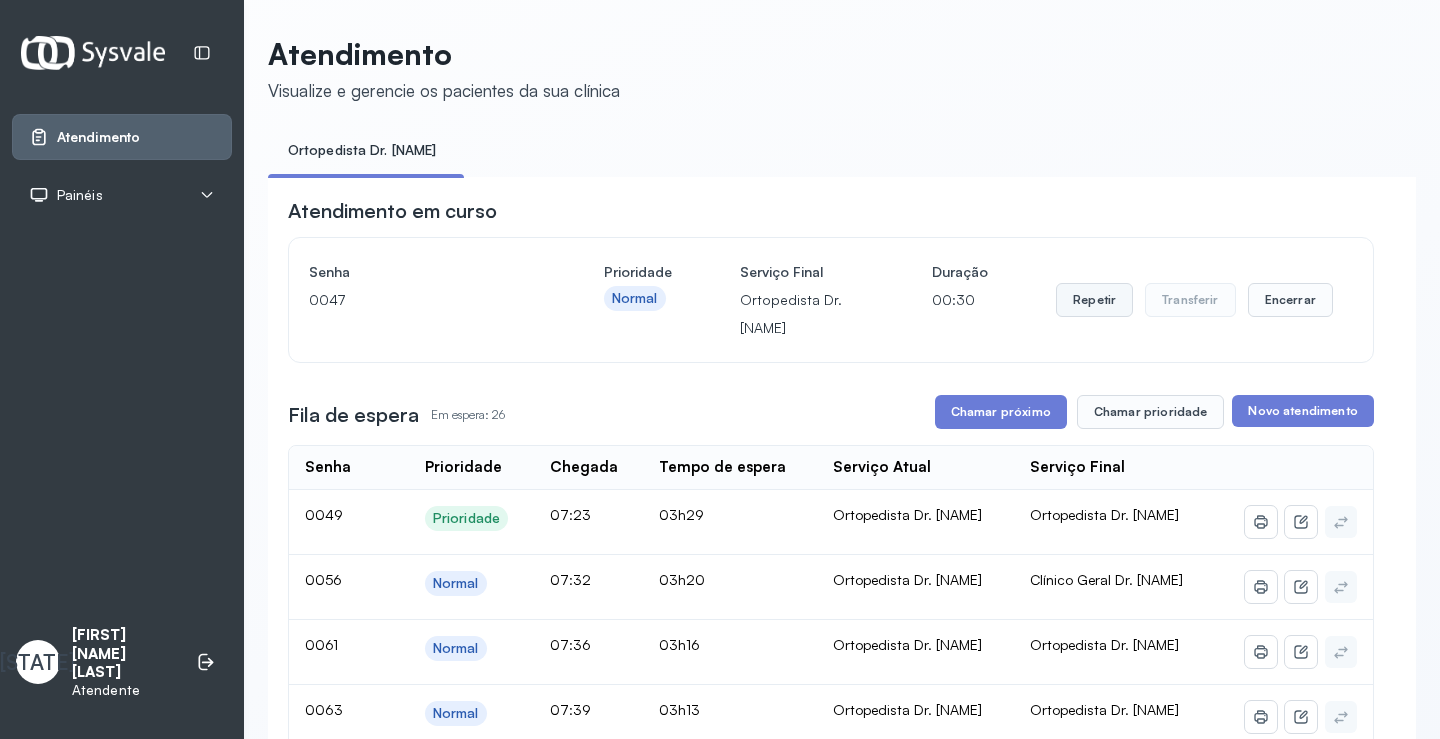 click on "Repetir" at bounding box center (1094, 300) 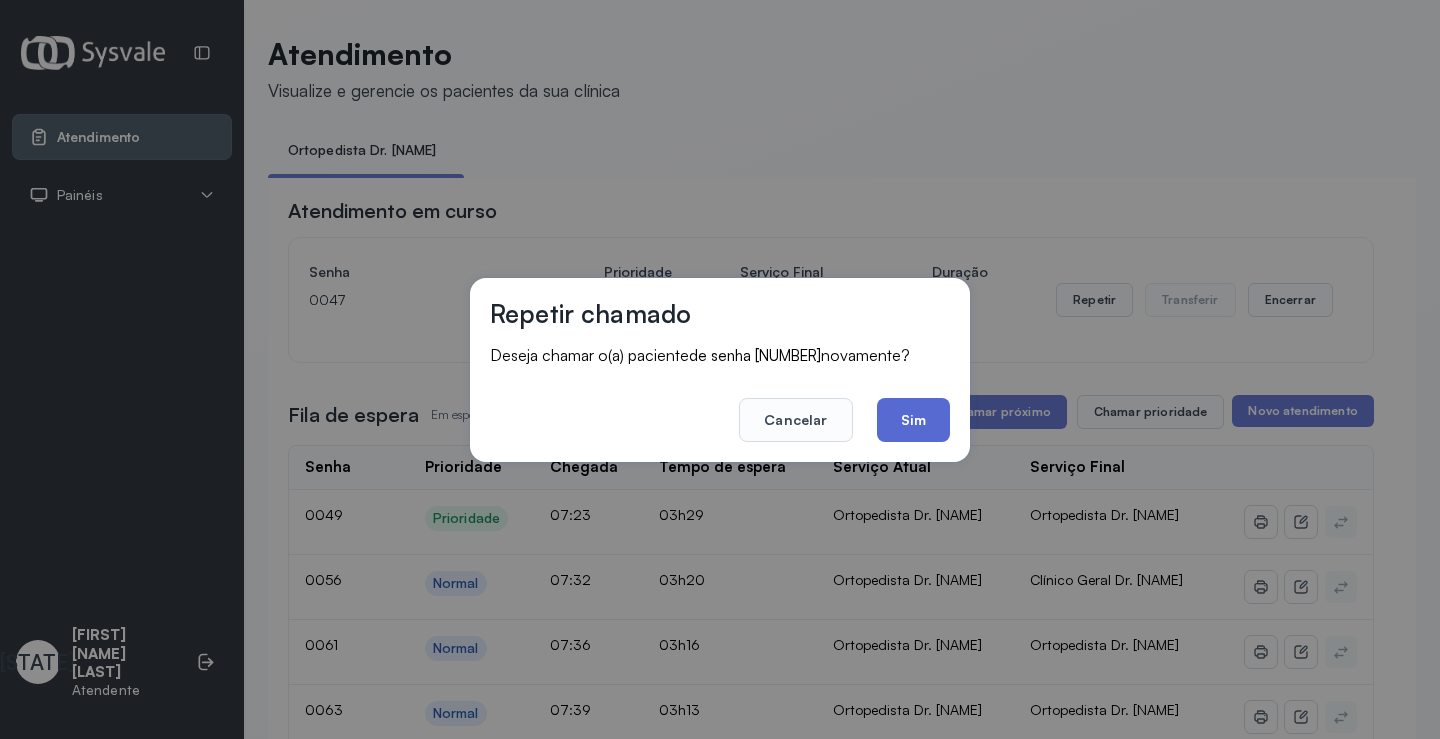 click on "Sim" 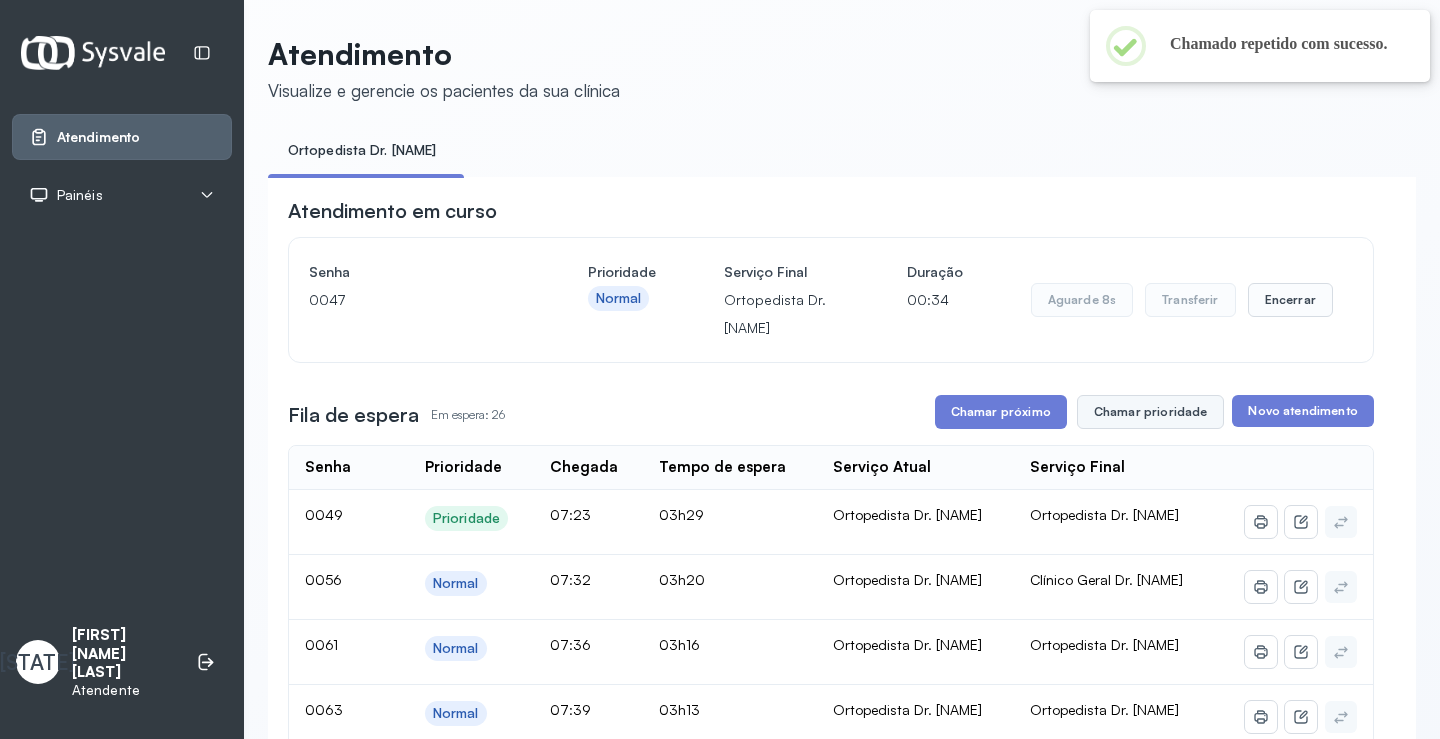 click on "Chamar prioridade" at bounding box center (1151, 412) 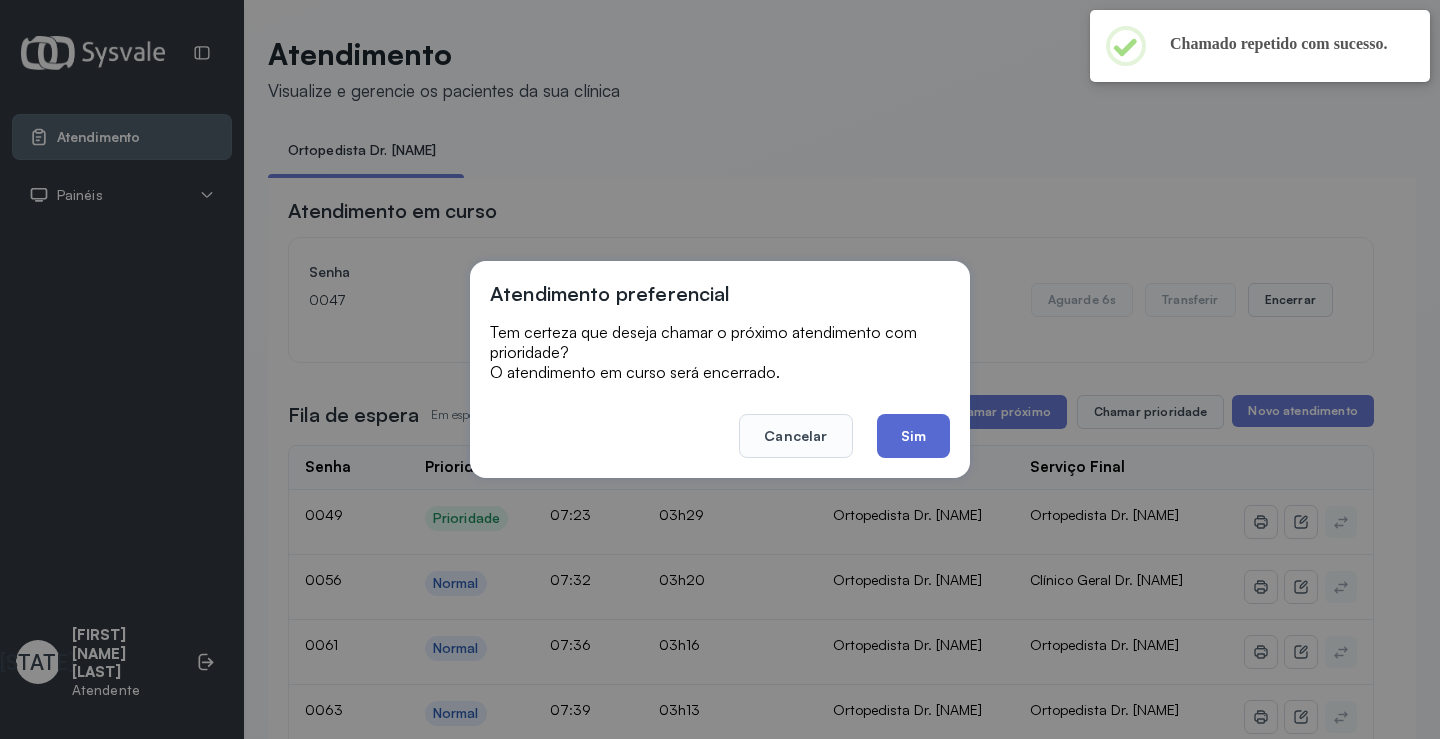 click on "Sim" 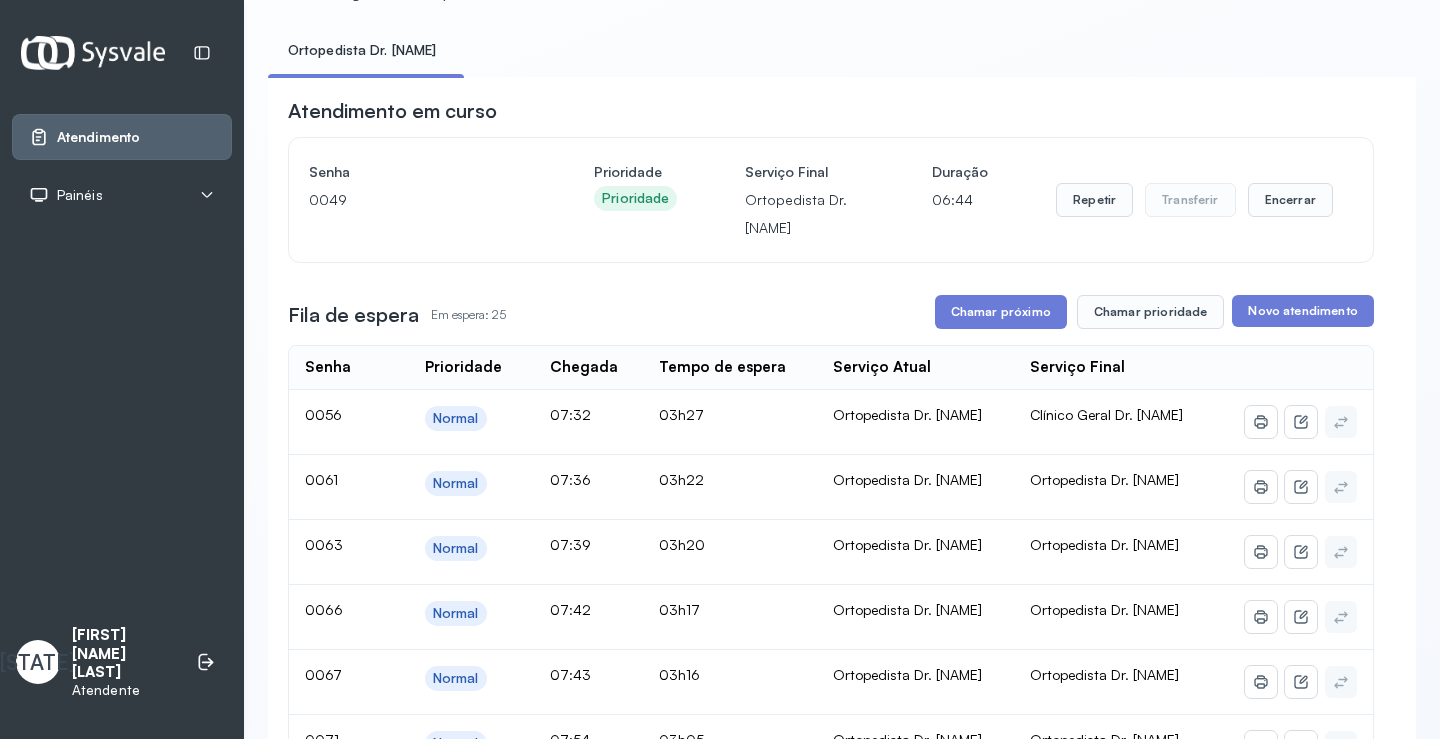 scroll, scrollTop: 0, scrollLeft: 0, axis: both 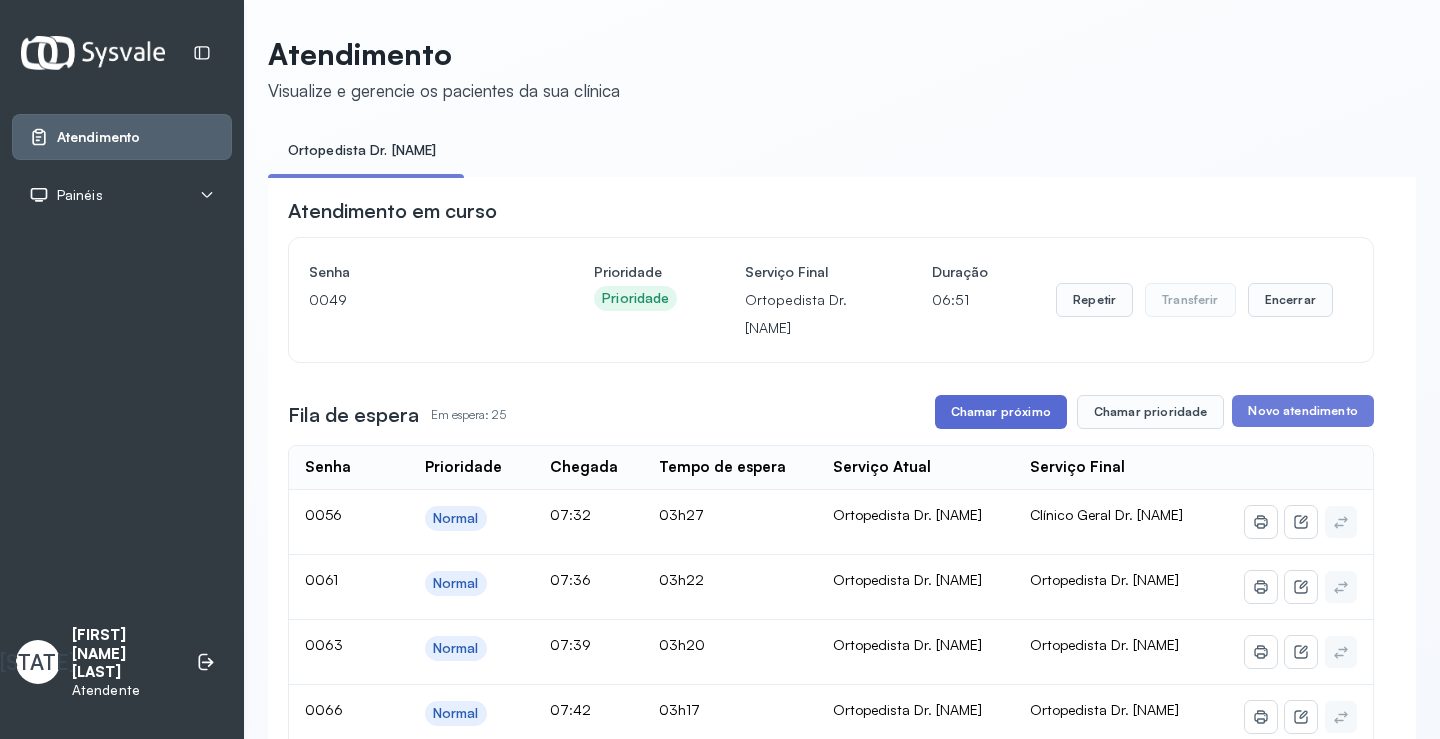 click on "Chamar próximo" at bounding box center [1001, 412] 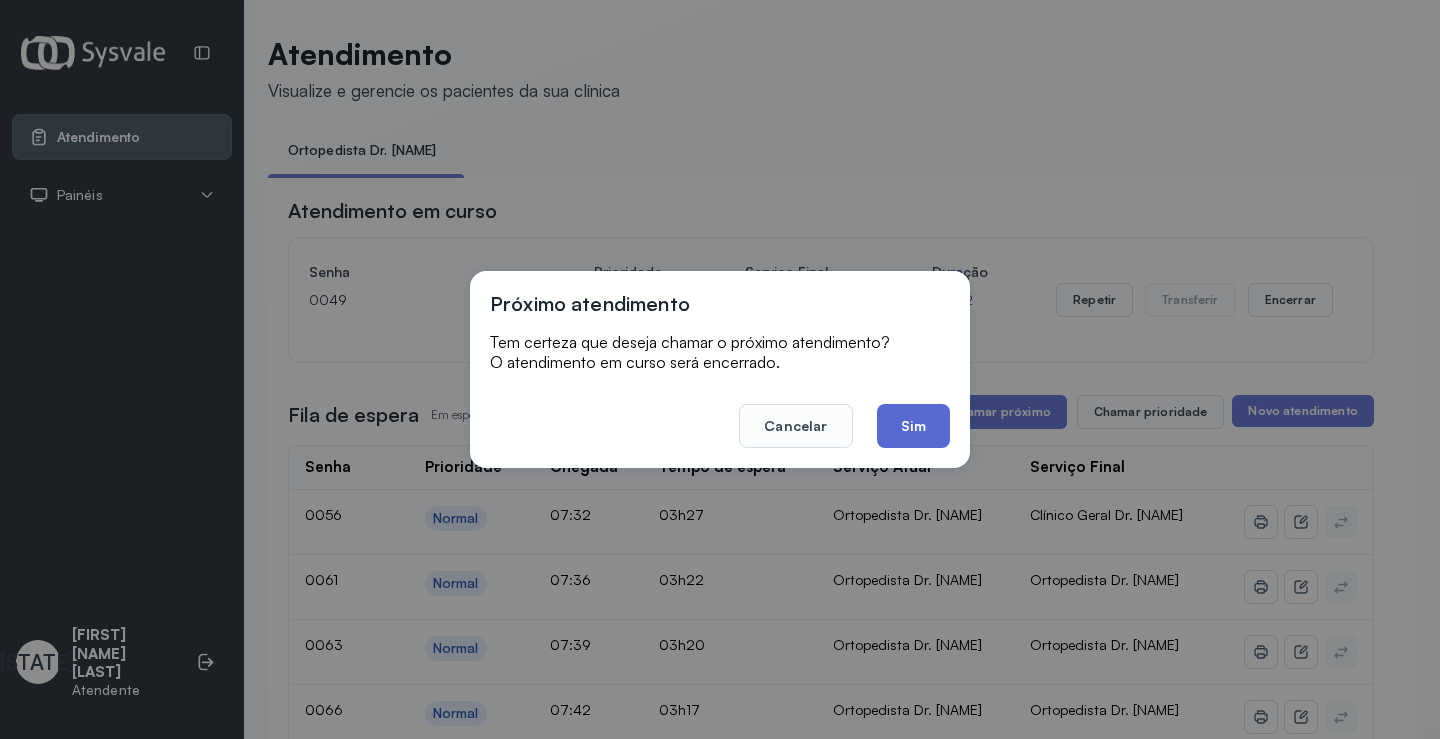 click on "Sim" 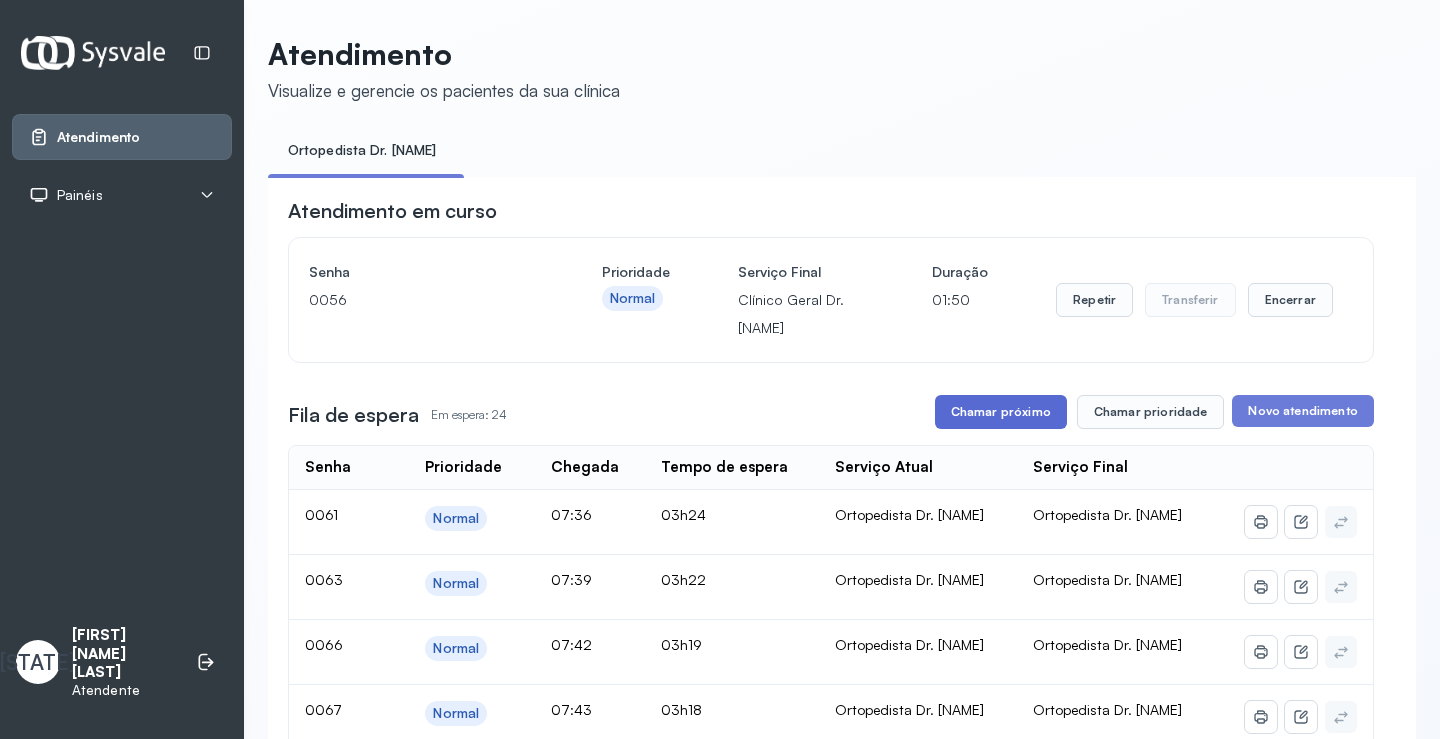 click on "Chamar próximo" at bounding box center (1001, 412) 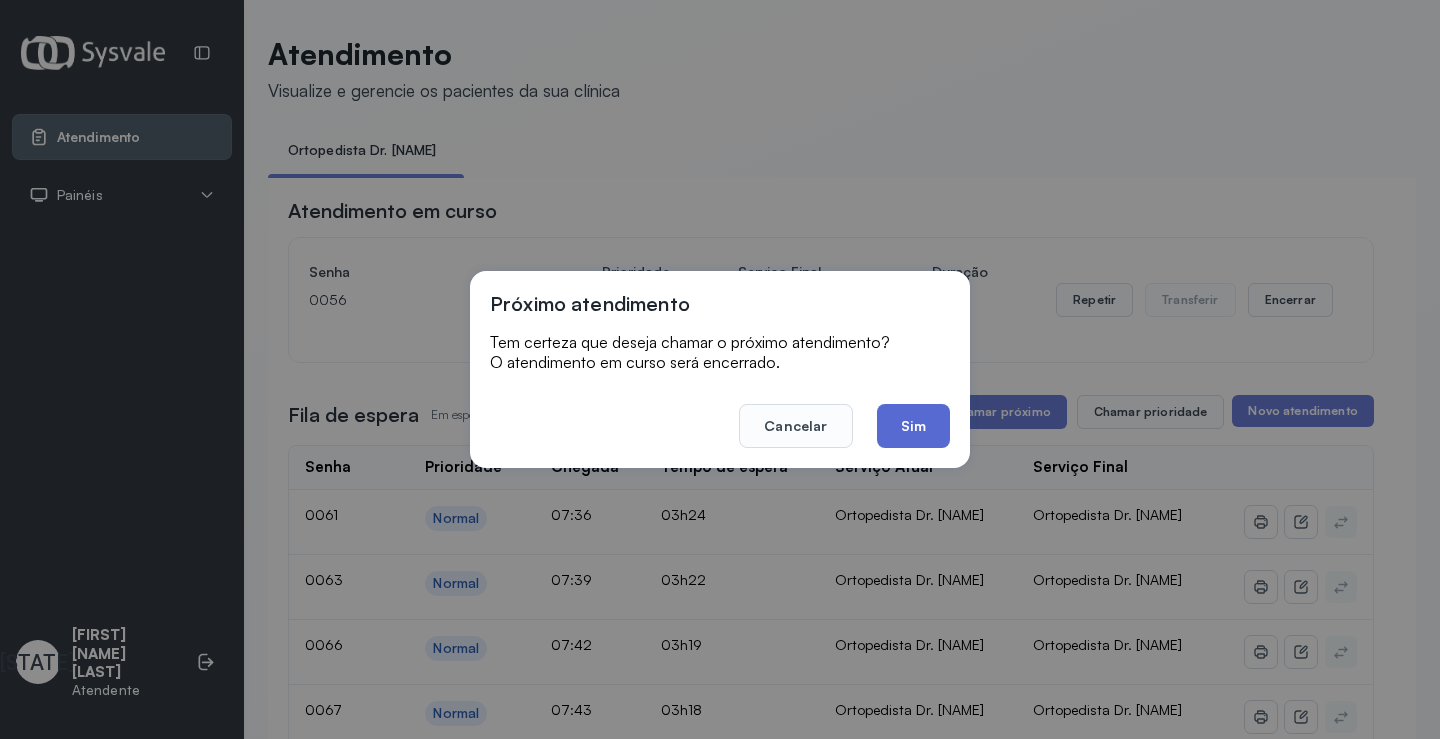 click on "Sim" 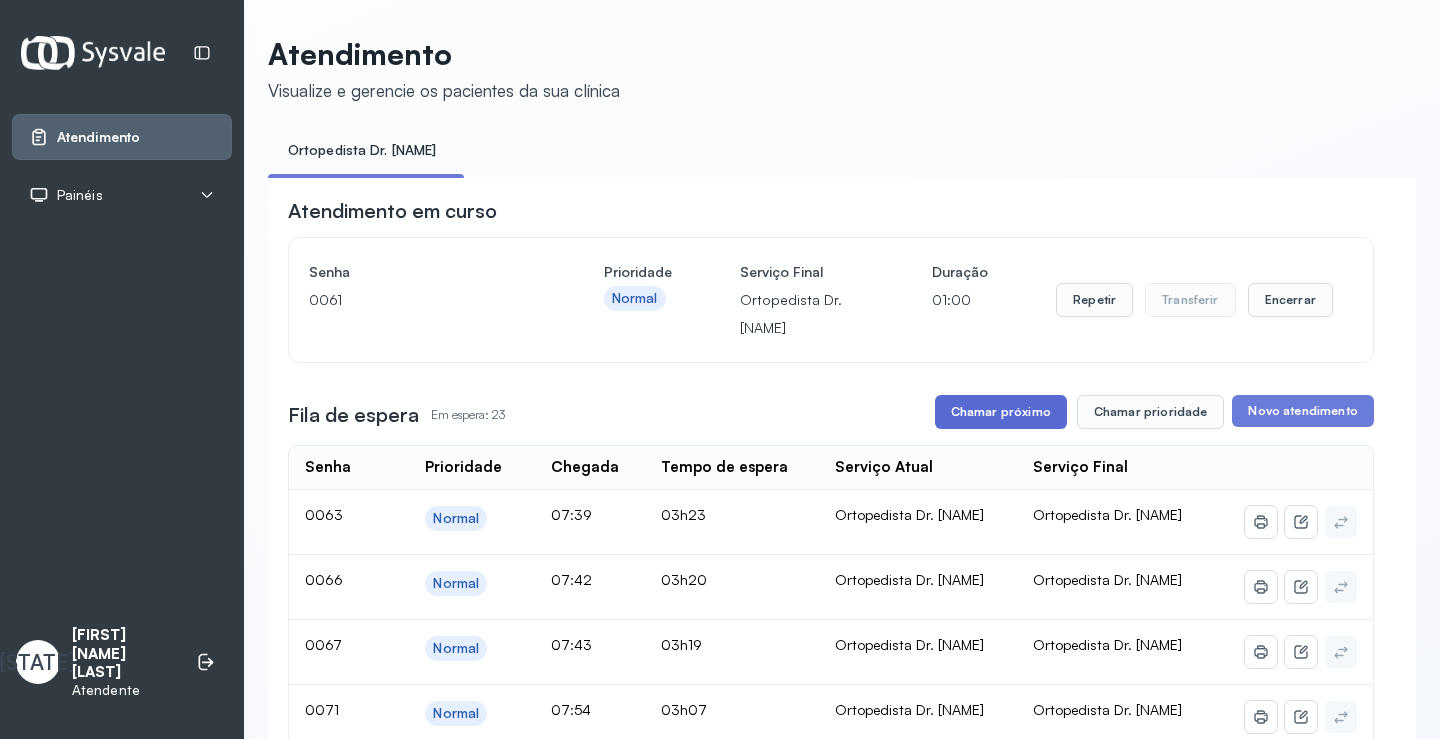 click on "Chamar próximo" at bounding box center (1001, 412) 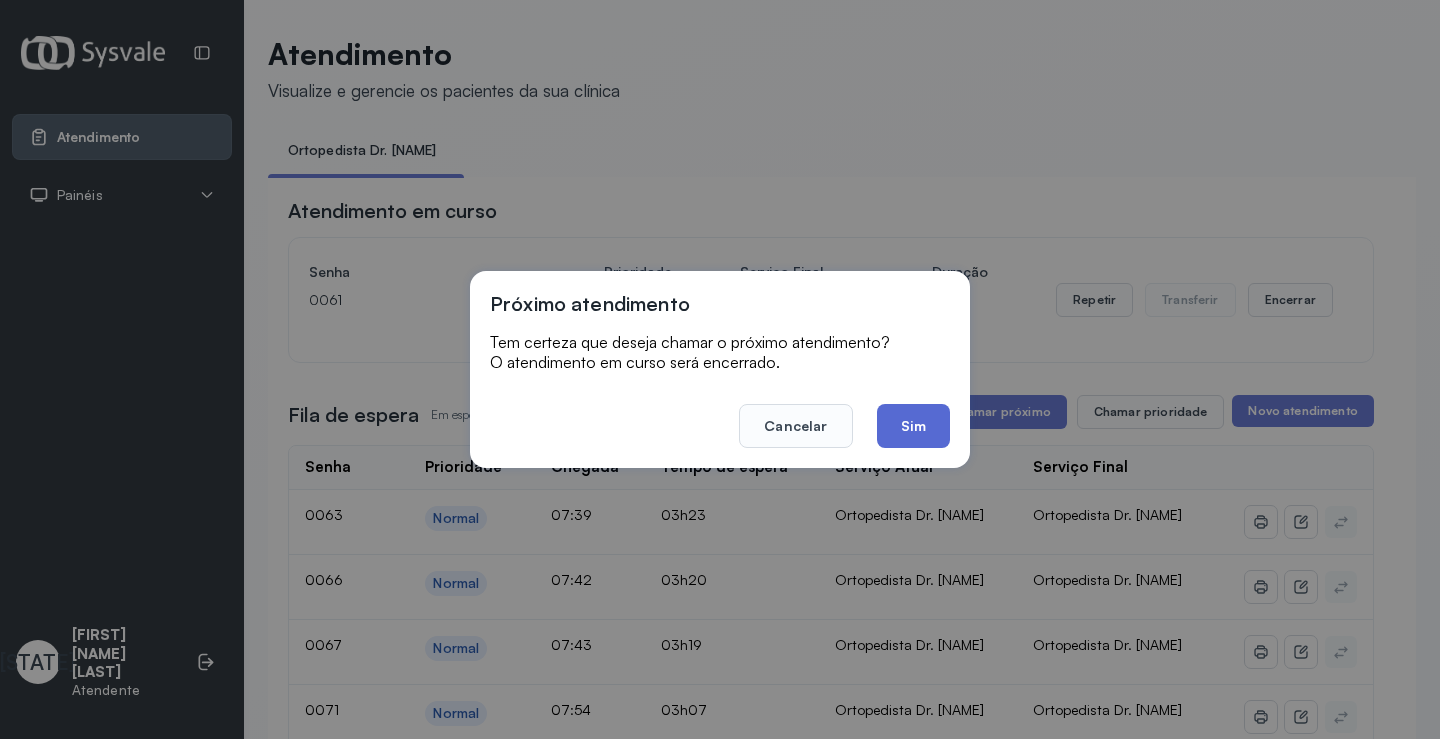 click on "Sim" 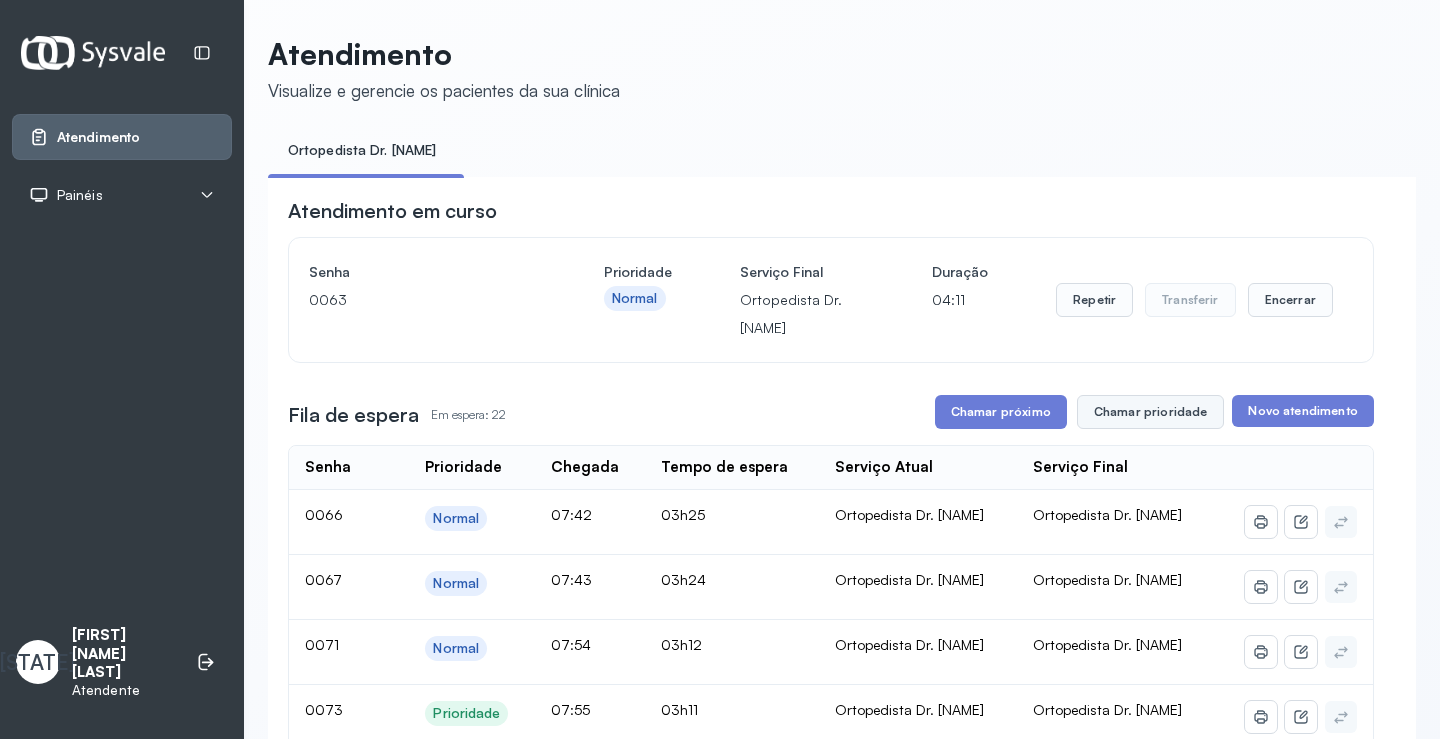 click on "Chamar prioridade" at bounding box center (1151, 412) 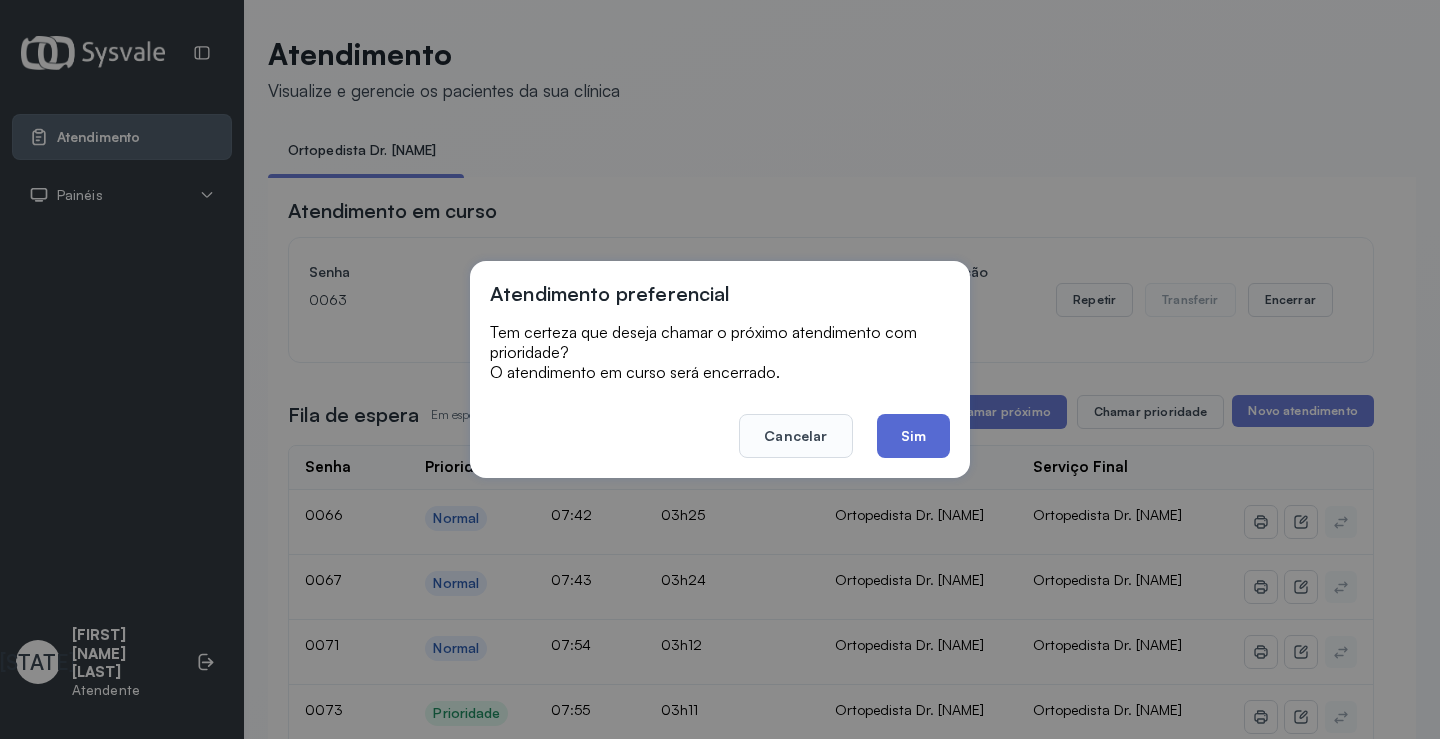click on "Sim" 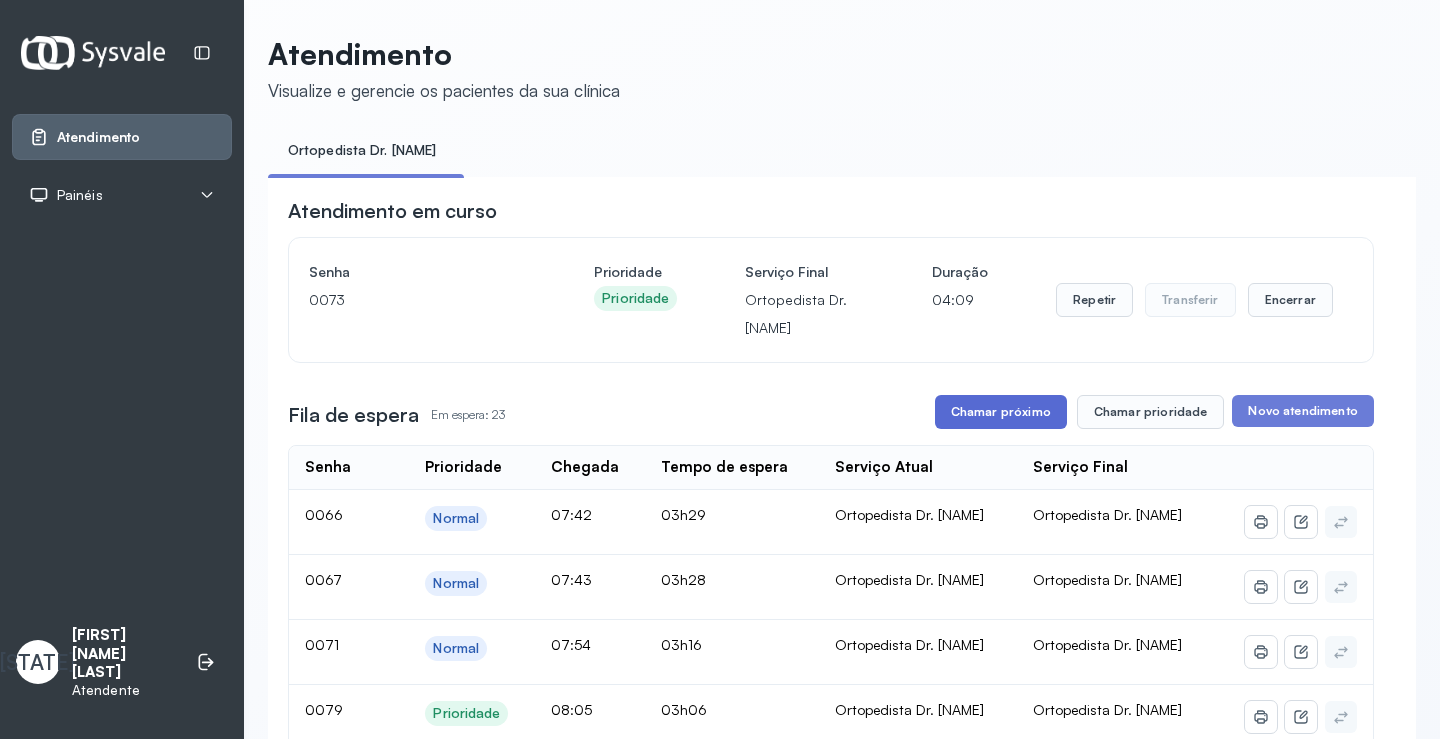 click on "Chamar próximo" at bounding box center [1001, 412] 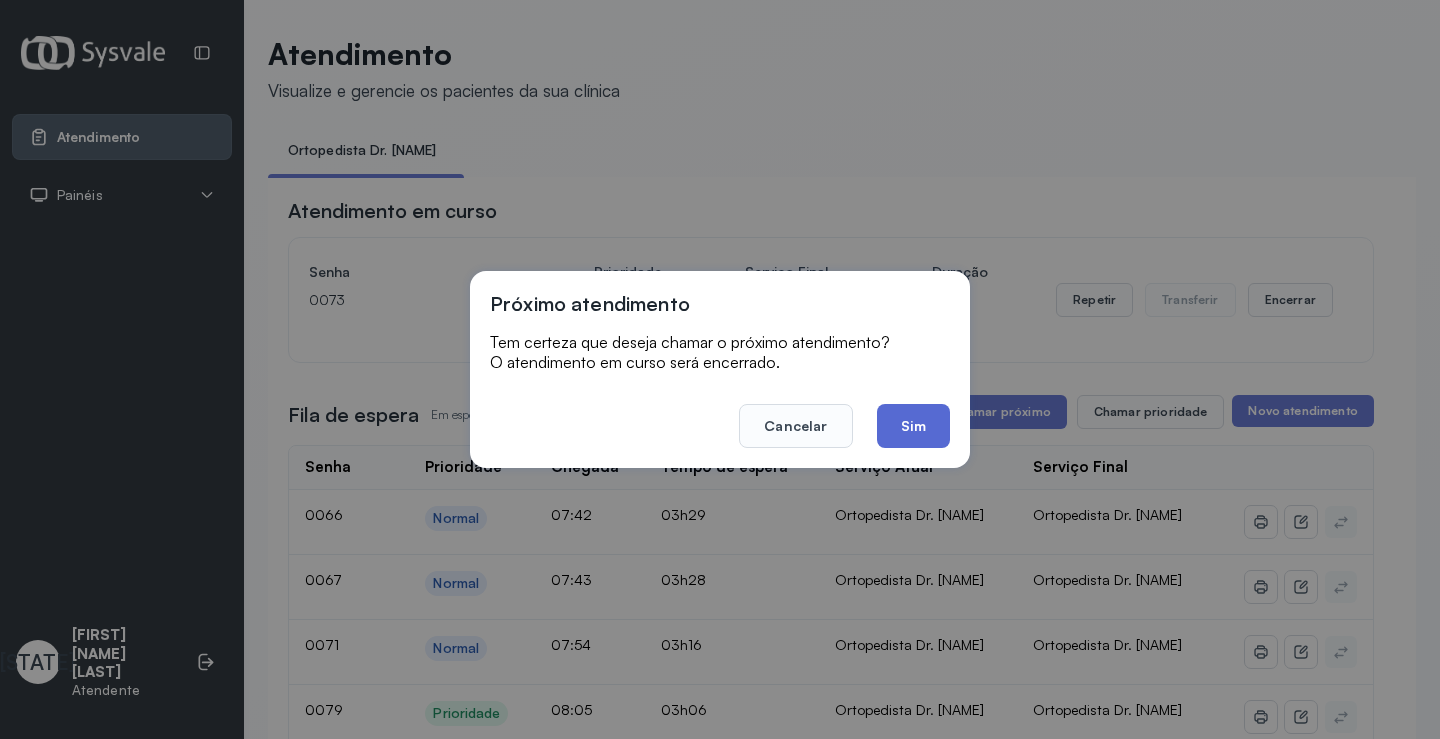 click on "Sim" 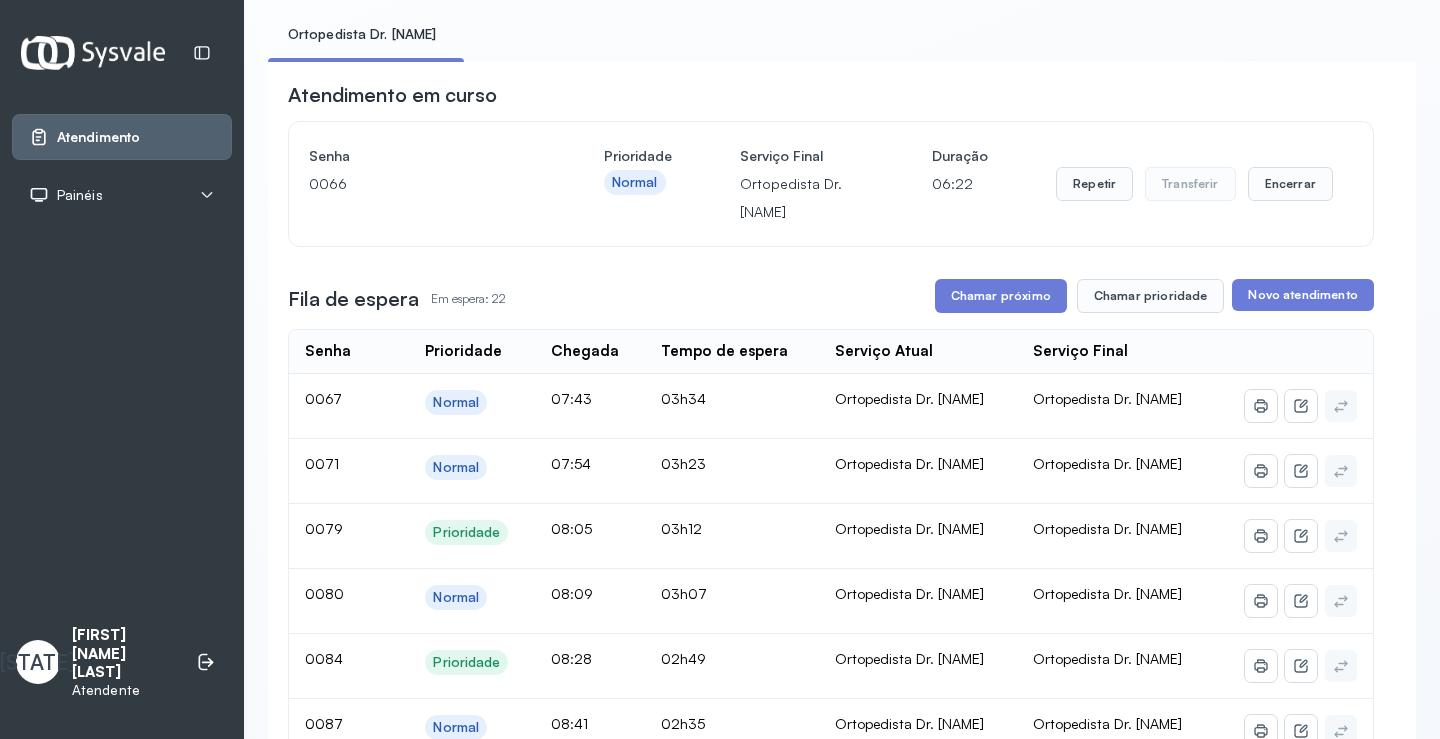 scroll, scrollTop: 0, scrollLeft: 0, axis: both 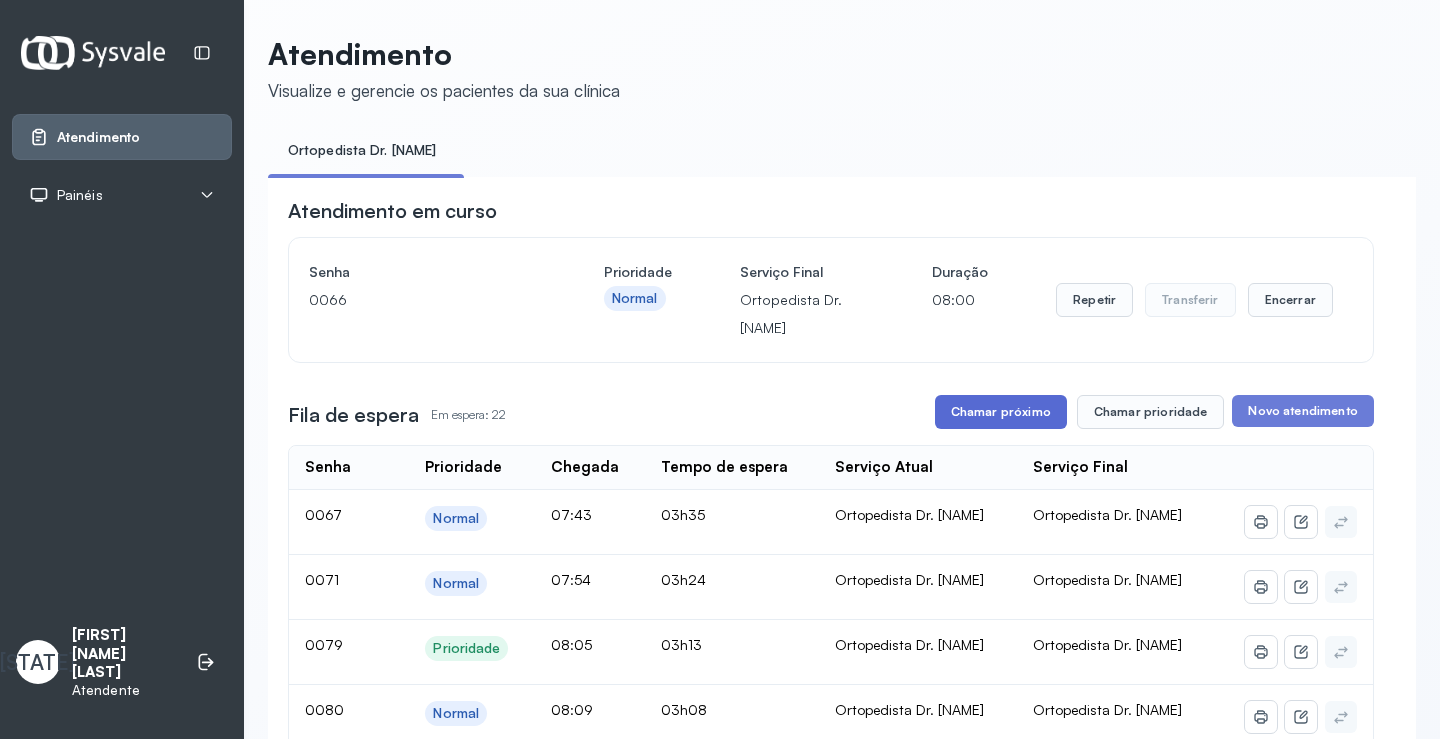 click on "Chamar próximo" at bounding box center (1001, 412) 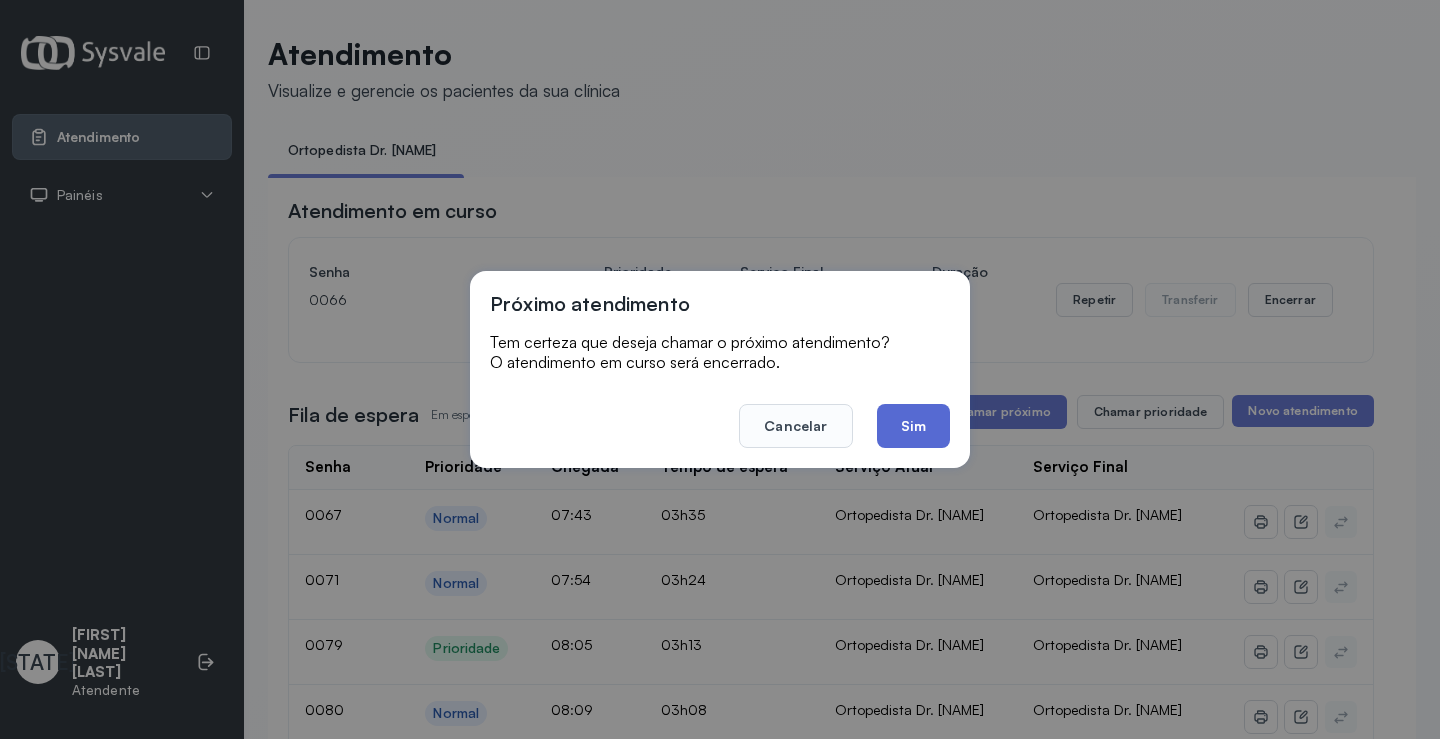 click on "Sim" 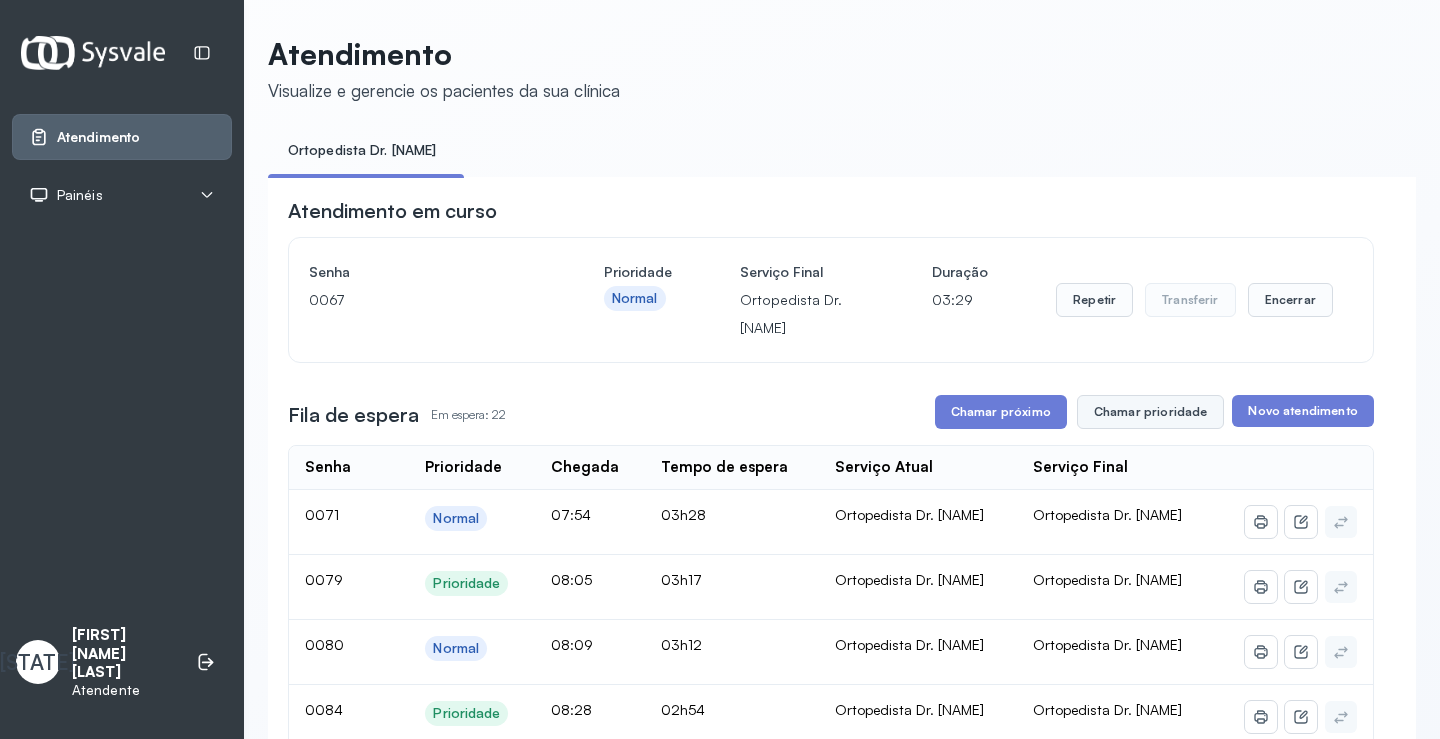 click on "Chamar prioridade" at bounding box center [1151, 412] 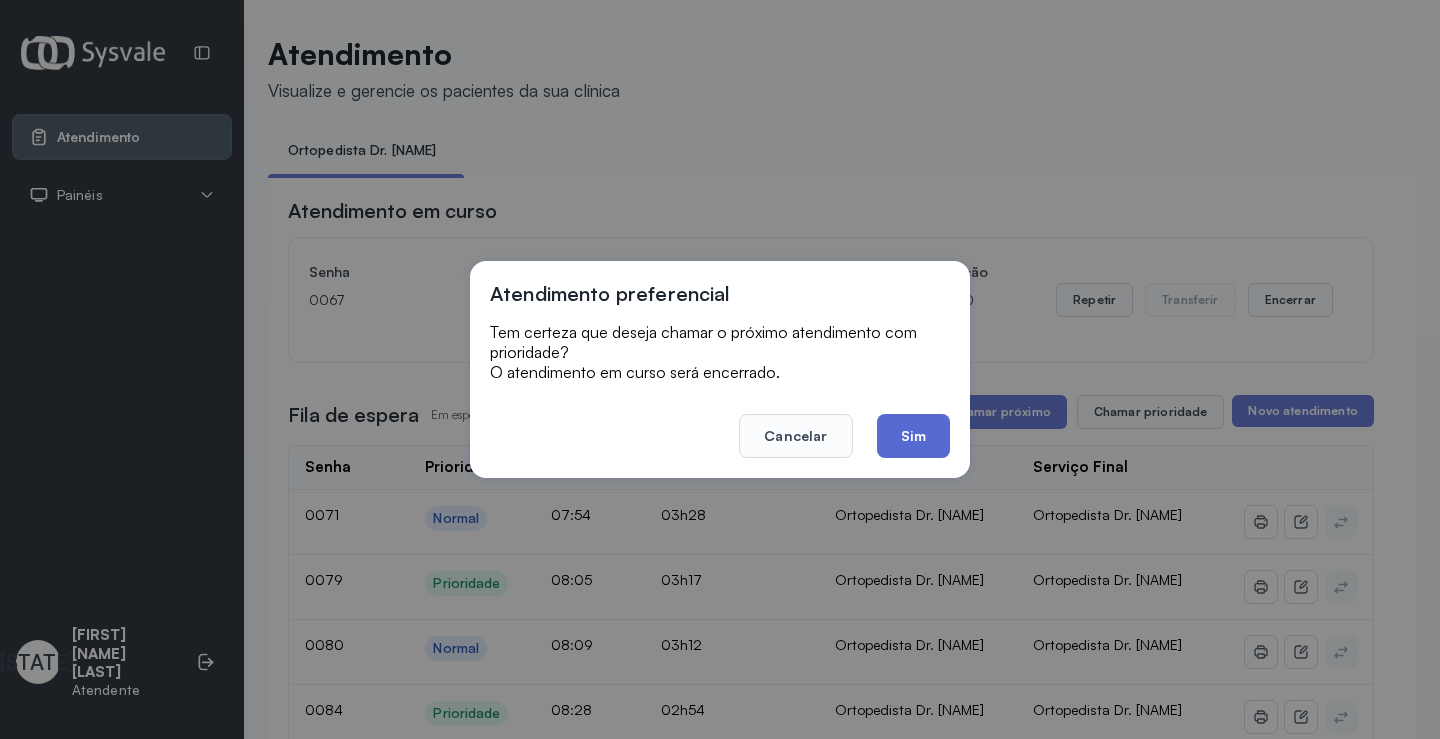 click on "Sim" 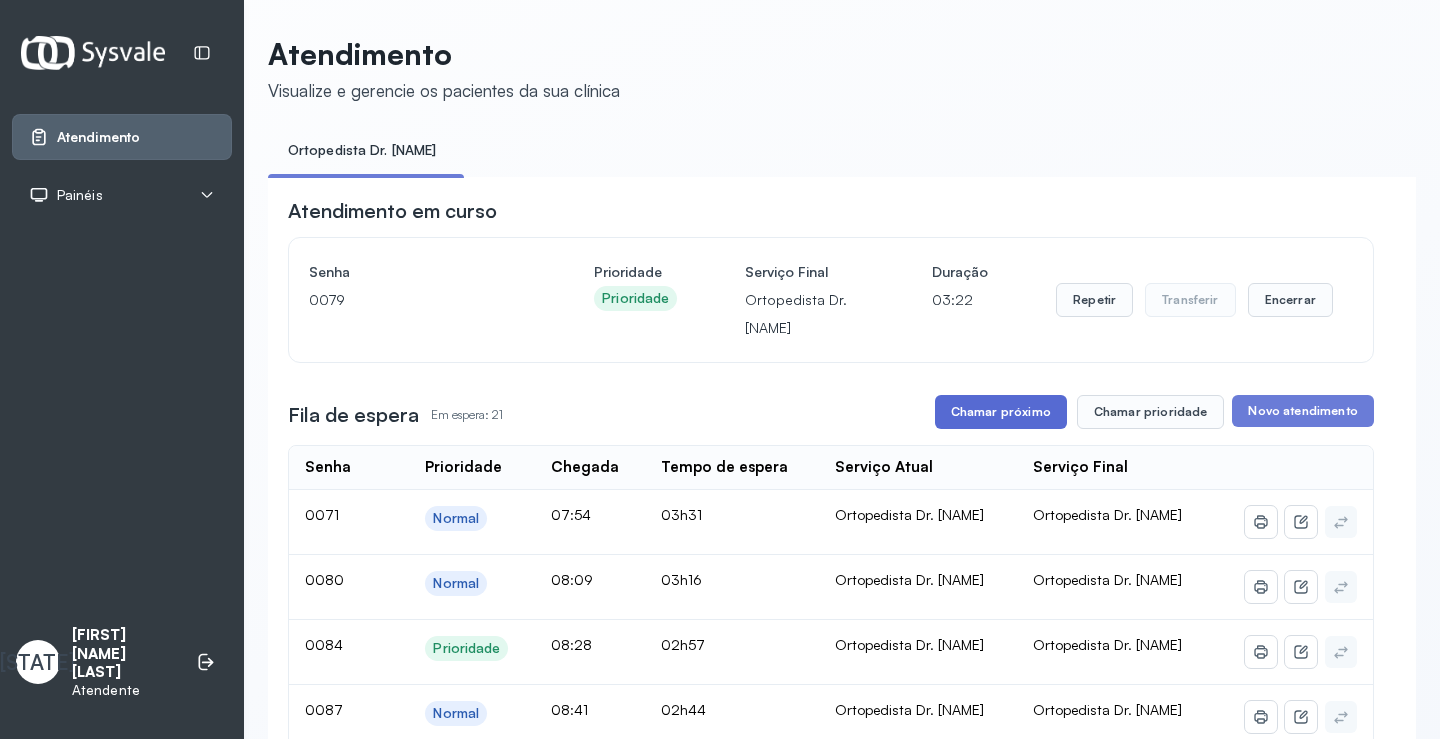 click on "Chamar próximo" at bounding box center (1001, 412) 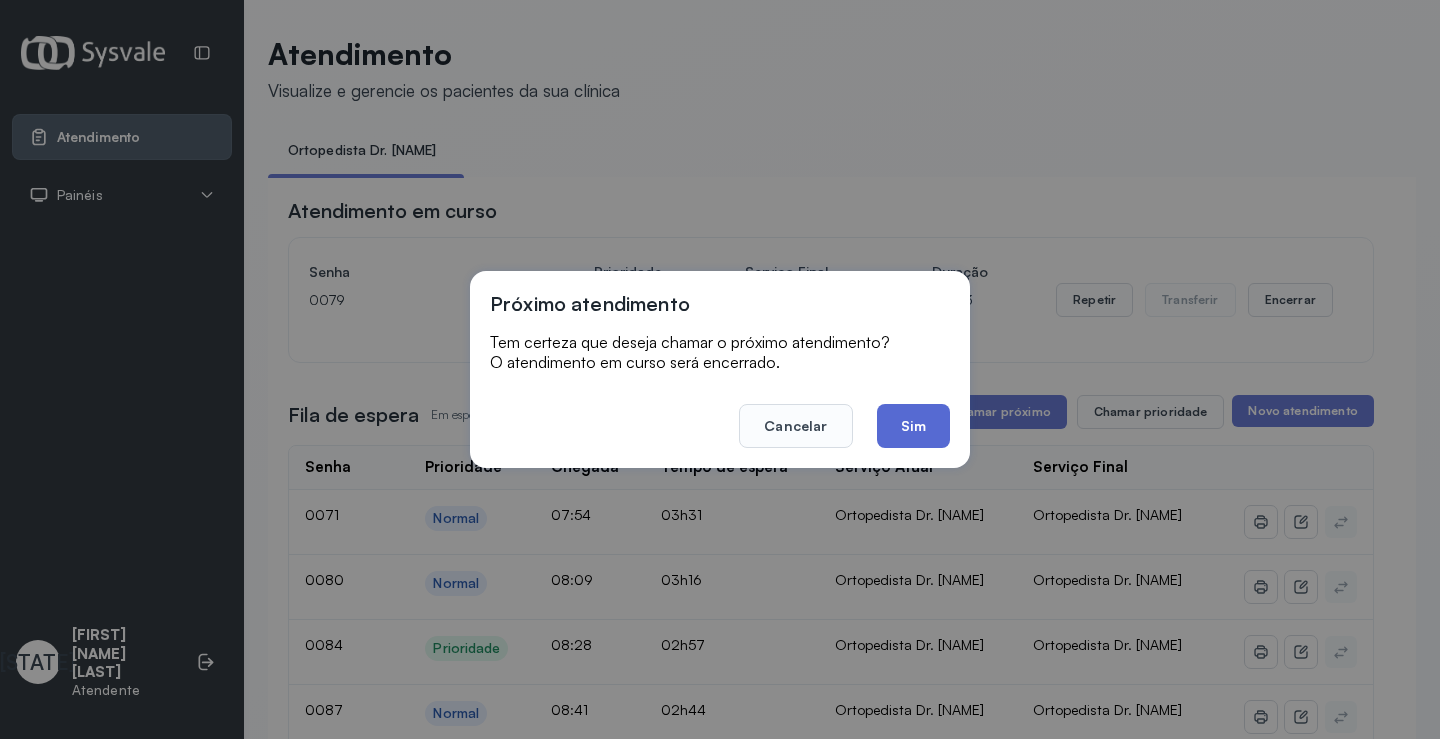 click on "Sim" 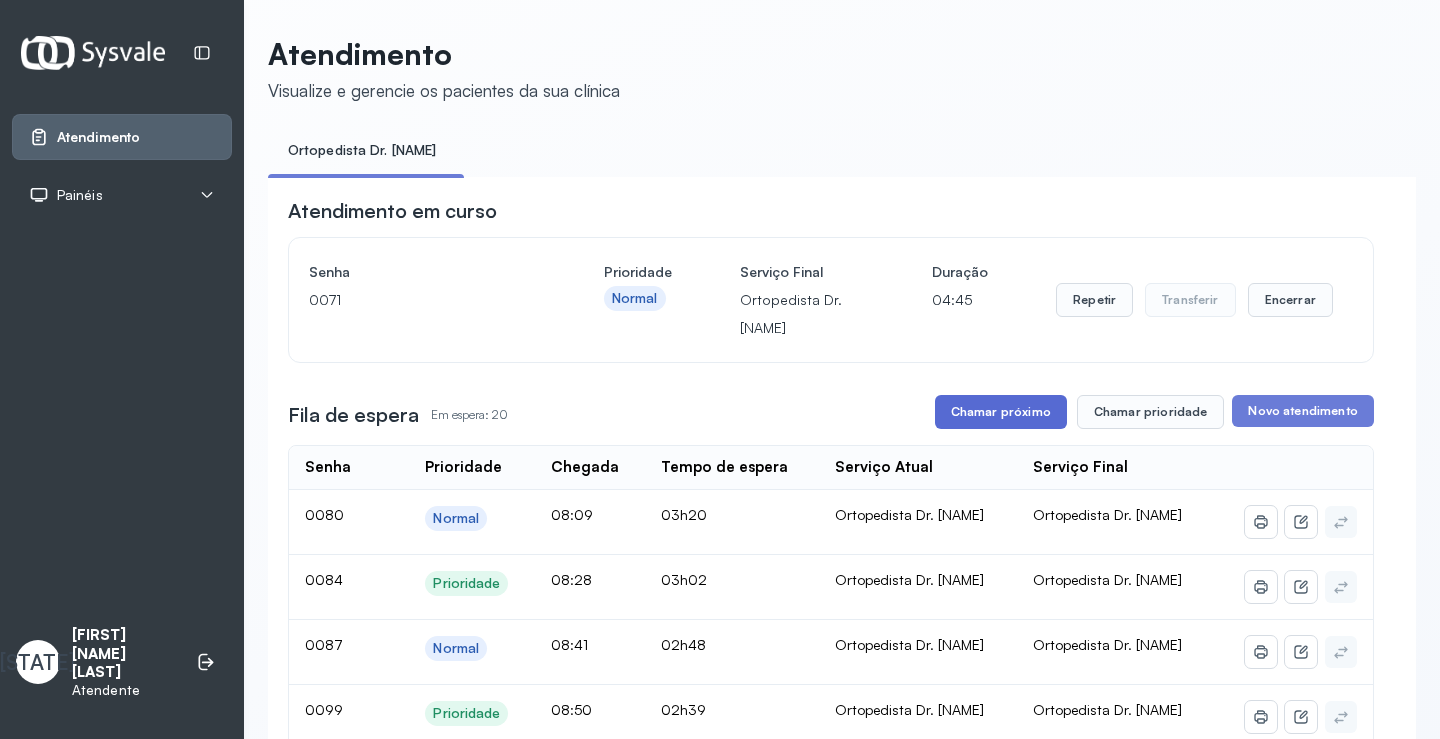click on "Chamar próximo" at bounding box center [1001, 412] 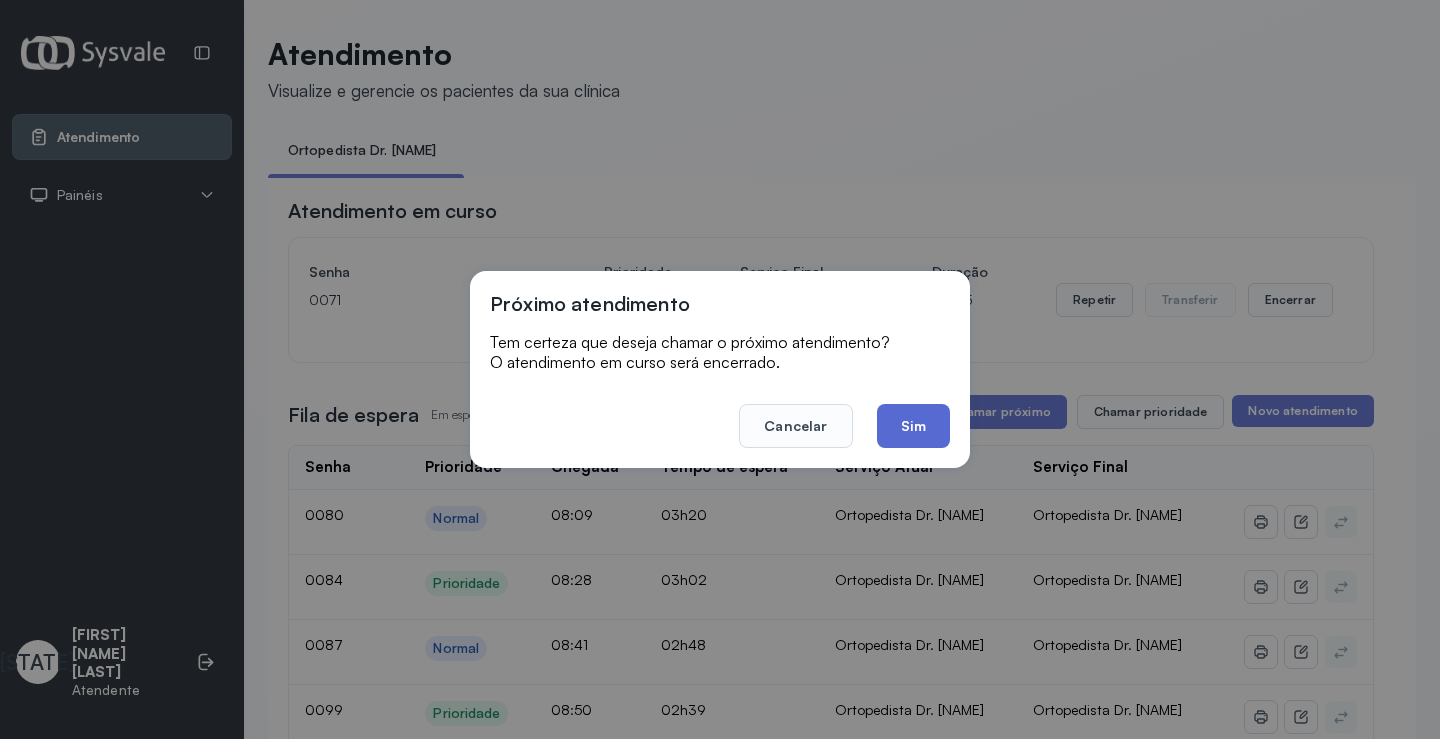 click on "Sim" 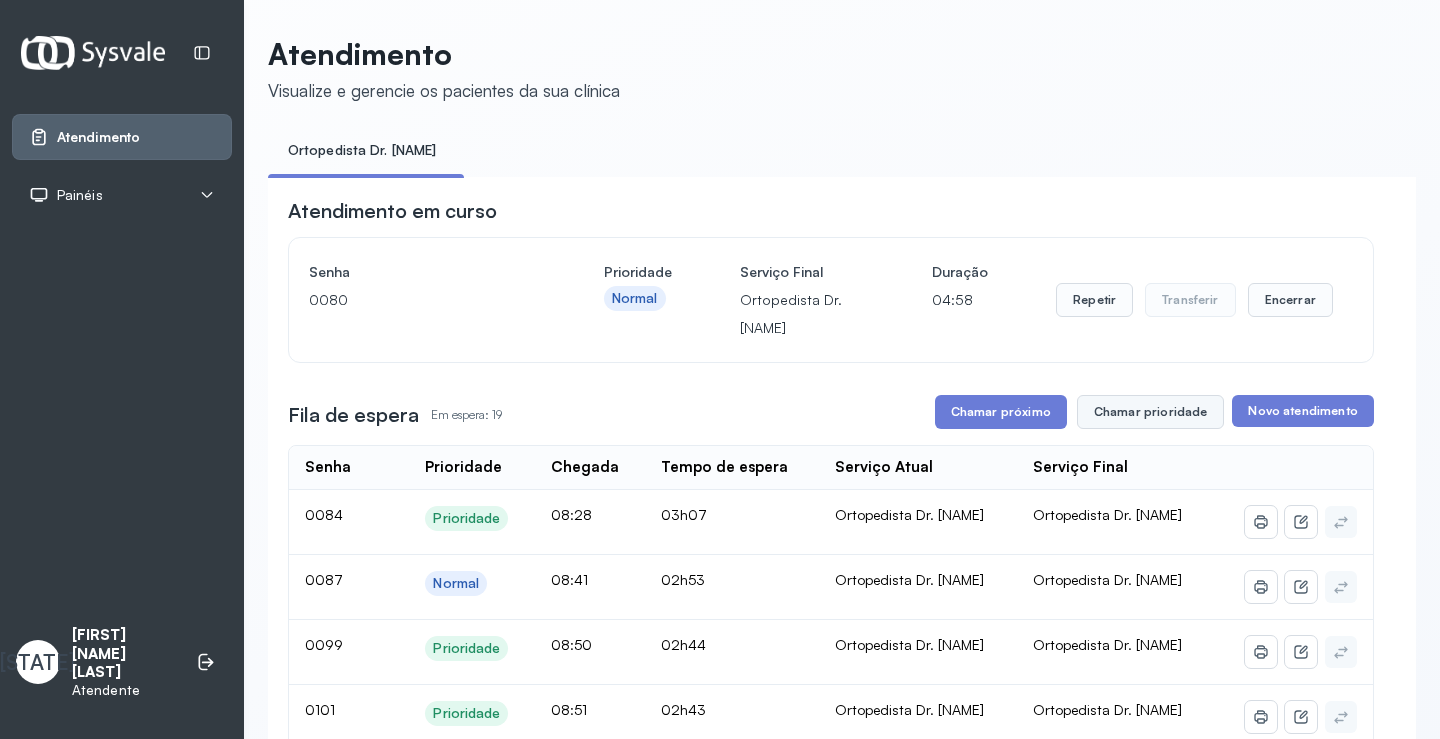 click on "Chamar prioridade" at bounding box center (1151, 412) 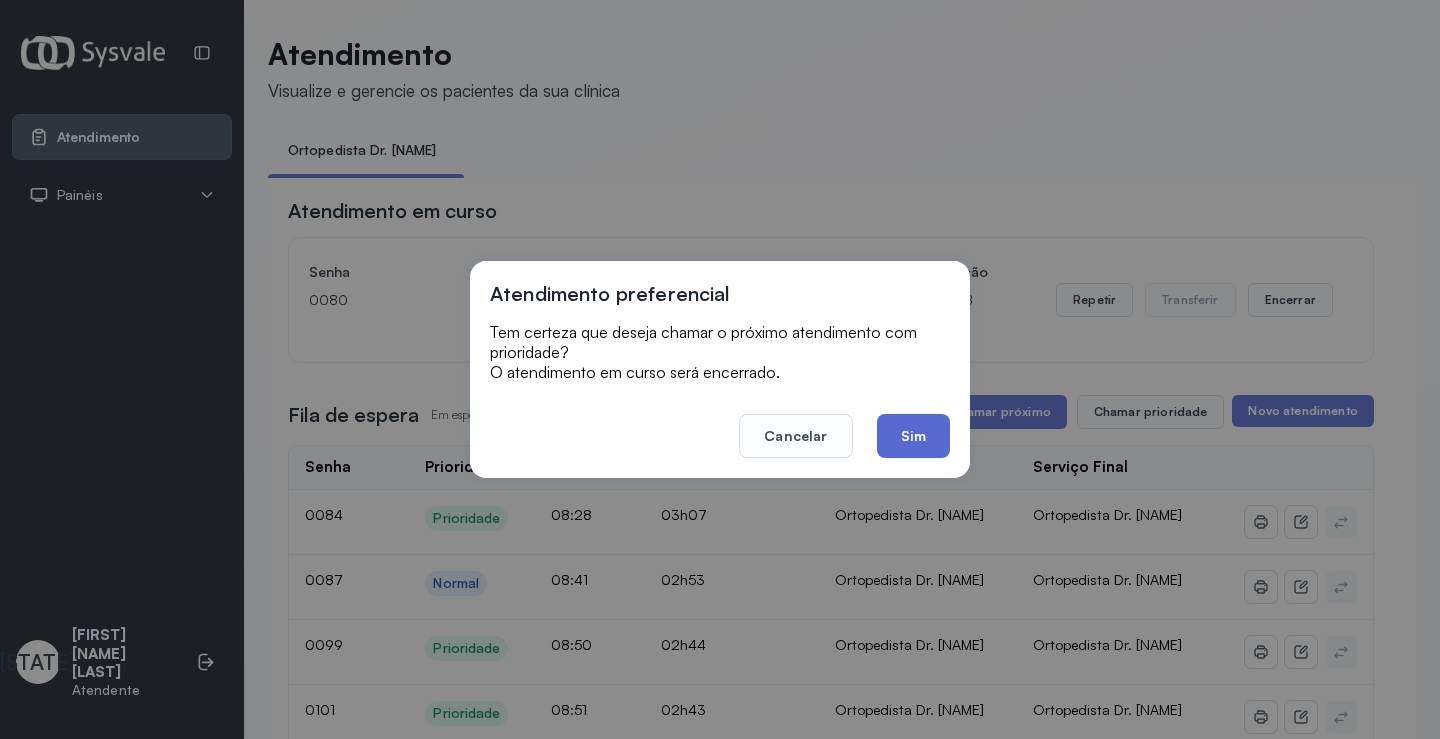 click on "Sim" 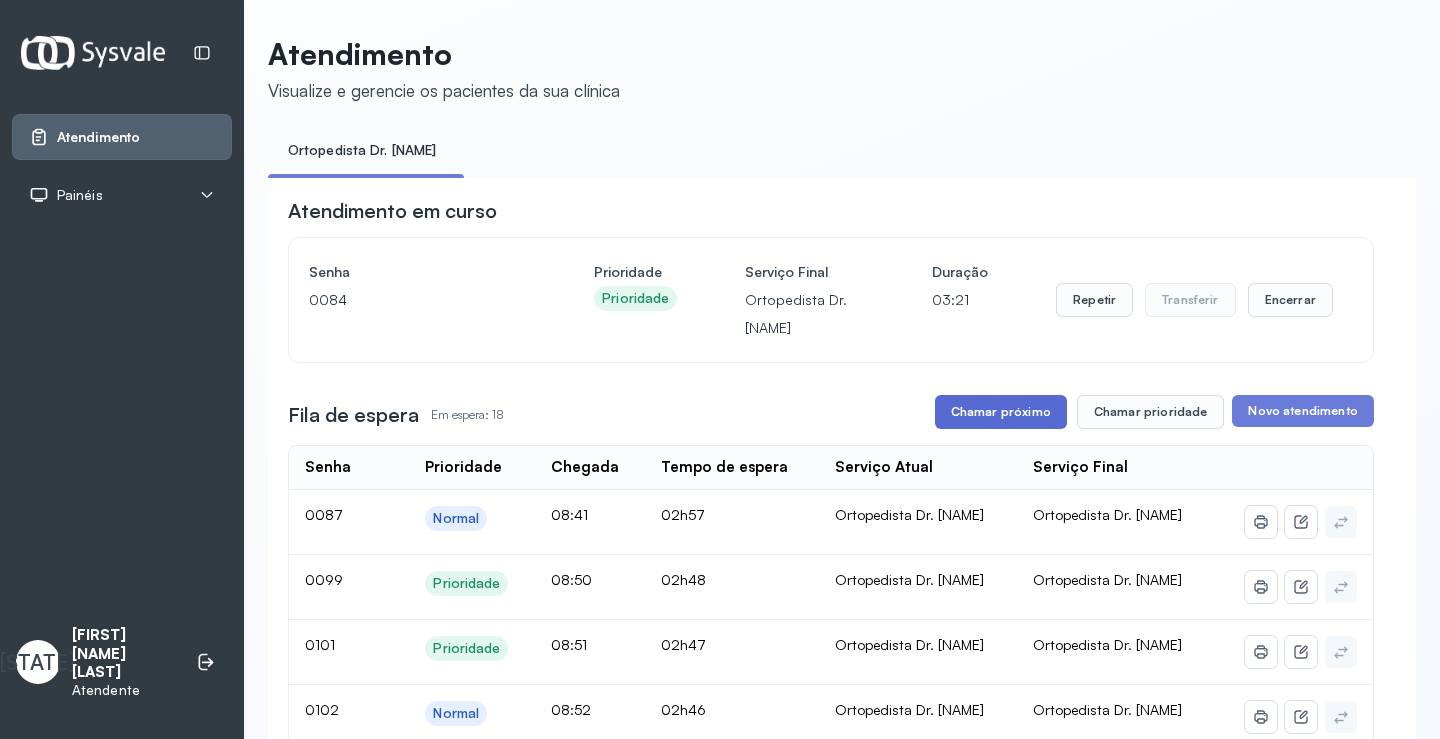 click on "Chamar próximo" at bounding box center (1001, 412) 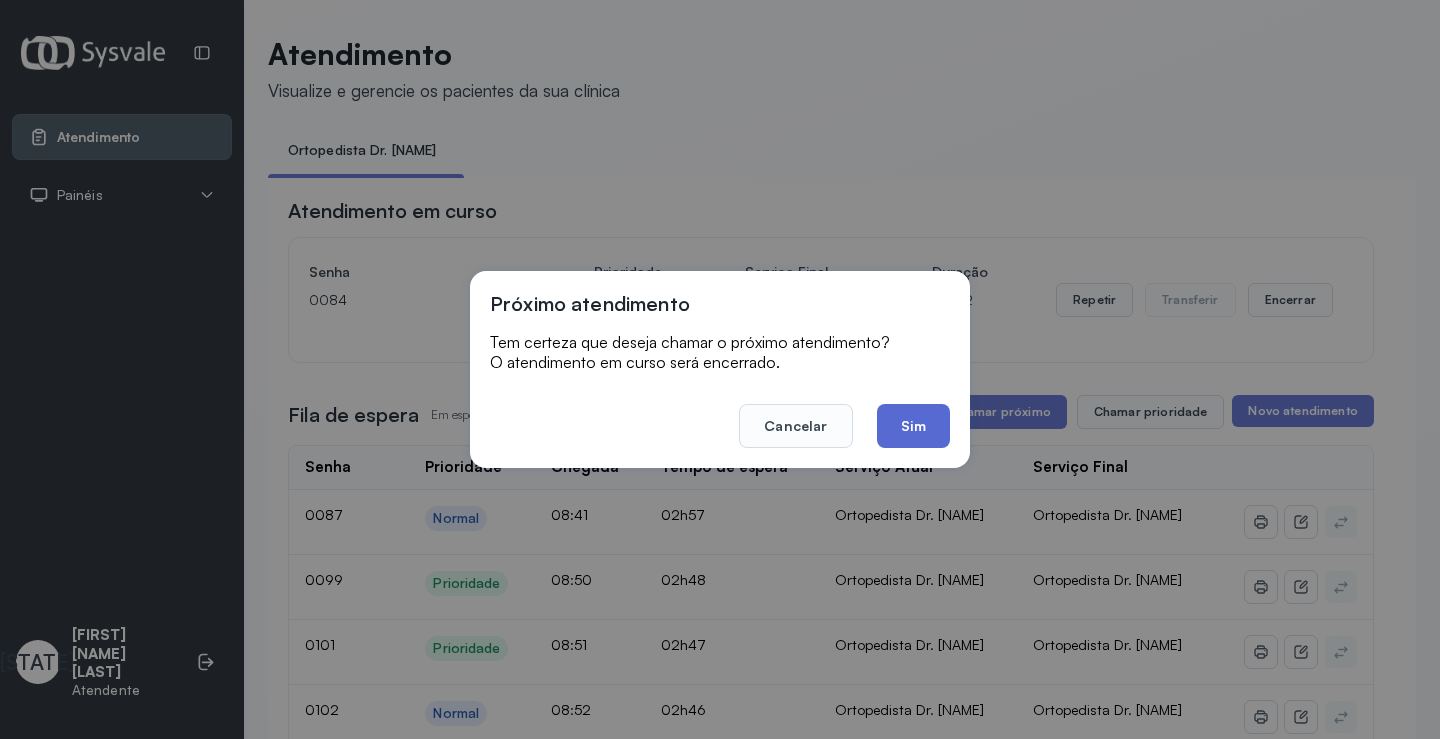 click on "Sim" 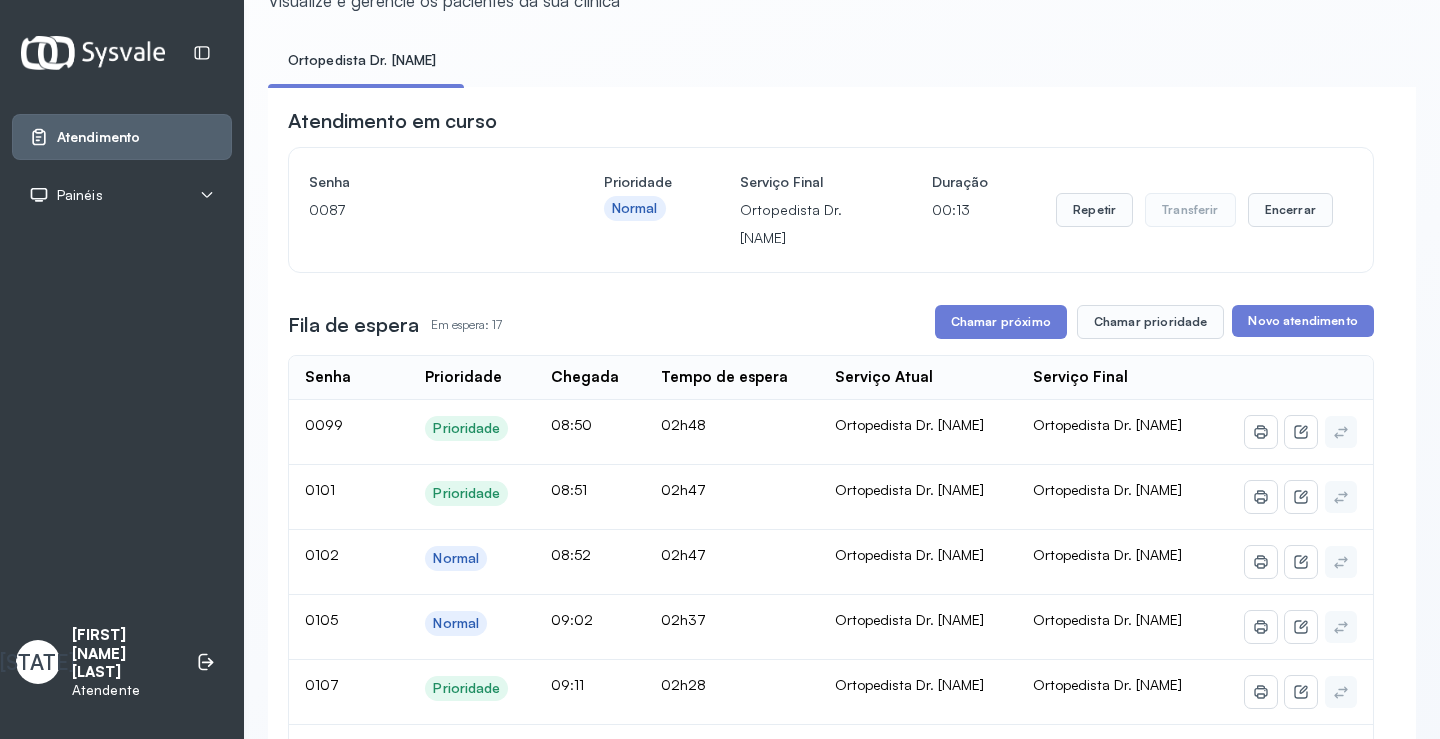 scroll, scrollTop: 0, scrollLeft: 0, axis: both 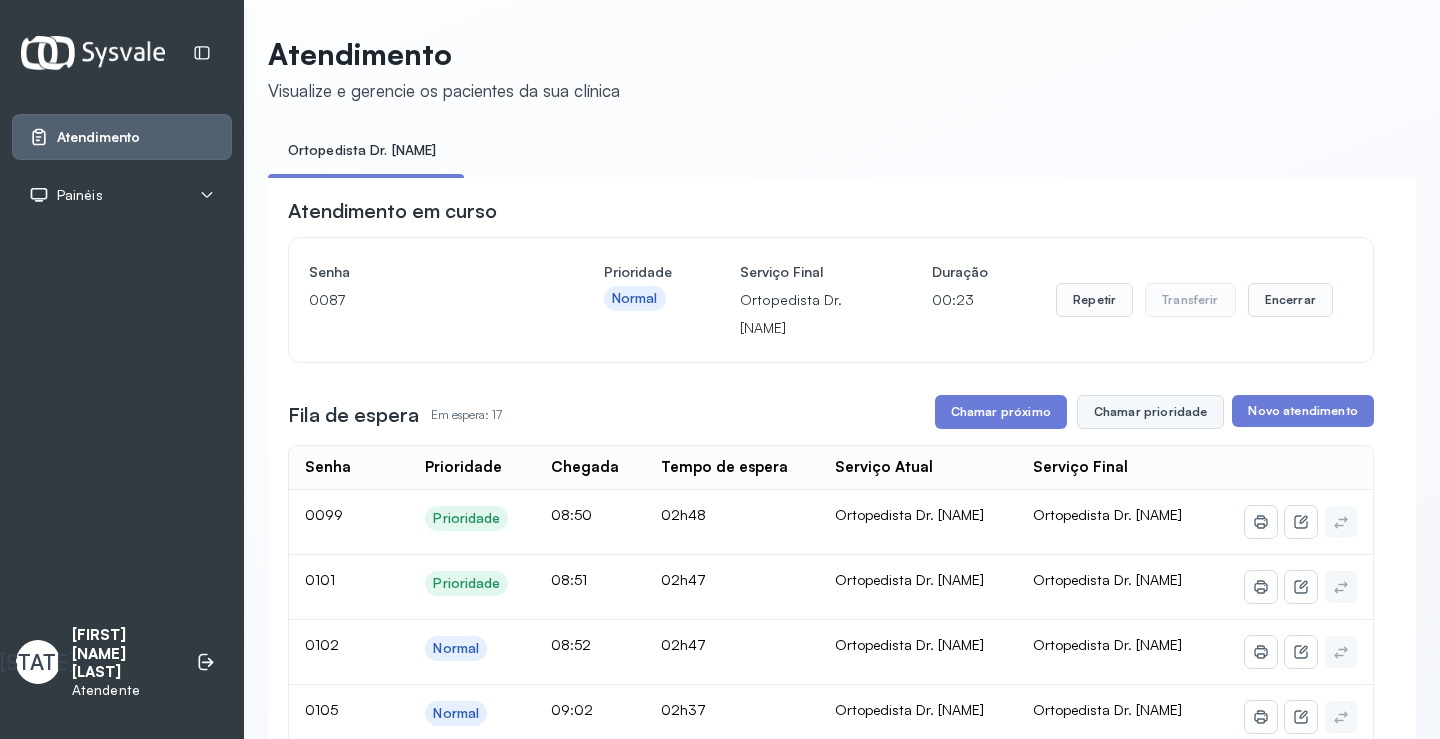 click on "Chamar prioridade" at bounding box center (1151, 412) 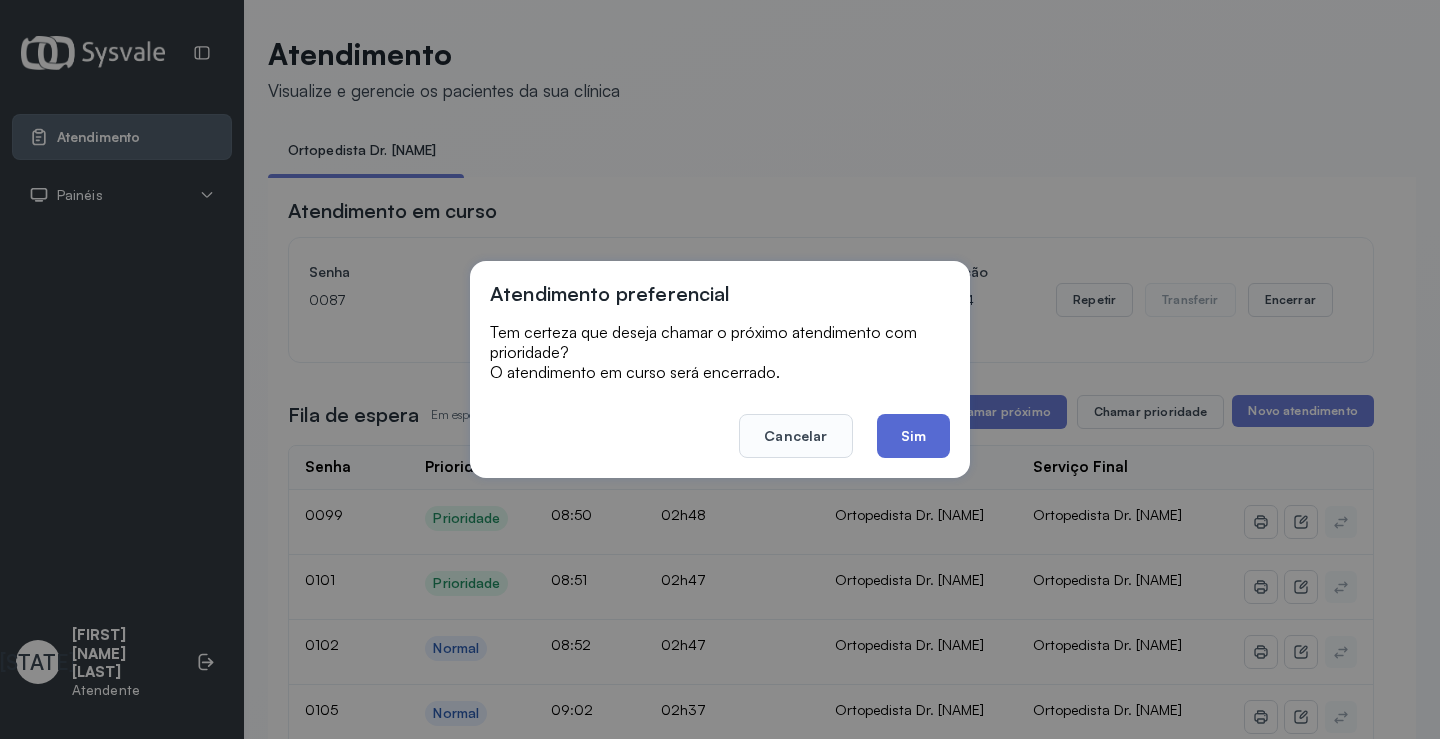 click on "Sim" 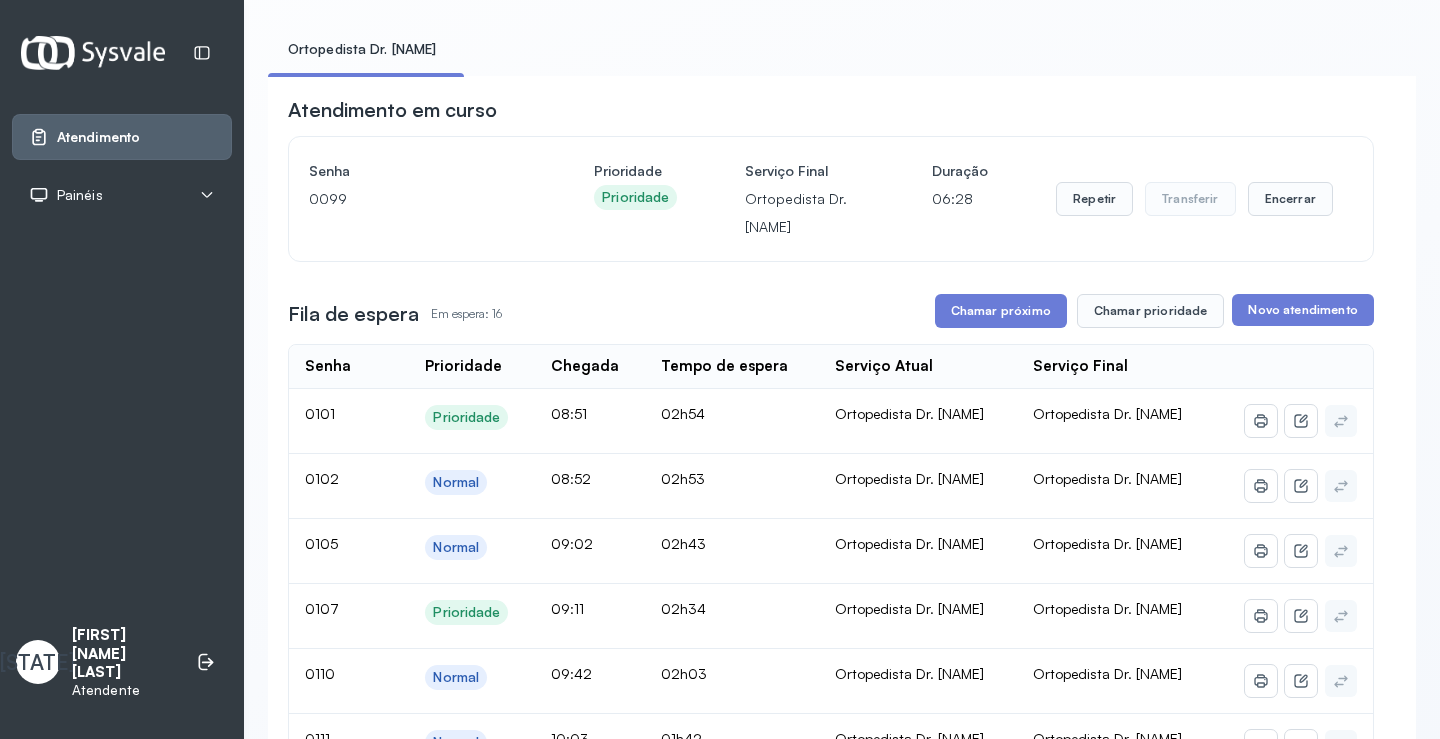 scroll, scrollTop: 0, scrollLeft: 0, axis: both 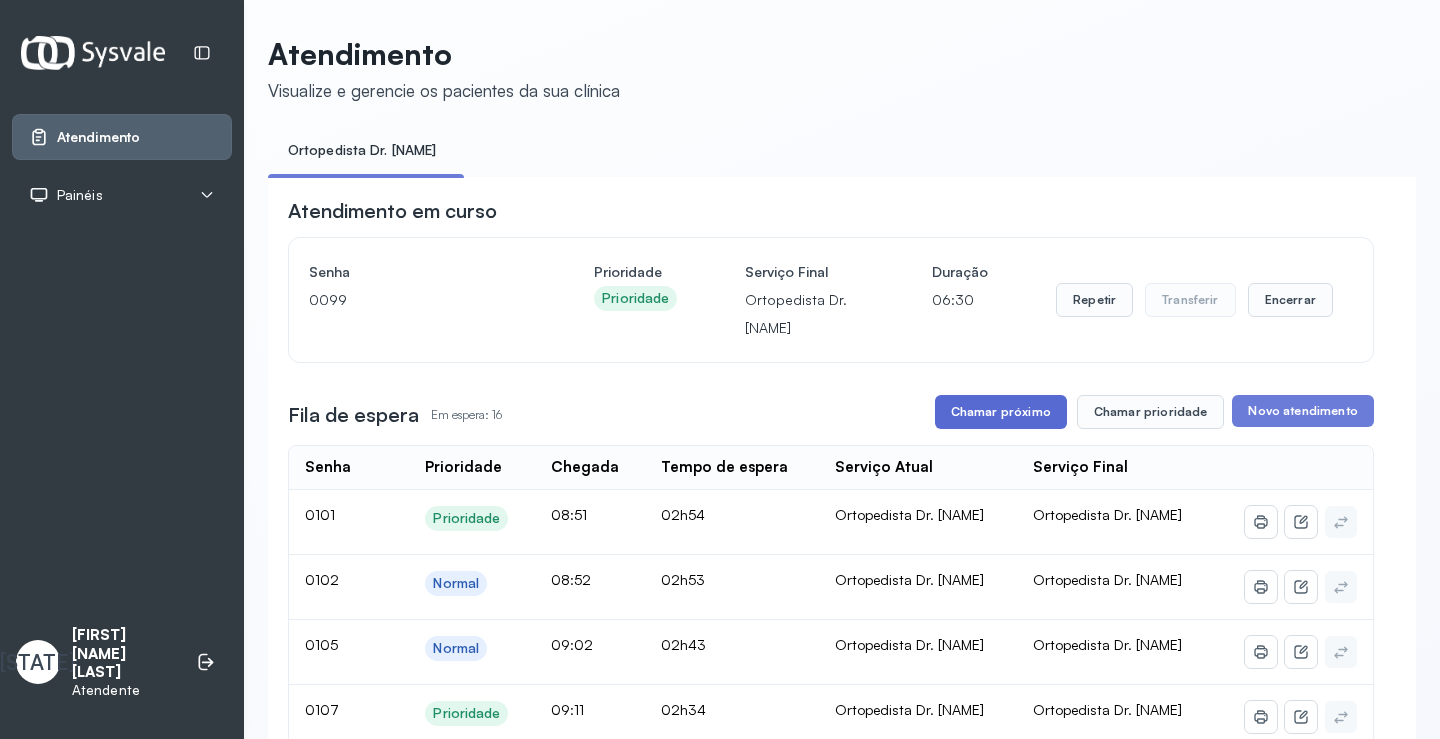 click on "Chamar próximo" at bounding box center [1001, 412] 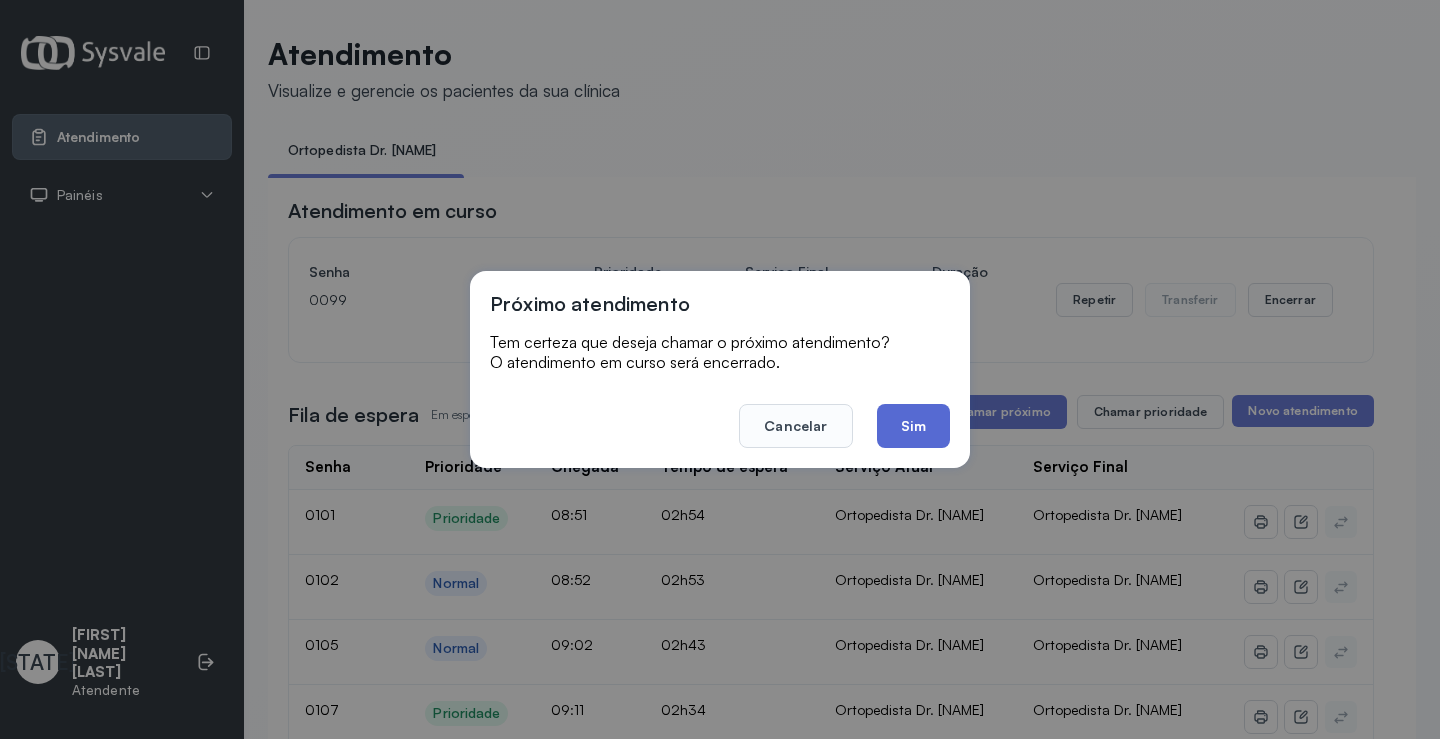 click on "Sim" 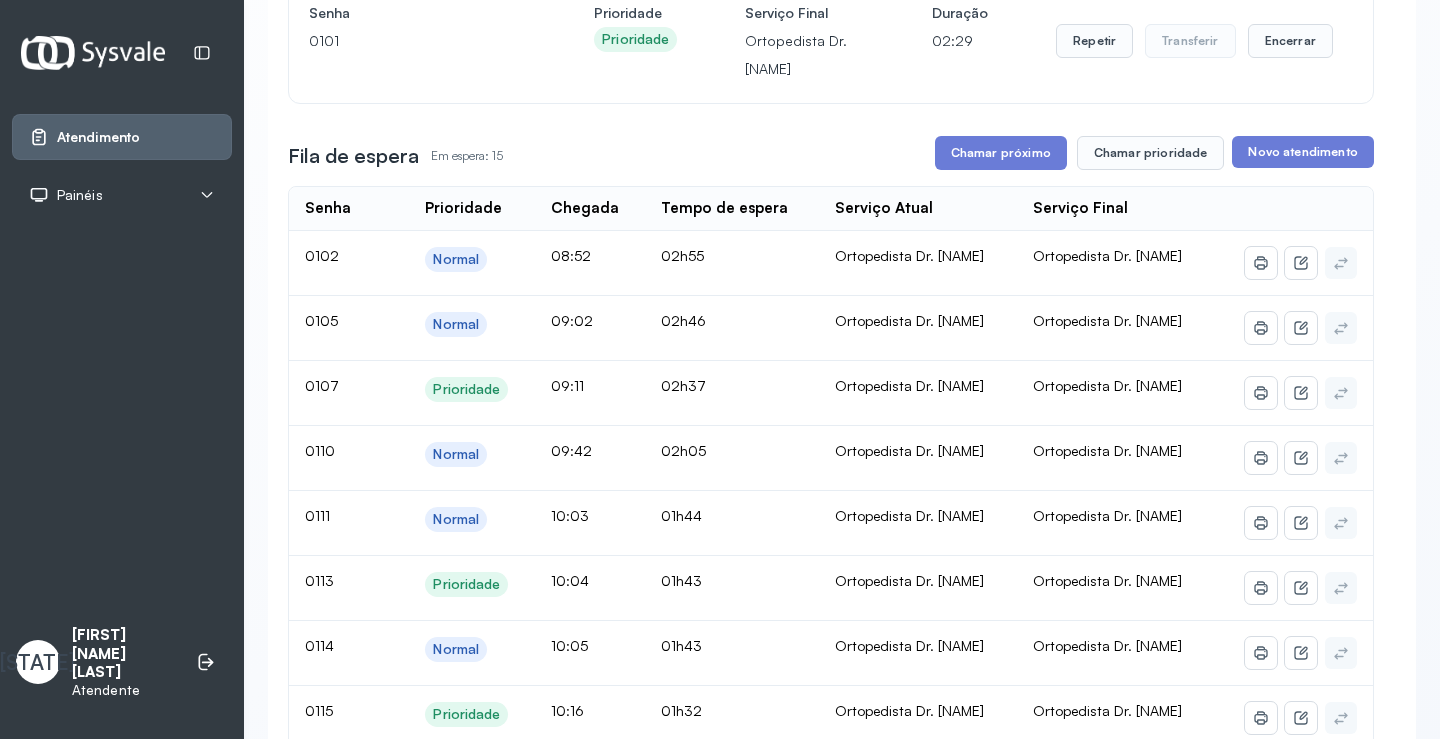 scroll, scrollTop: 300, scrollLeft: 0, axis: vertical 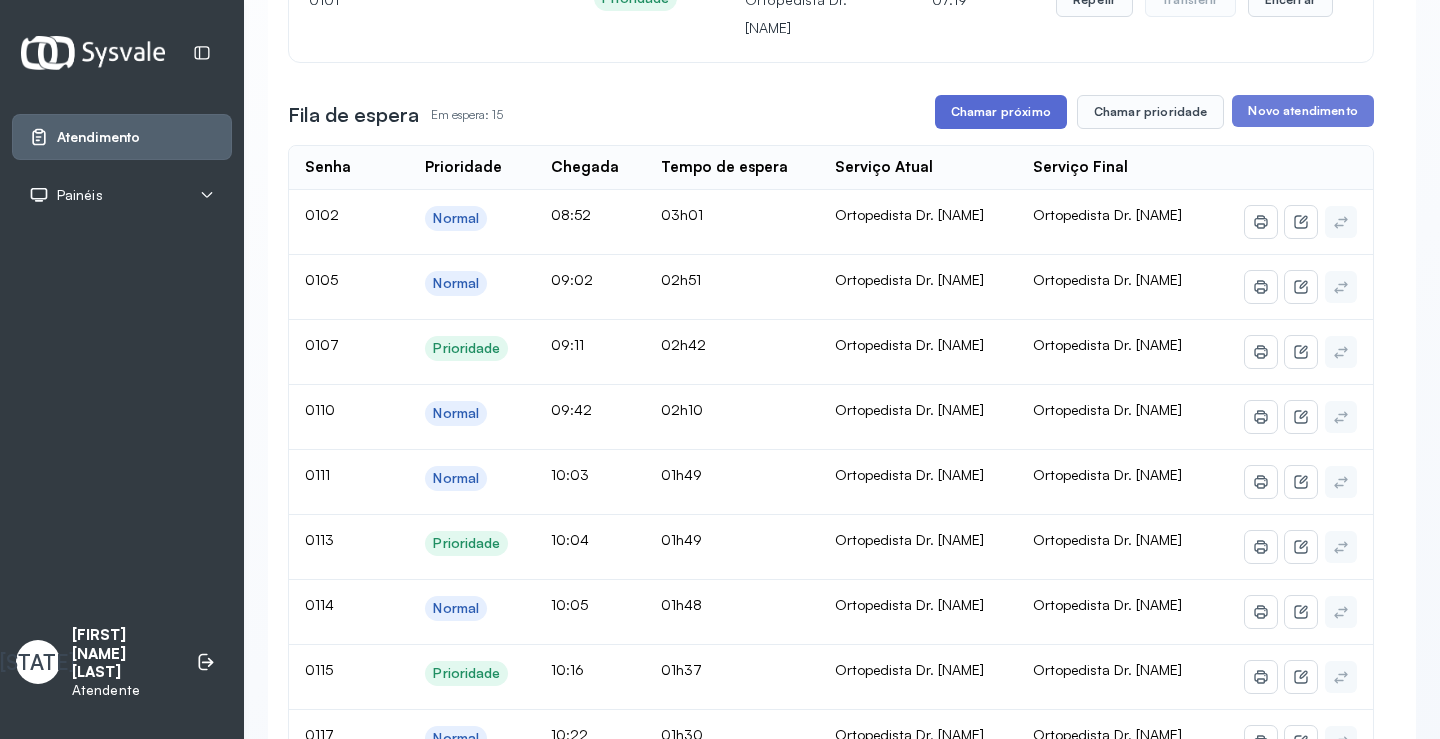 click on "Chamar próximo" at bounding box center (1001, 112) 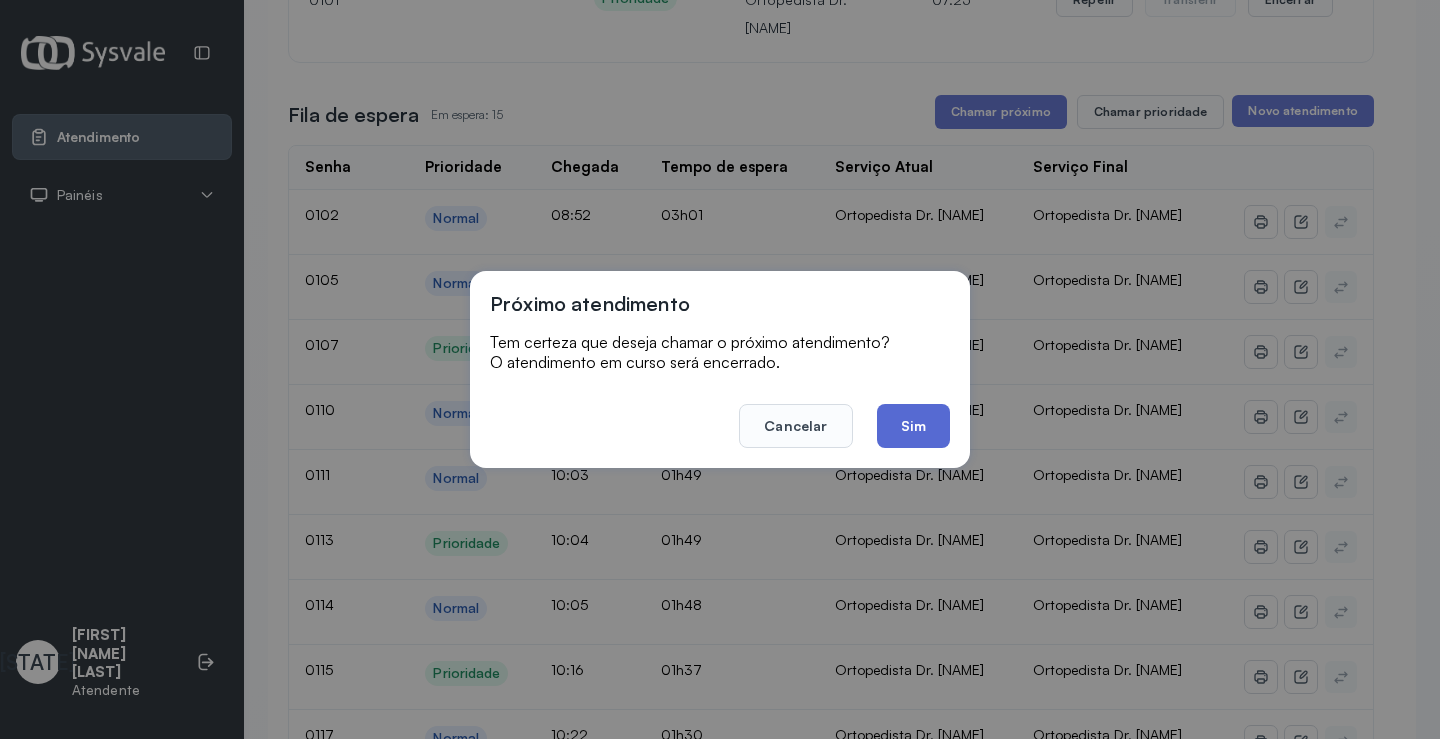 click on "Sim" 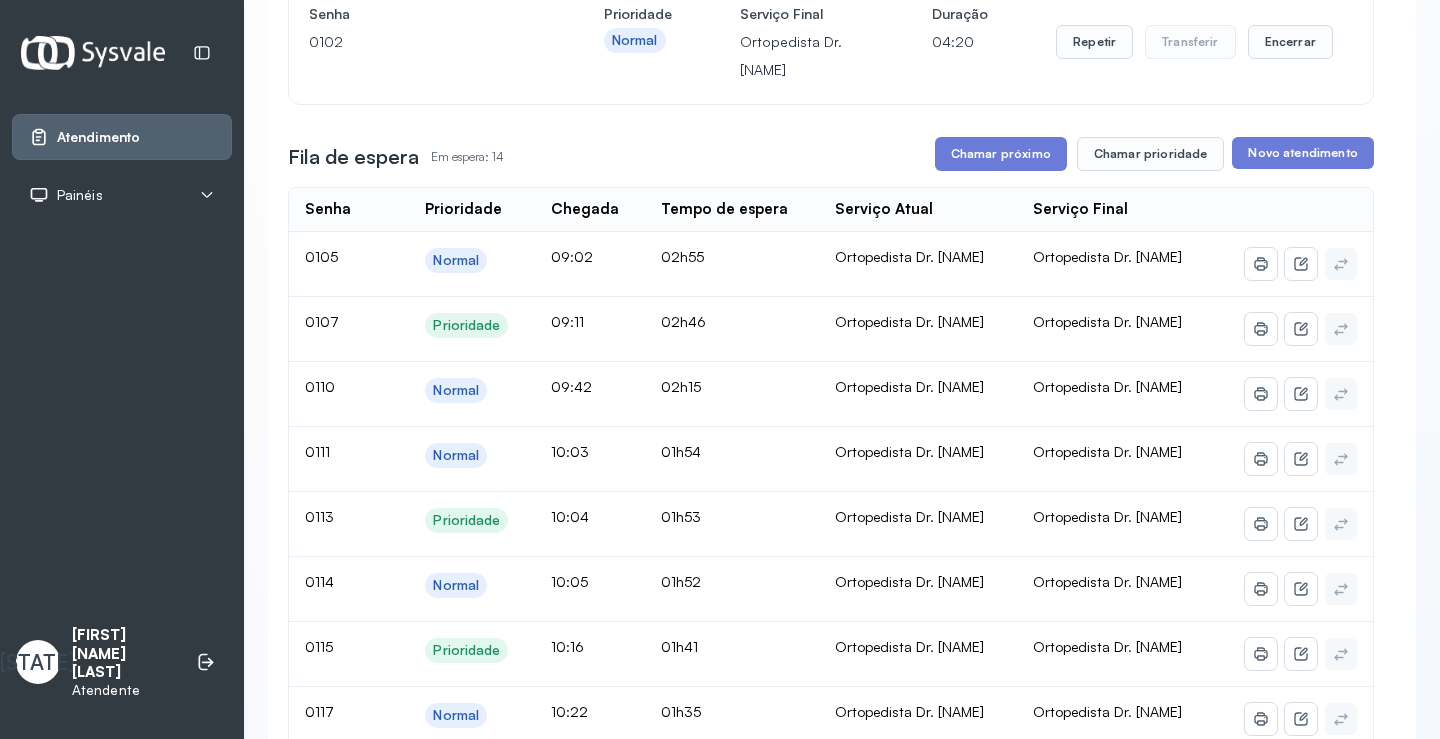 scroll, scrollTop: 200, scrollLeft: 0, axis: vertical 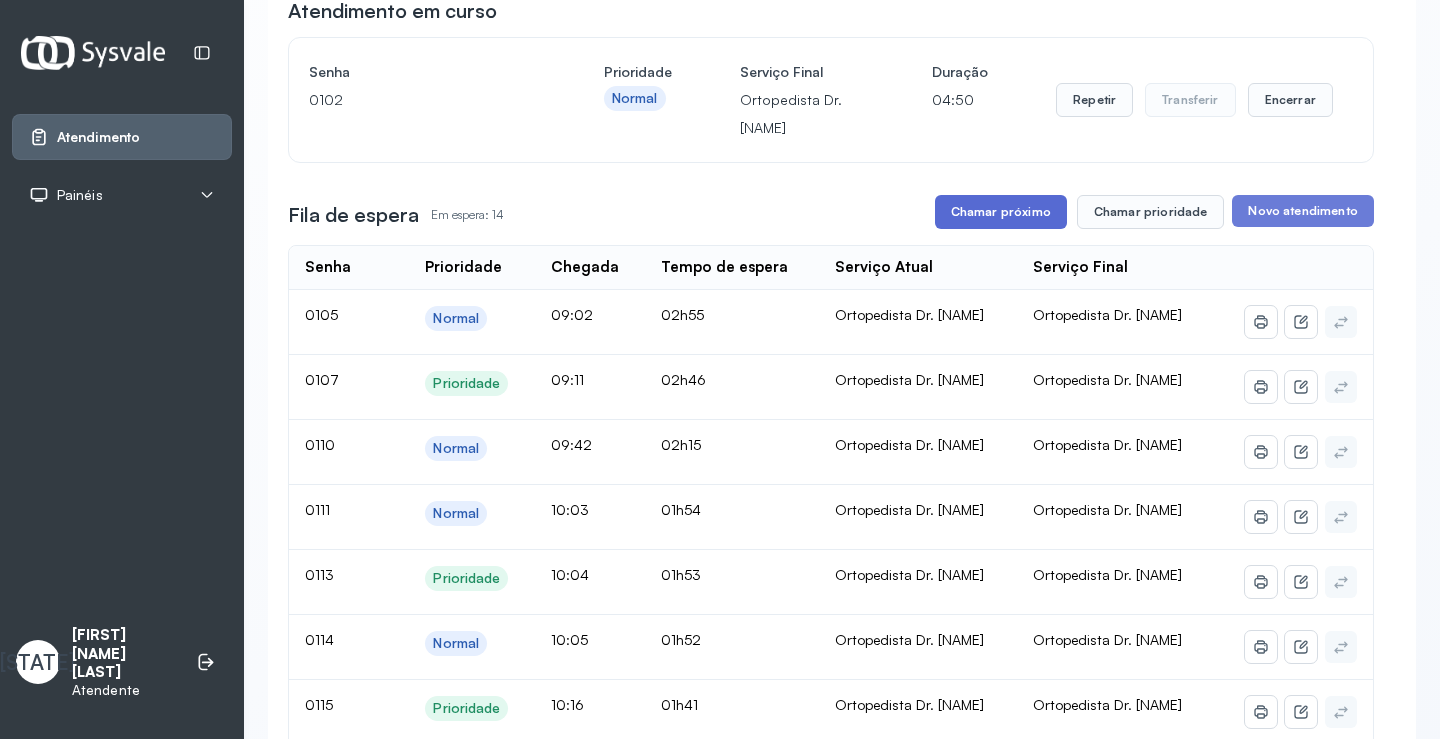 click on "Chamar próximo" at bounding box center (1001, 212) 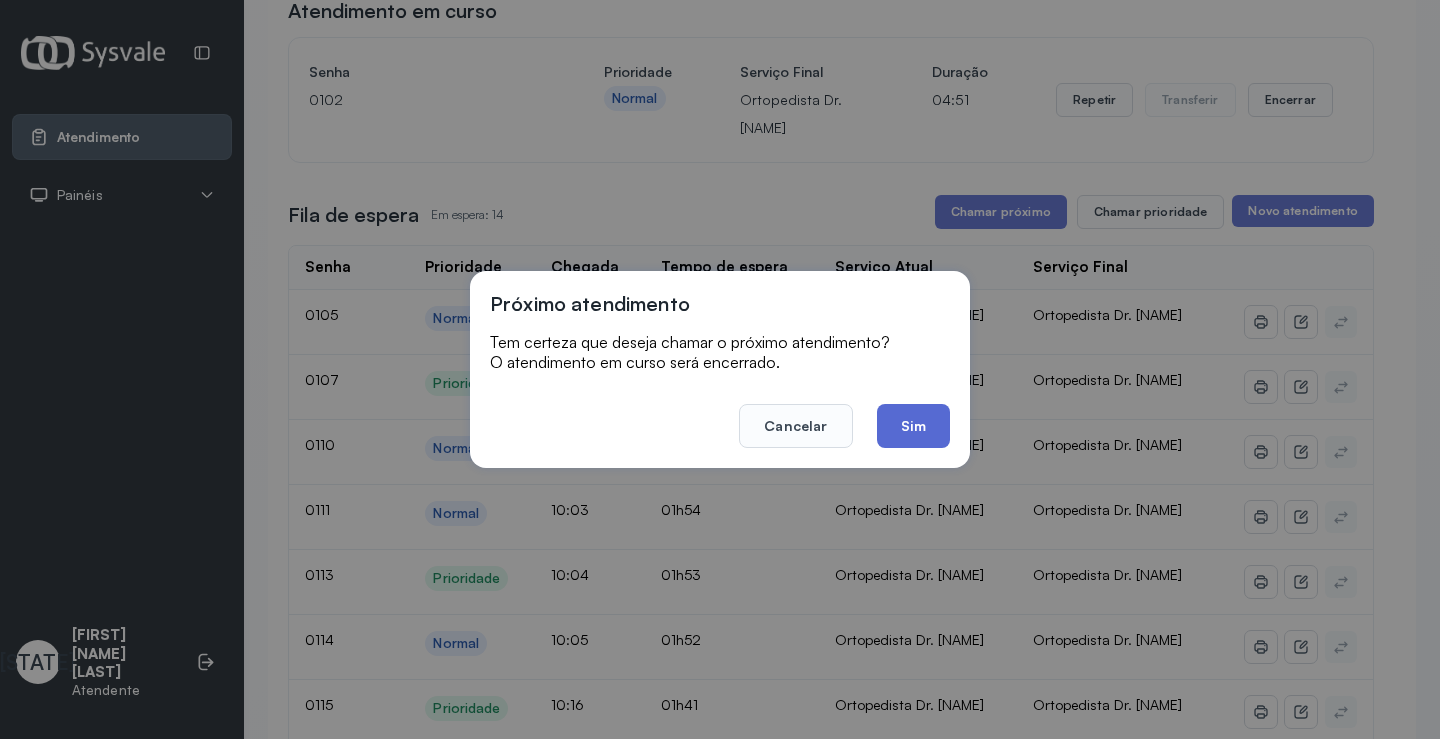 click on "Sim" 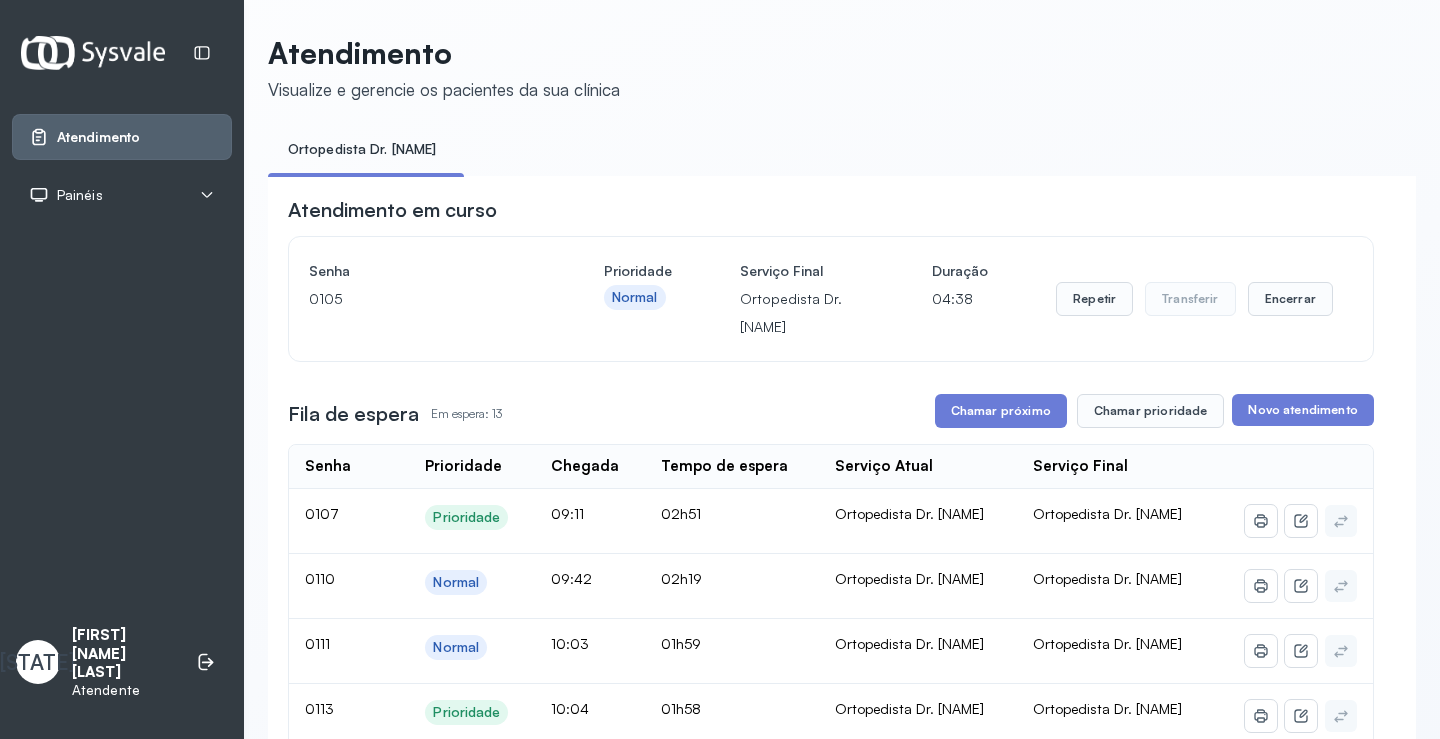 scroll, scrollTop: 200, scrollLeft: 0, axis: vertical 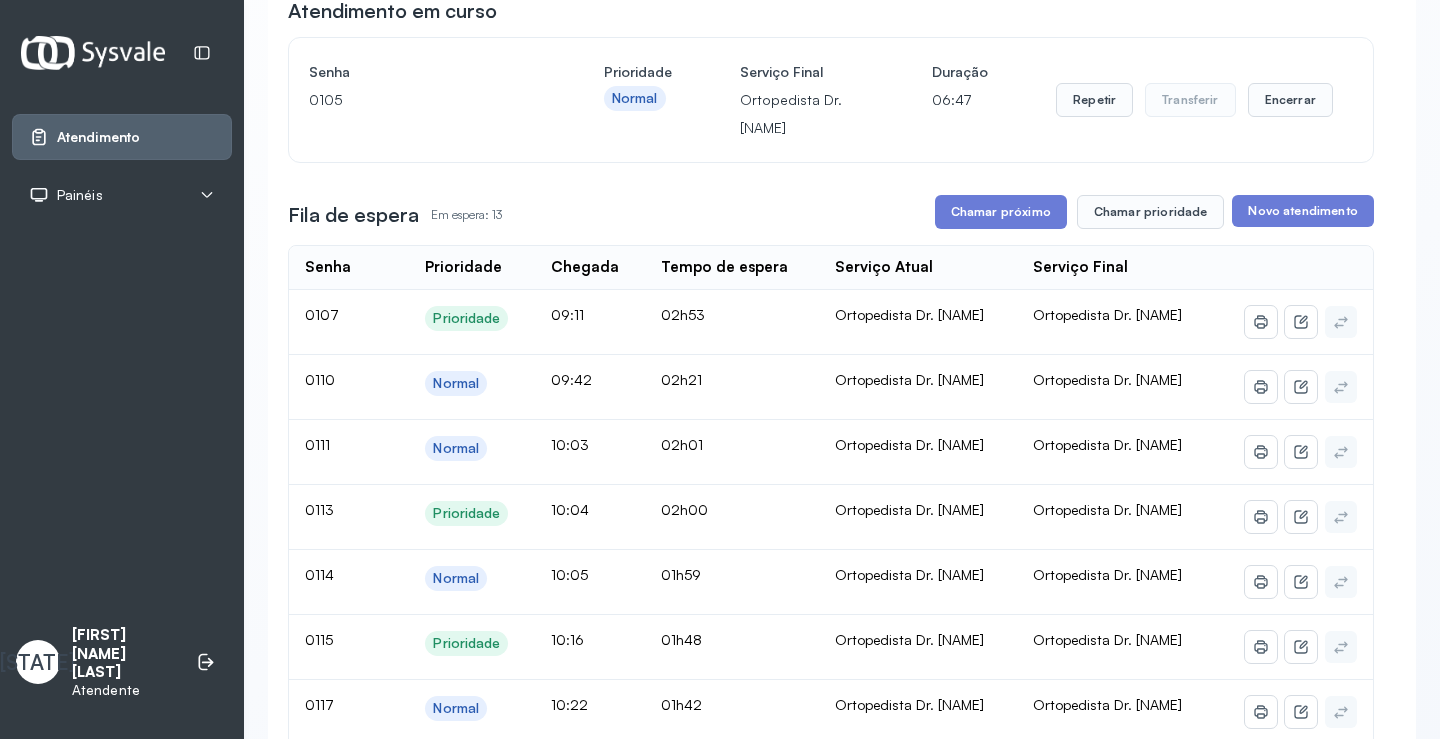 click on "Senha 0105 Prioridade Normal Serviço Final Ortopedista Dr. [NAME] Duração 06:47 Repetir Transferir Encerrar" 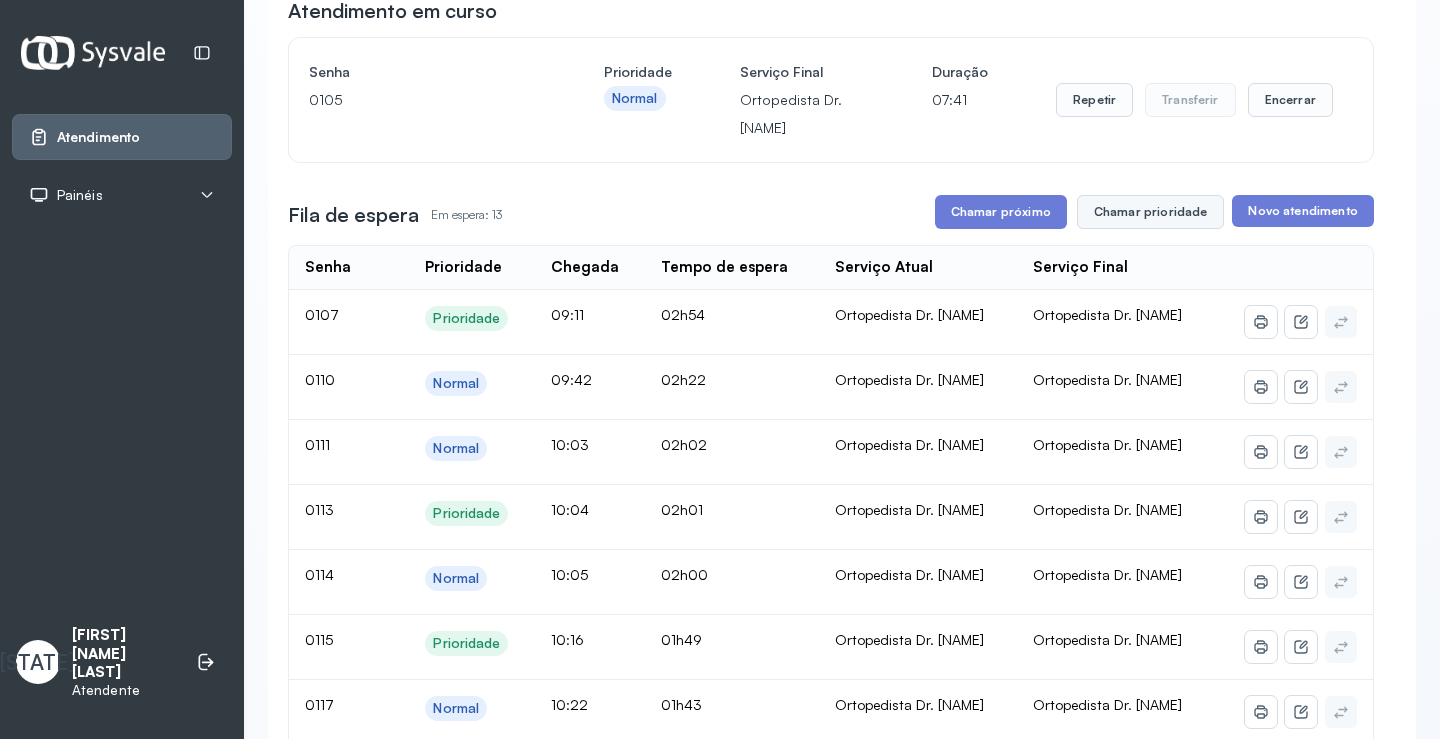 click on "Chamar prioridade" at bounding box center (1151, 212) 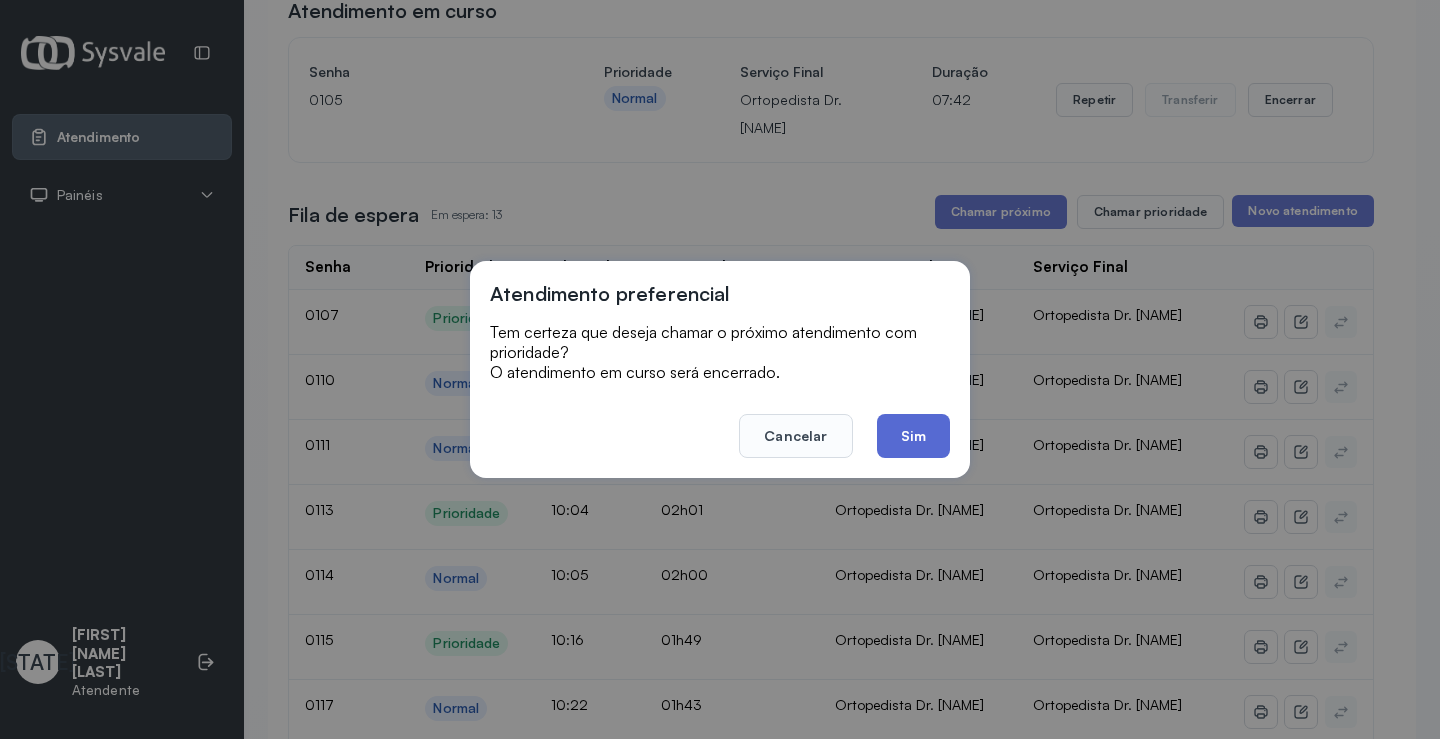 click on "Sim" 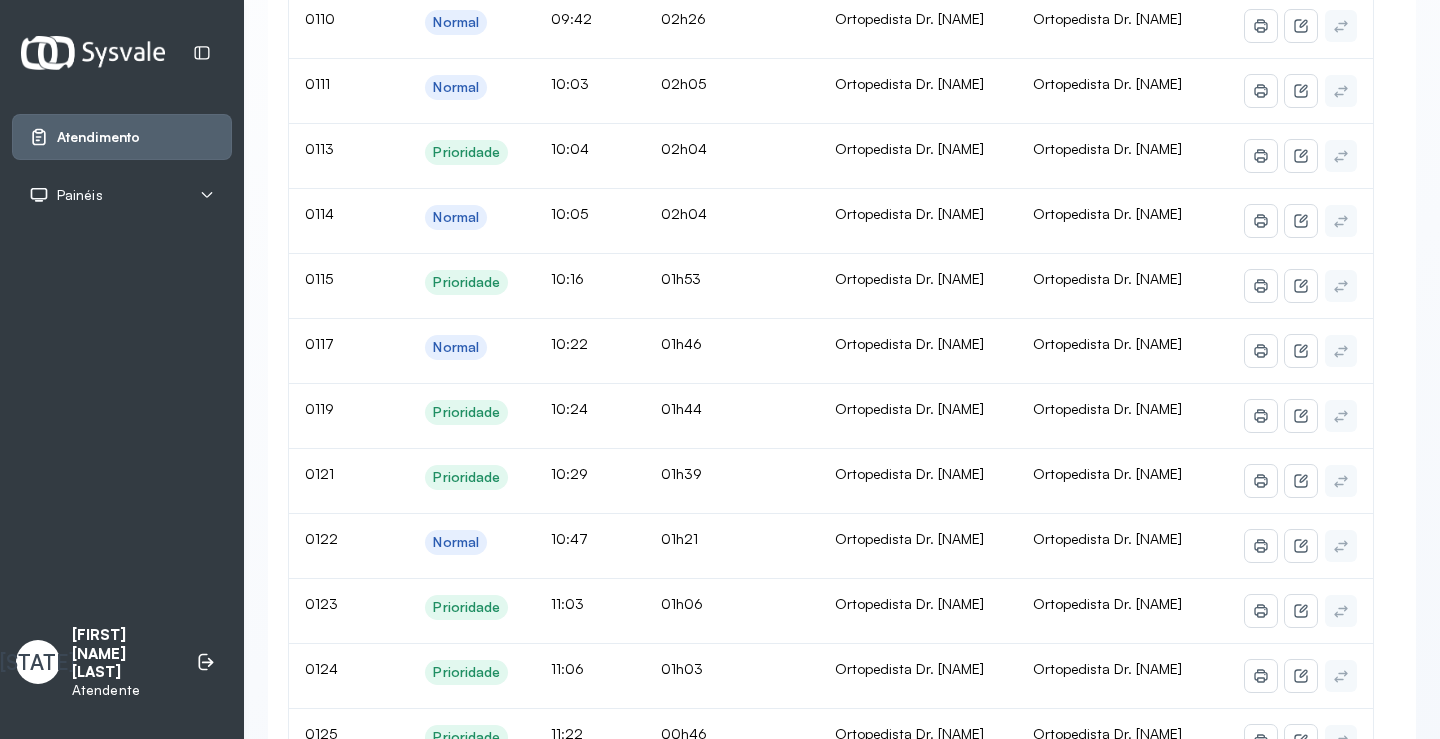 scroll, scrollTop: 200, scrollLeft: 0, axis: vertical 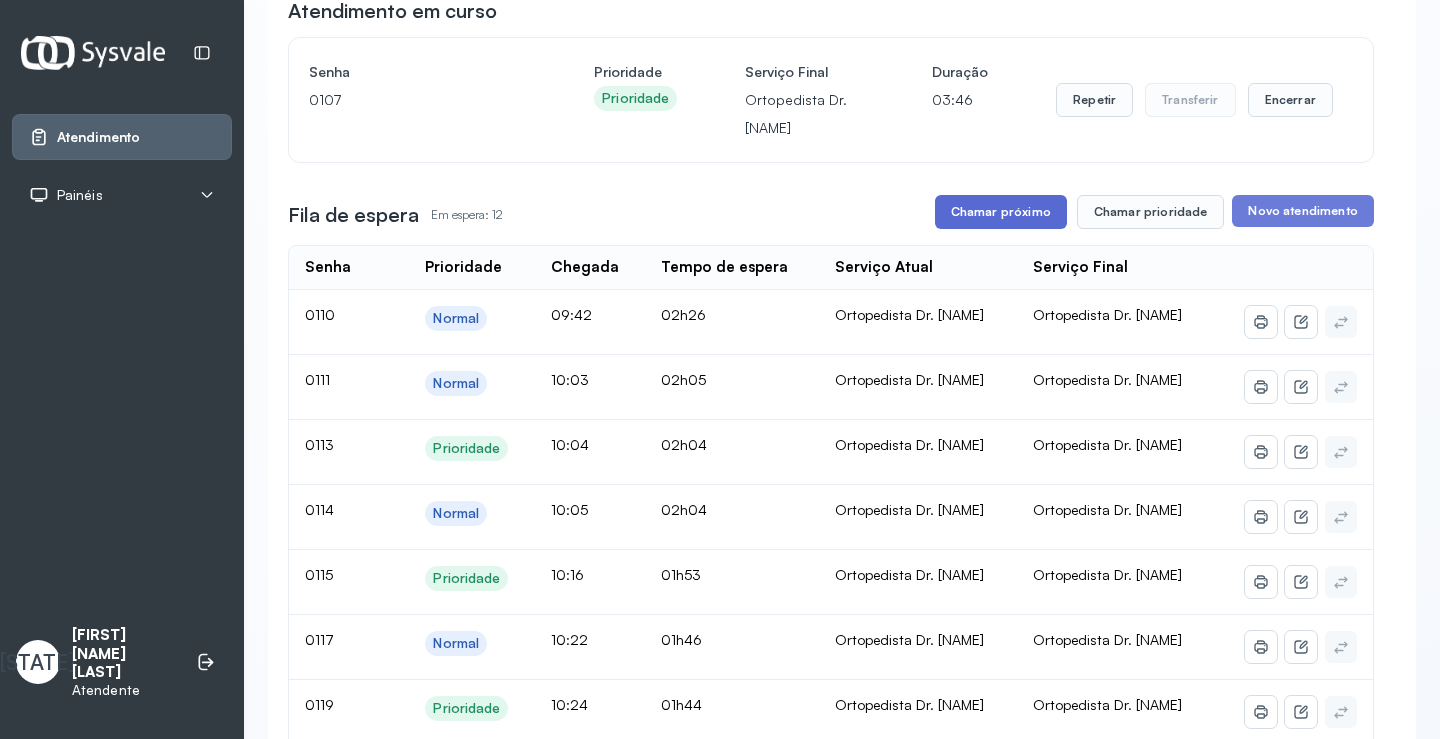 click on "Chamar próximo" at bounding box center [1001, 212] 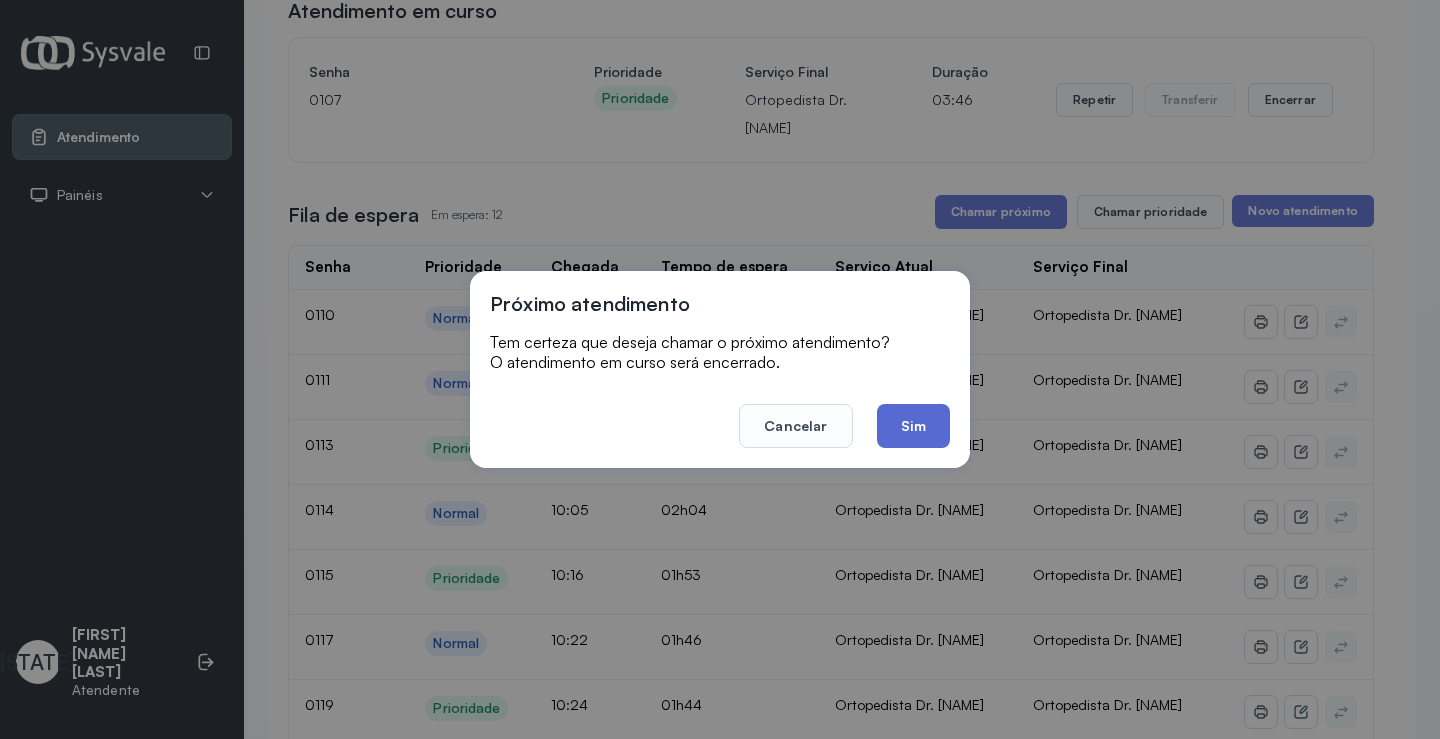 click on "Sim" 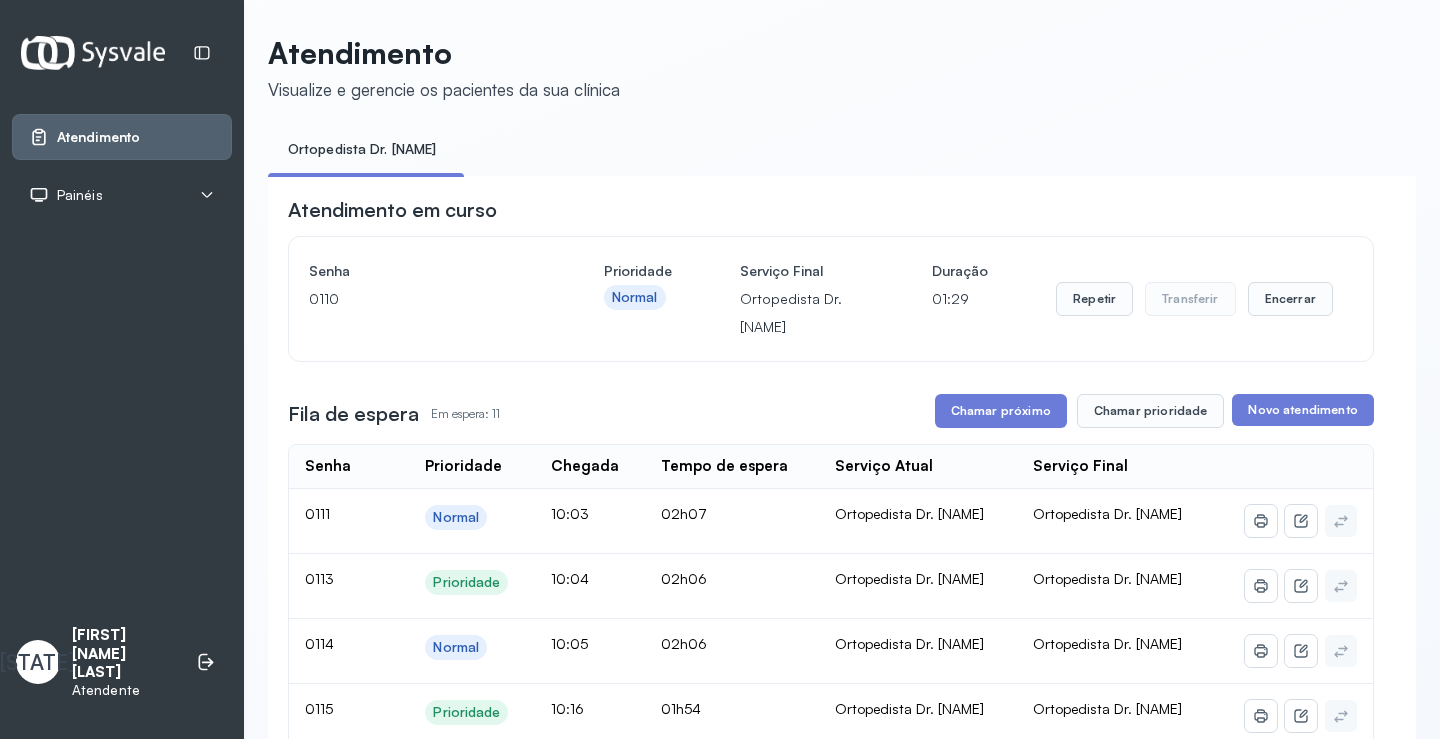 scroll, scrollTop: 200, scrollLeft: 0, axis: vertical 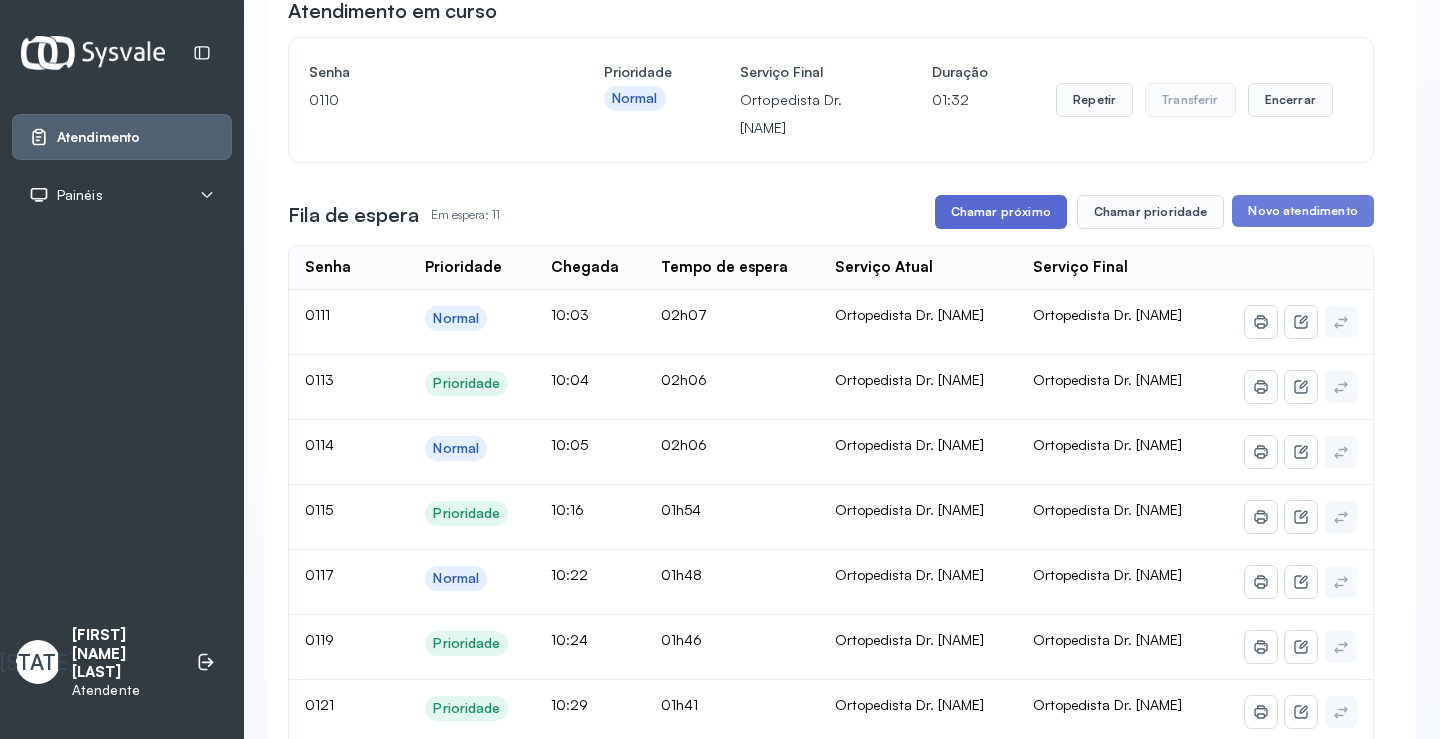 click on "Chamar próximo" at bounding box center (1001, 212) 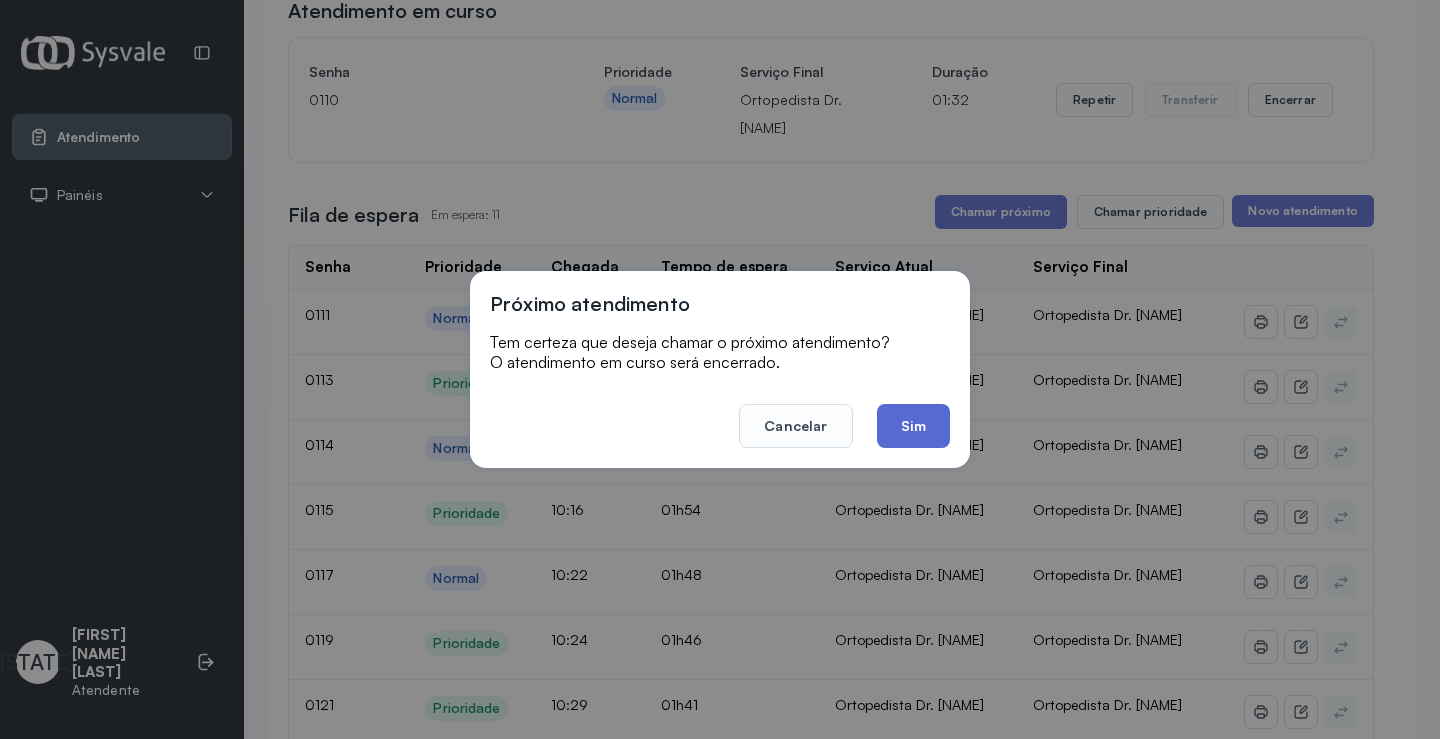 click on "Sim" 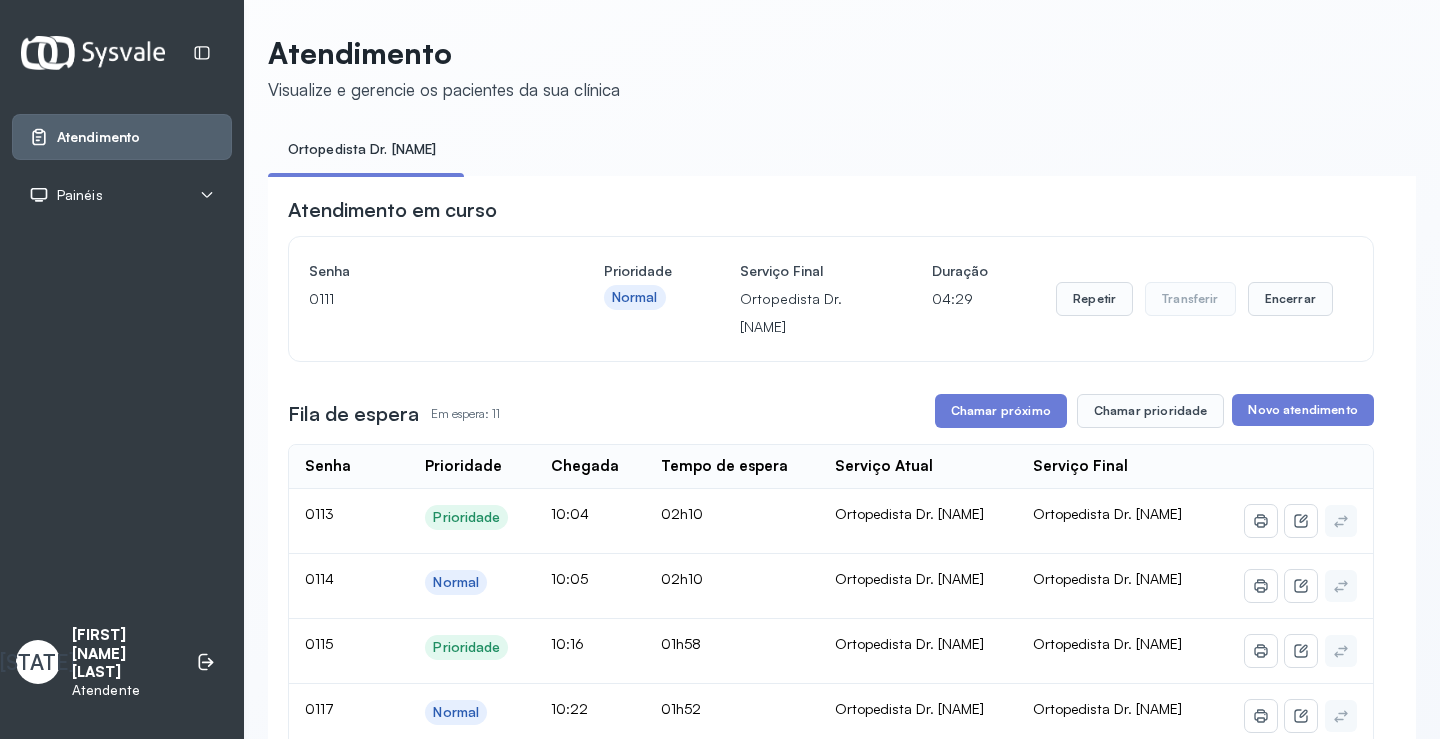 scroll, scrollTop: 200, scrollLeft: 0, axis: vertical 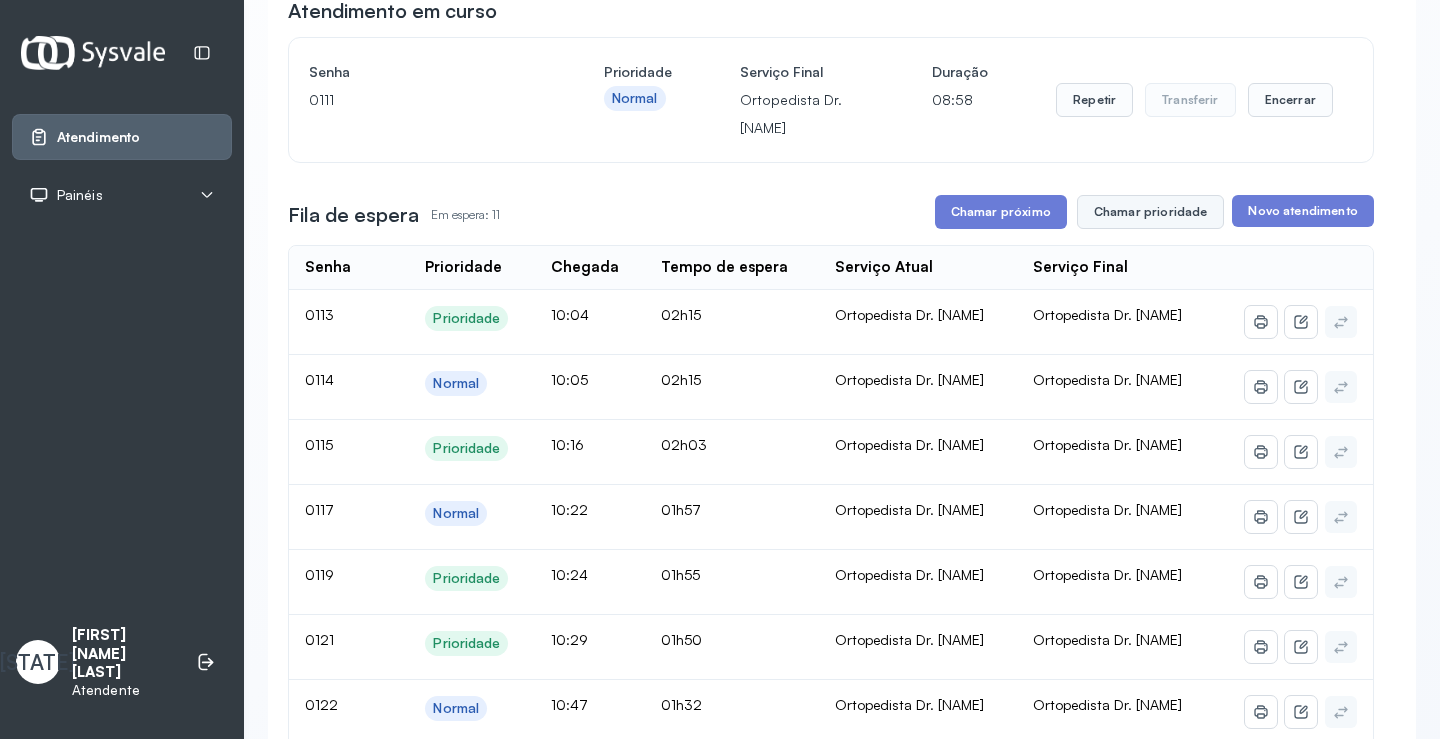 click on "Chamar prioridade" at bounding box center [1151, 212] 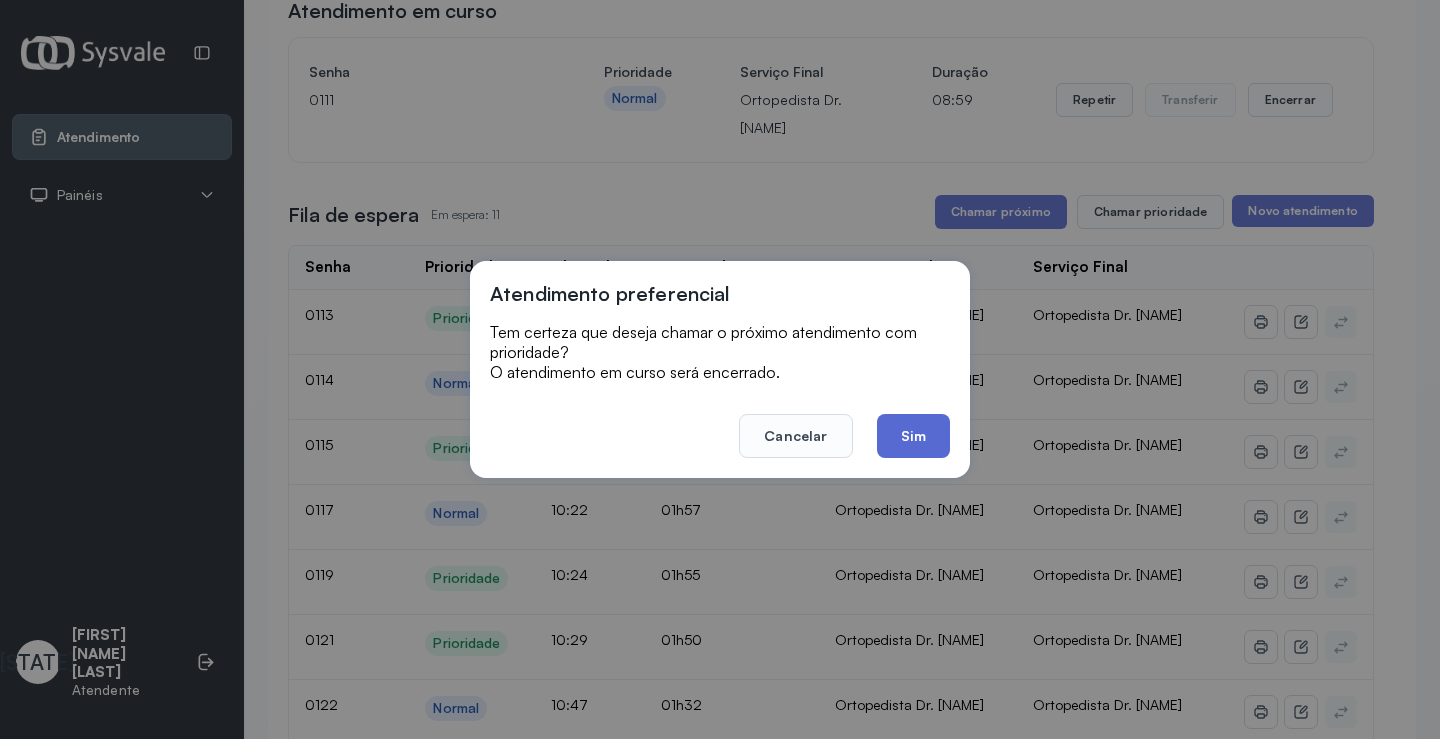 click on "Sim" 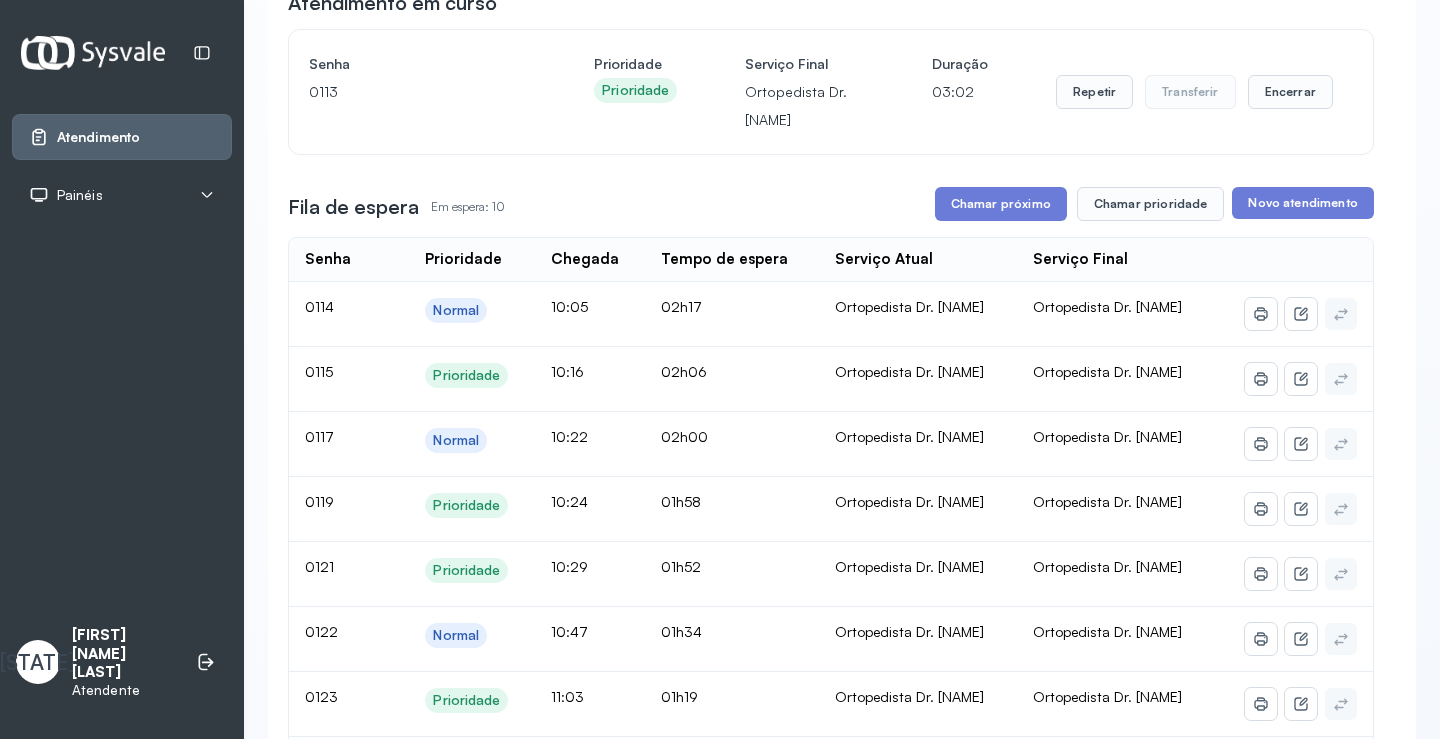 scroll, scrollTop: 200, scrollLeft: 0, axis: vertical 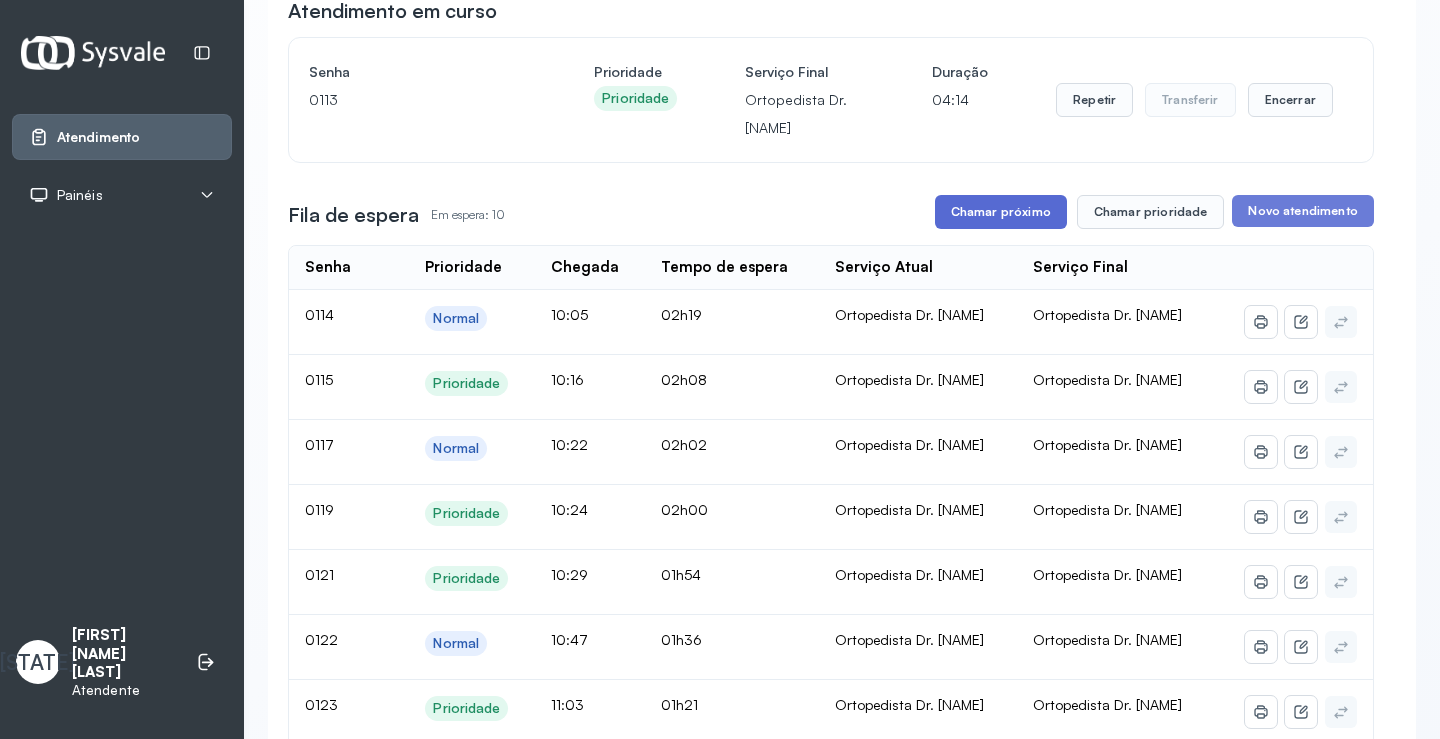 click on "Chamar próximo" at bounding box center [1001, 212] 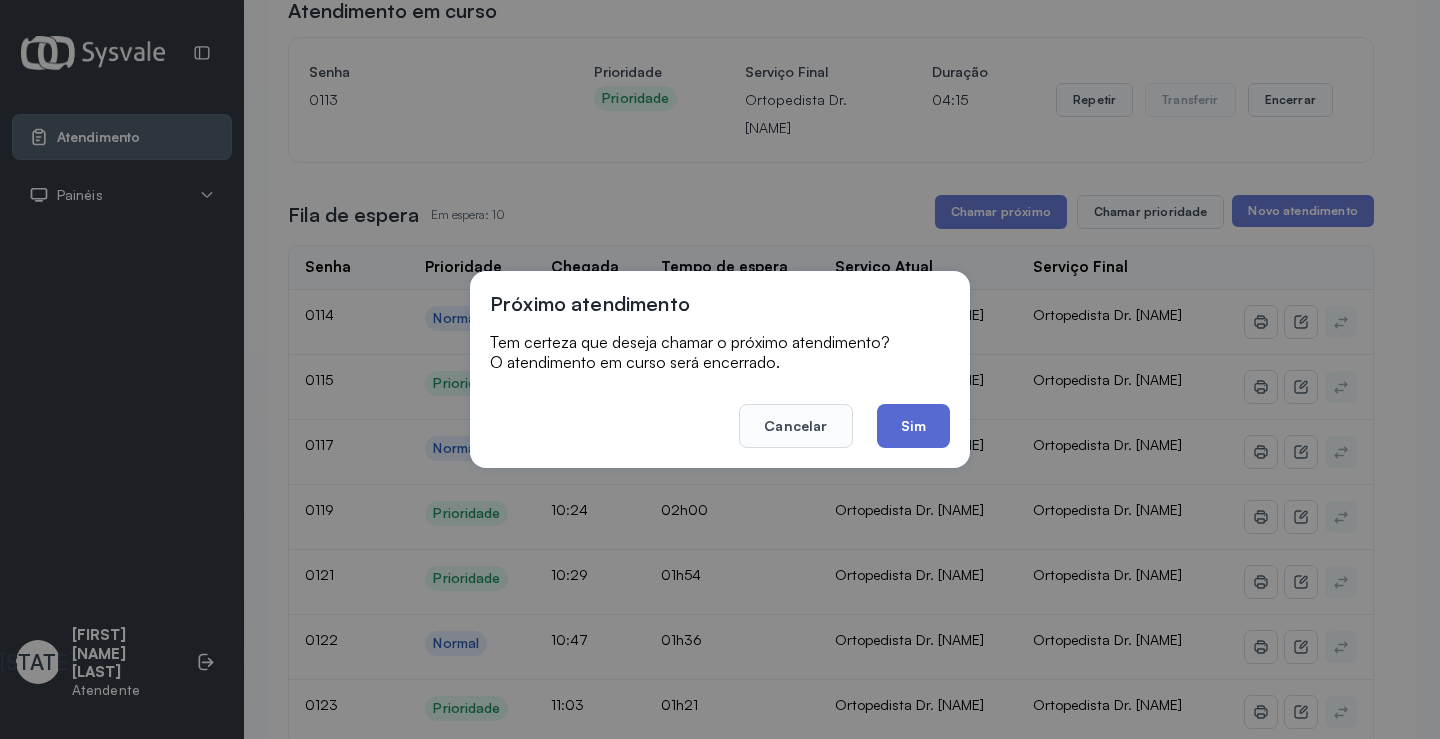 click on "Sim" 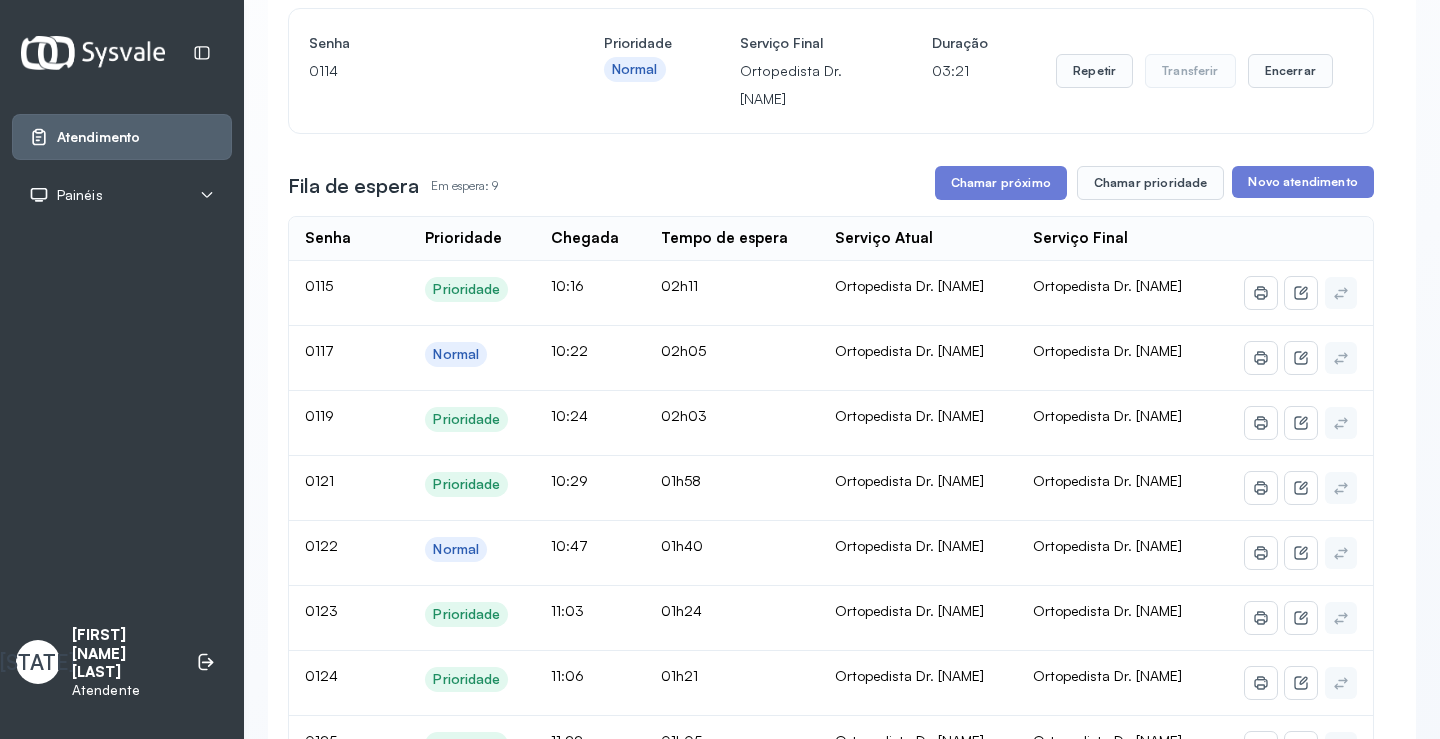 scroll, scrollTop: 200, scrollLeft: 0, axis: vertical 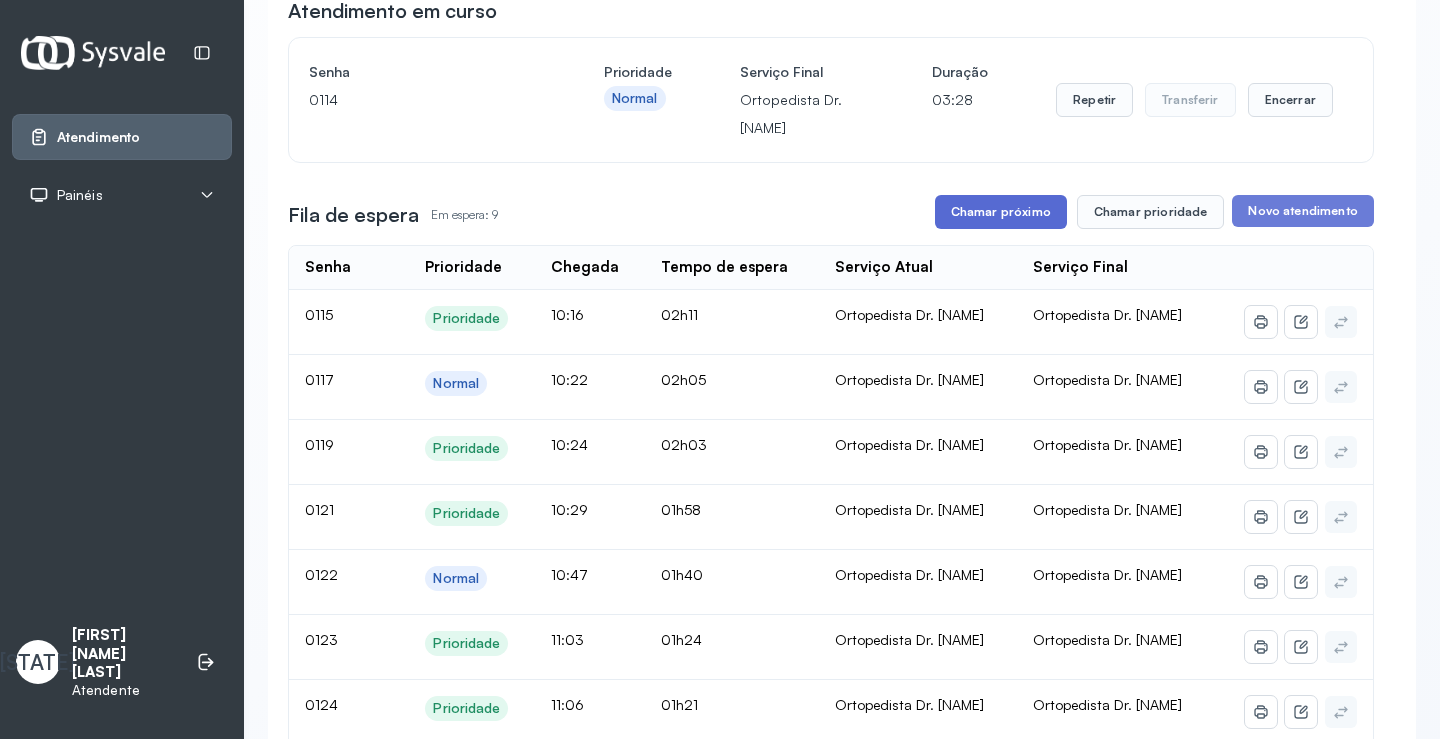 click on "Chamar próximo" at bounding box center [1001, 212] 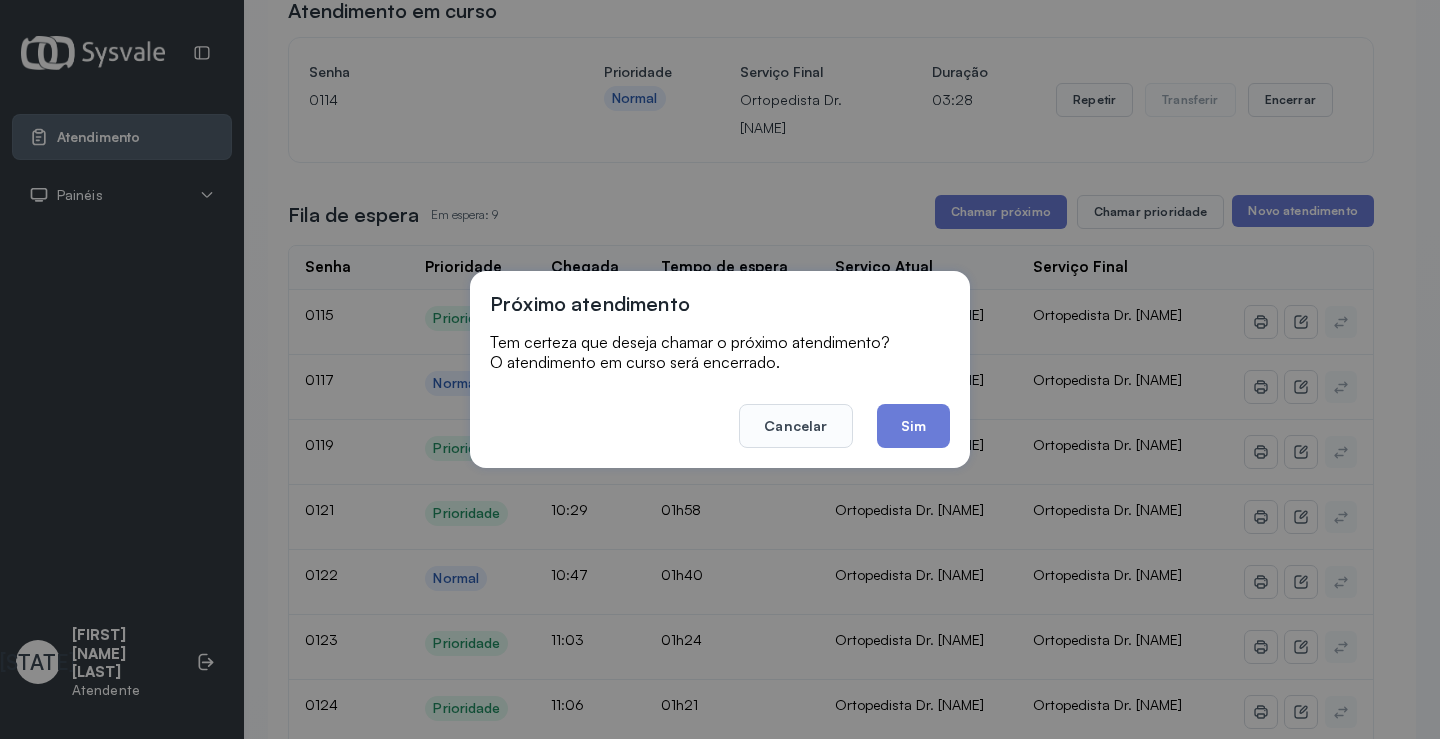 click on "Próximo atendimento Tem certeza que deseja chamar o próximo atendimento?  O atendimento em curso será encerrado.  Cancelar Sim" at bounding box center [720, 369] 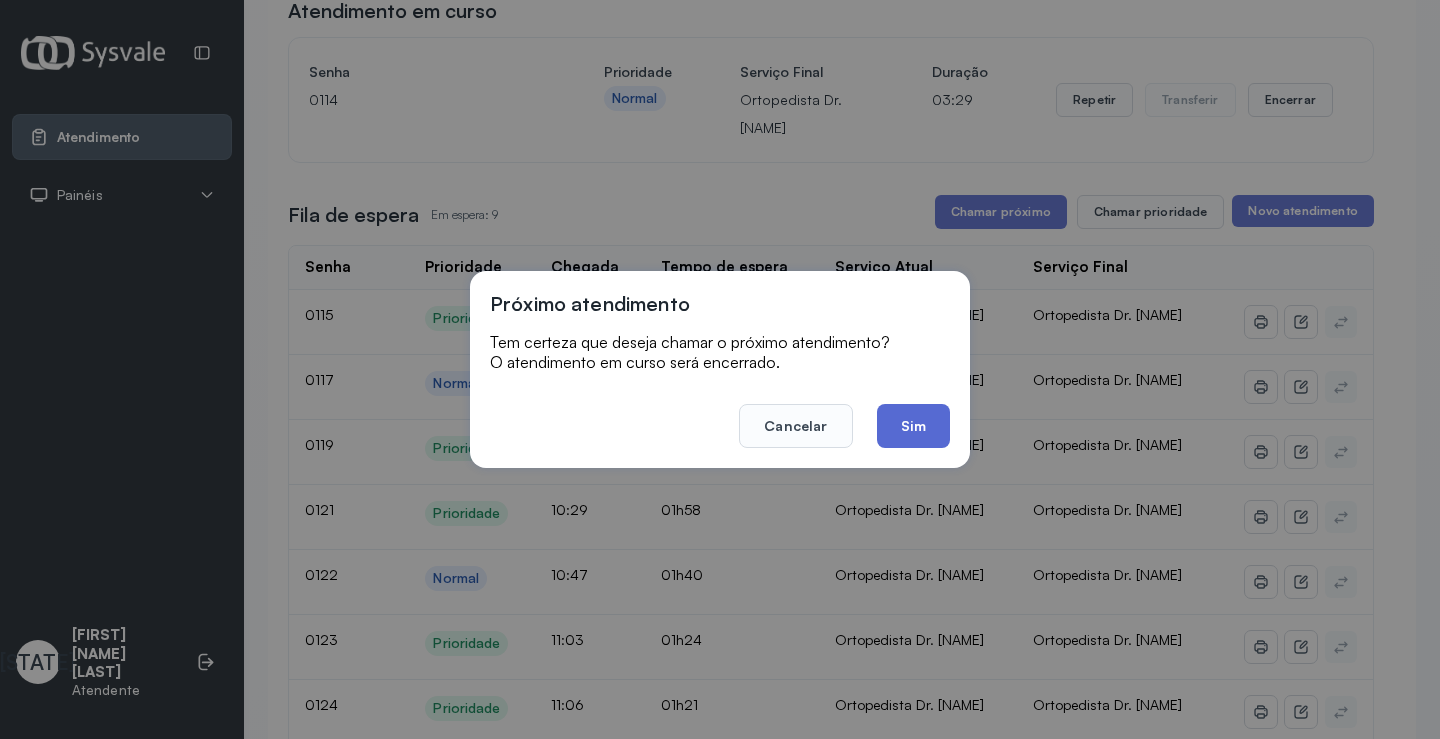 click on "Sim" 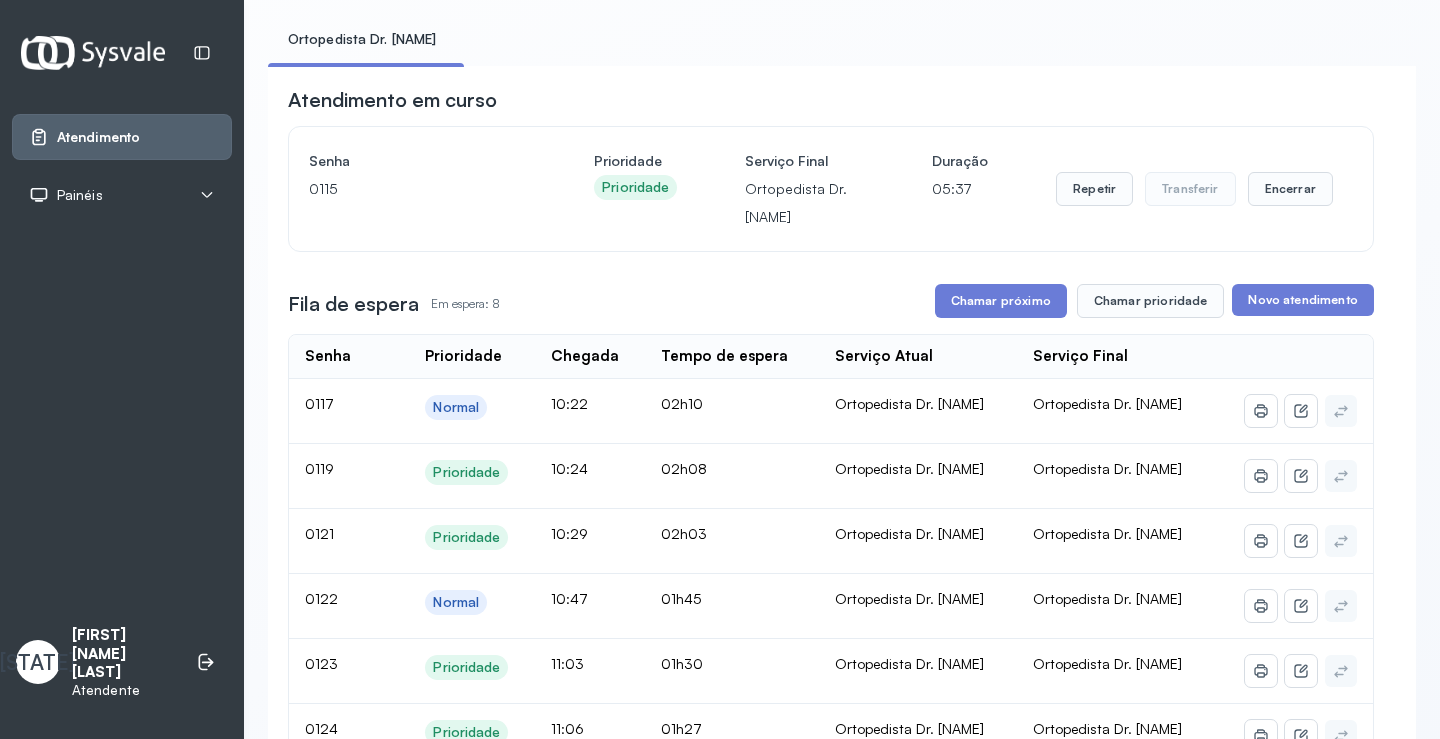 scroll, scrollTop: 100, scrollLeft: 0, axis: vertical 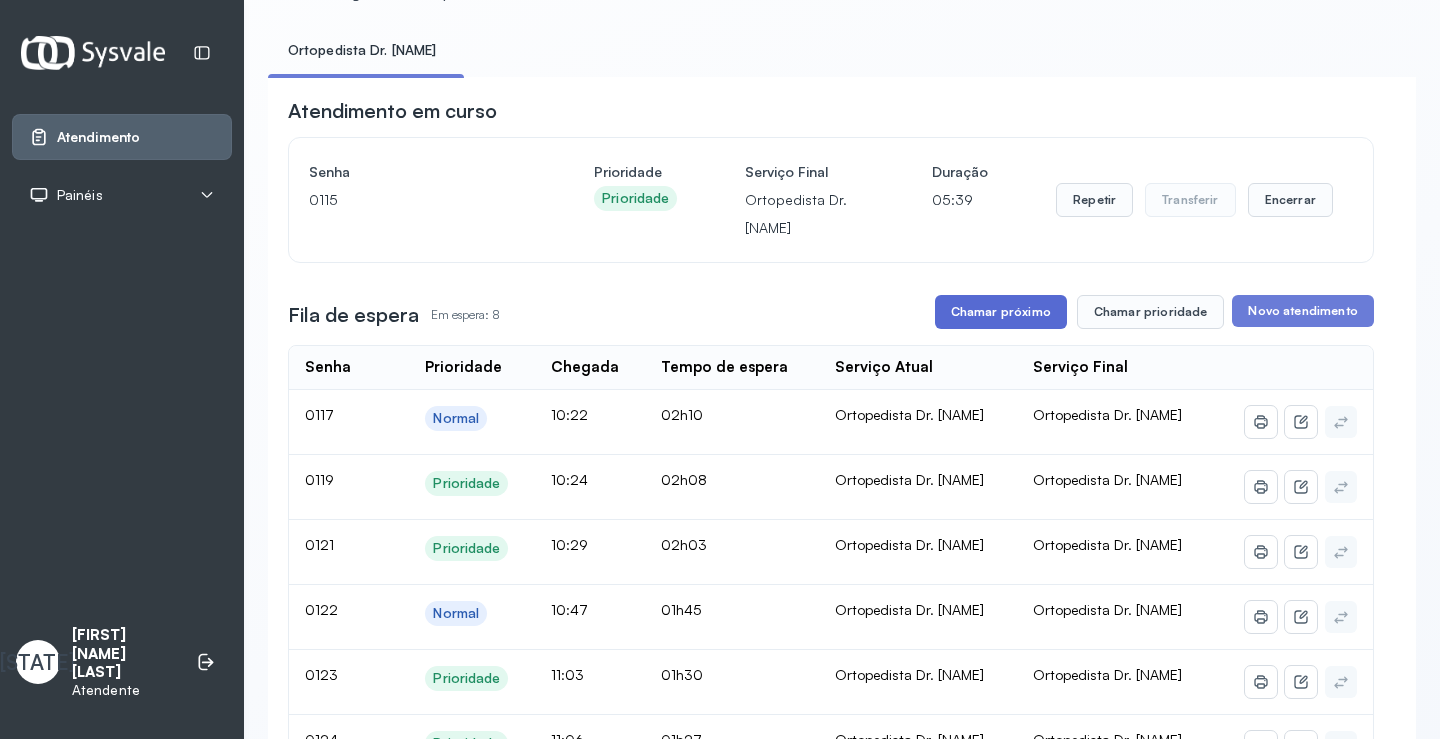 click on "Chamar próximo" at bounding box center [1001, 312] 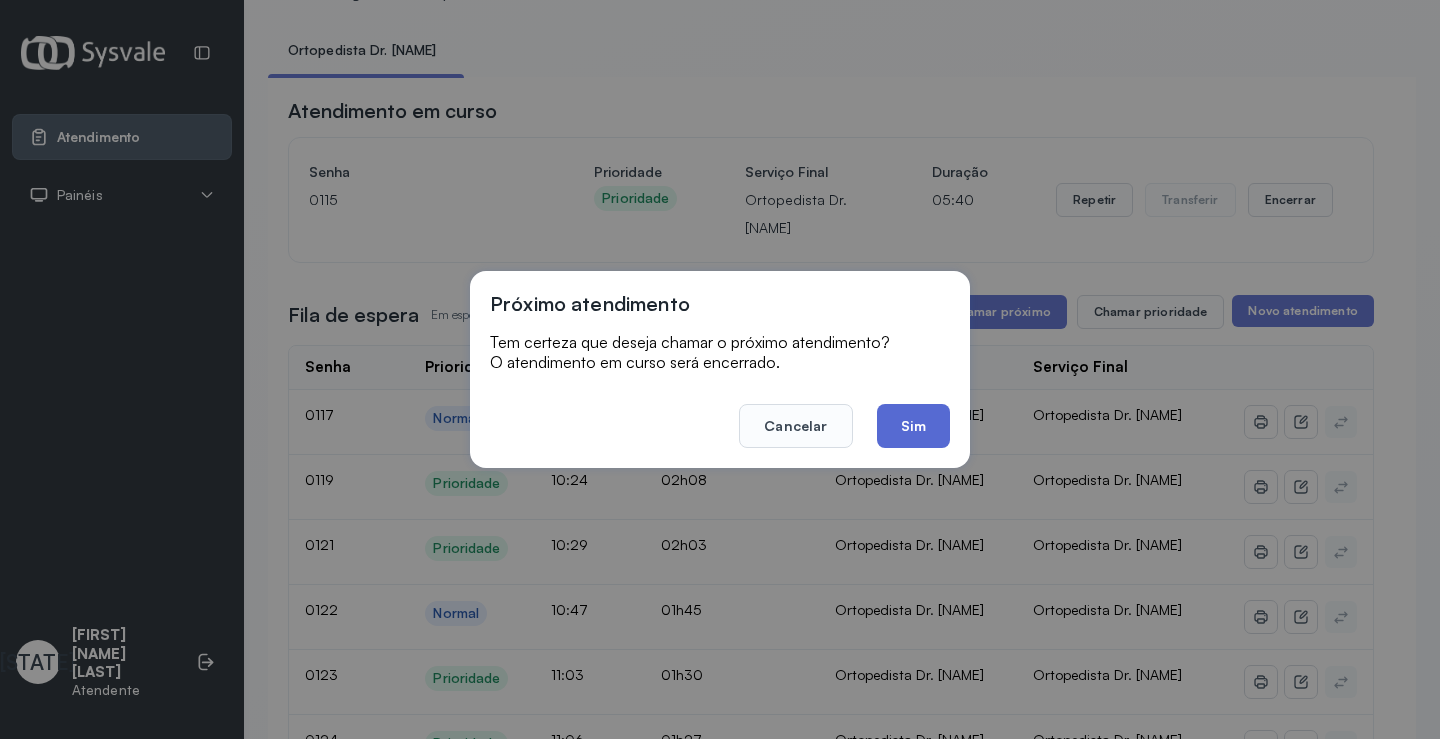 click on "Sim" 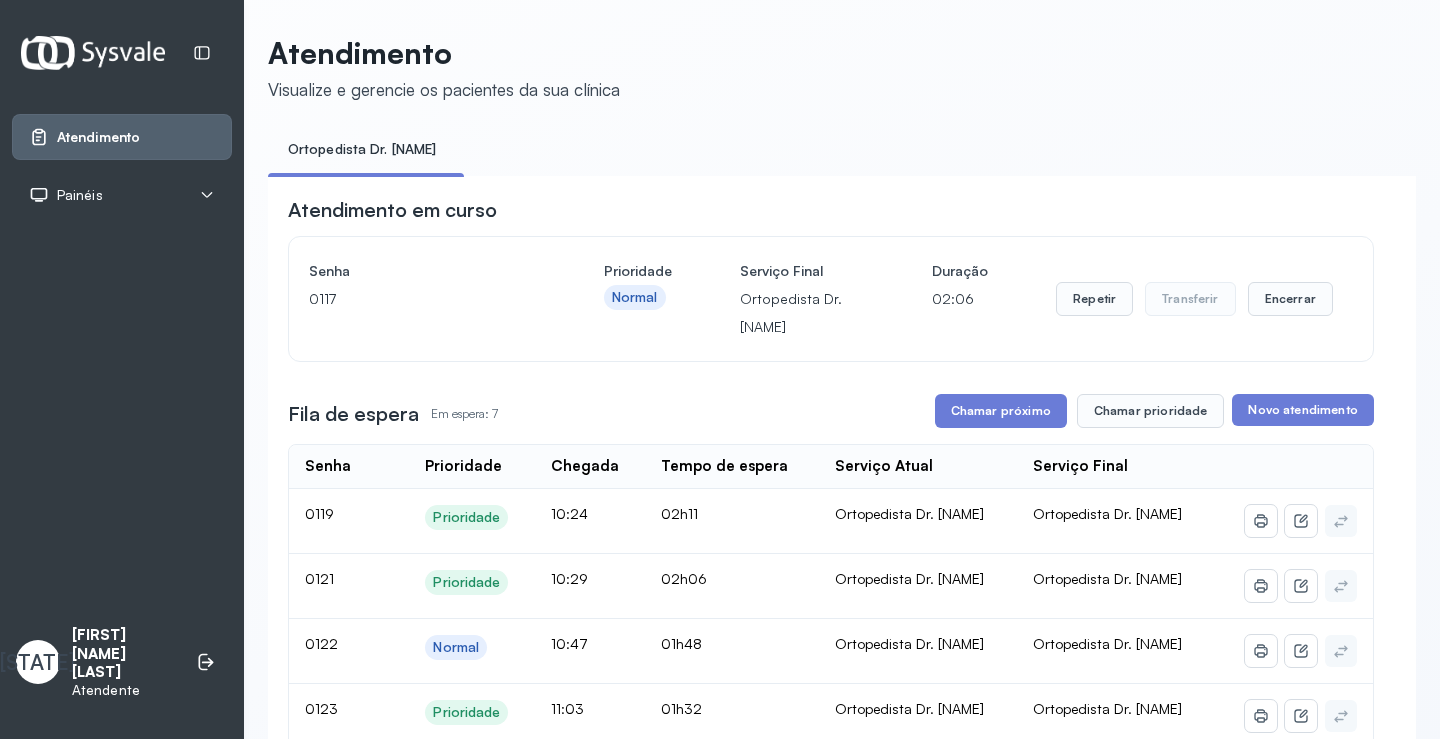 scroll, scrollTop: 100, scrollLeft: 0, axis: vertical 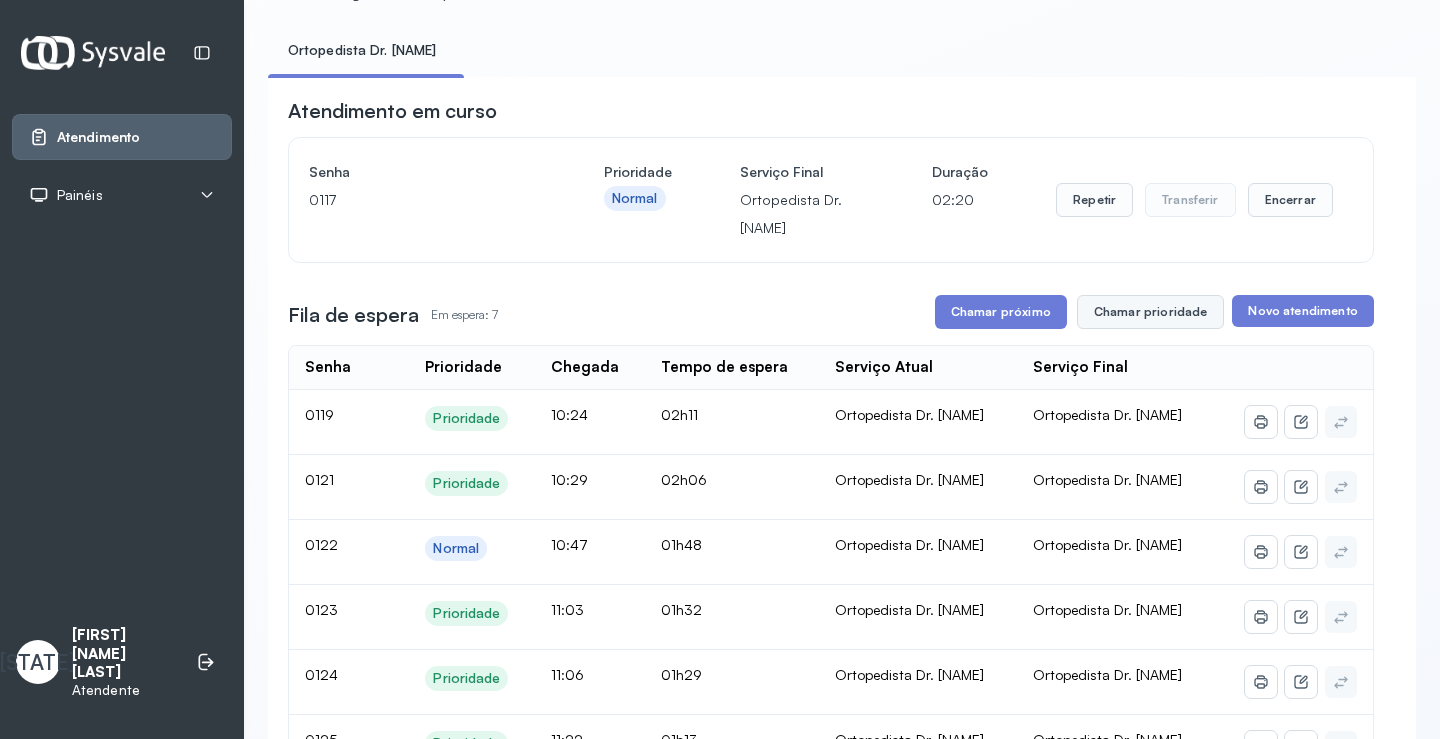 click on "Chamar prioridade" at bounding box center (1151, 312) 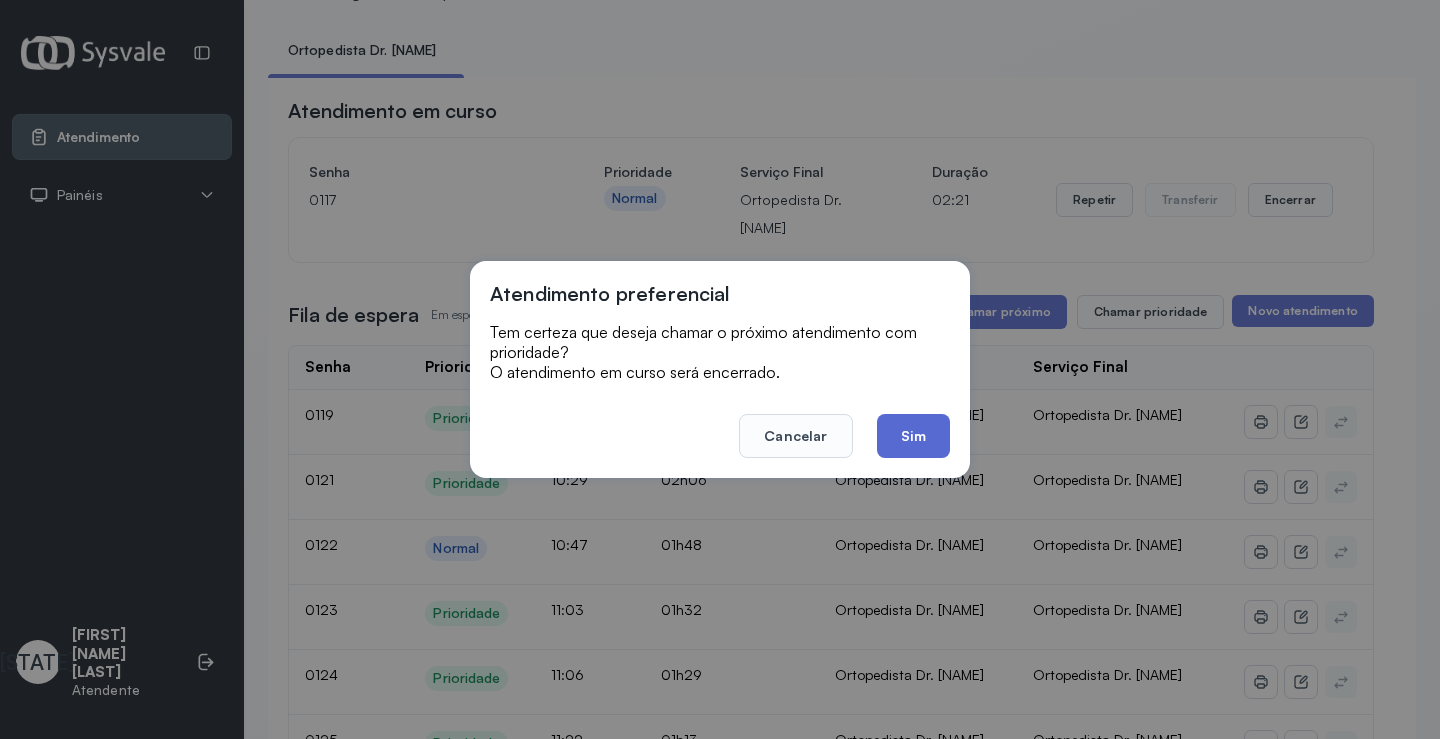 click on "Sim" 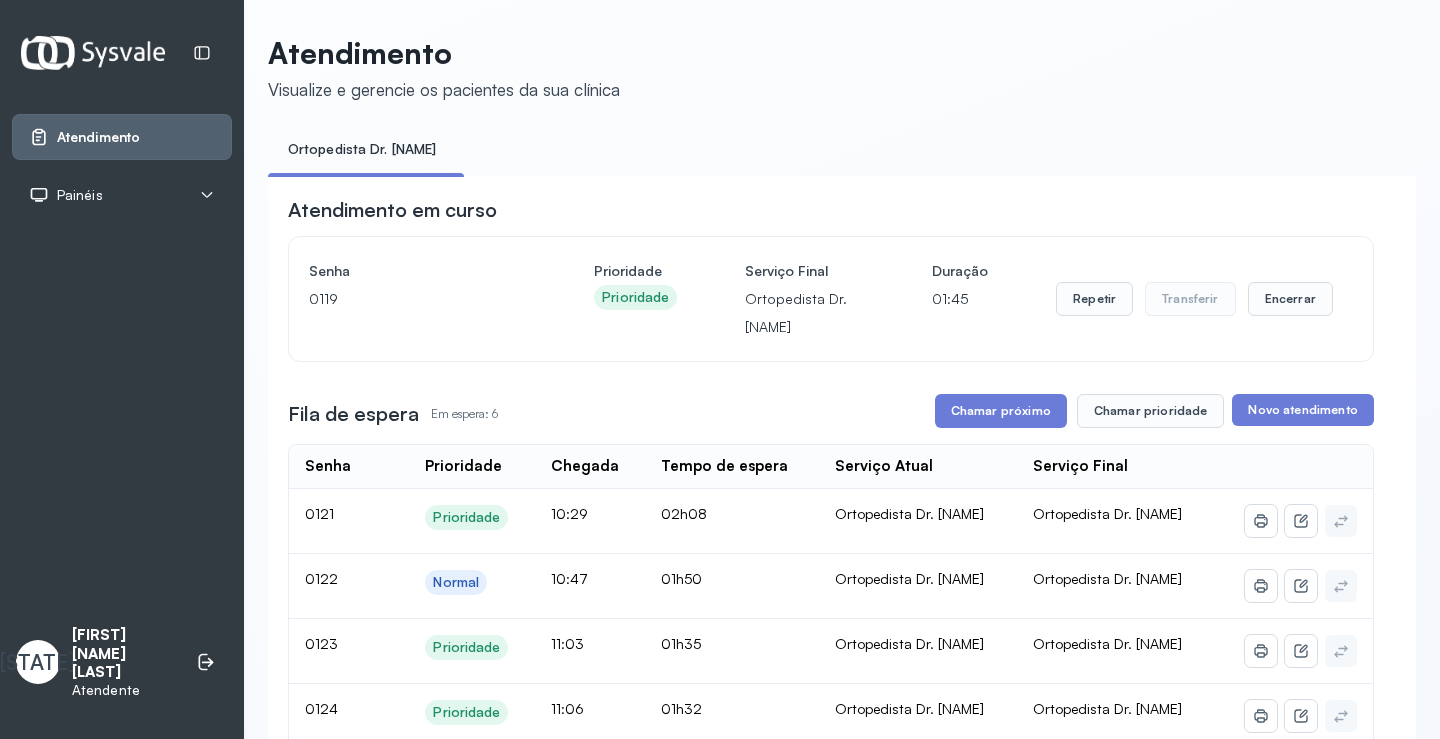 scroll, scrollTop: 100, scrollLeft: 0, axis: vertical 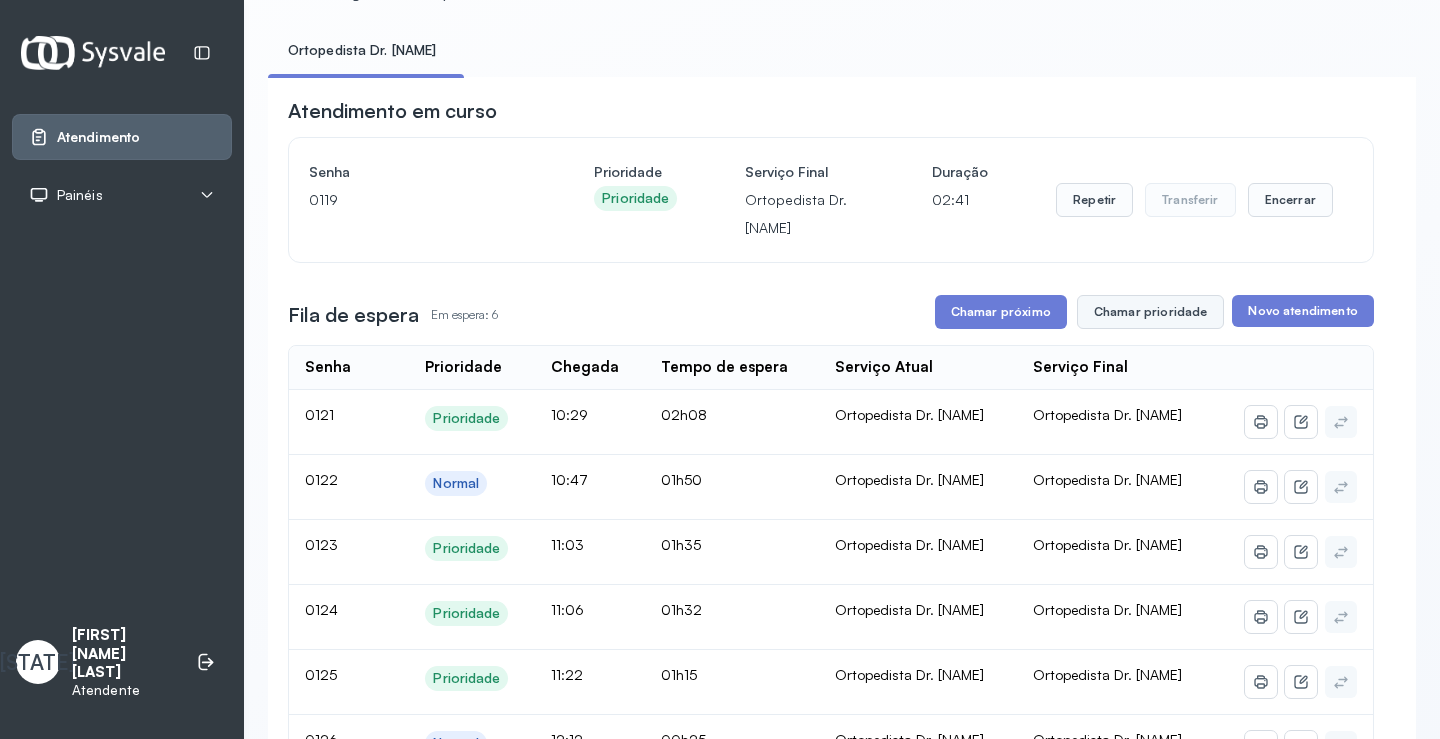 click on "Chamar prioridade" at bounding box center [1151, 312] 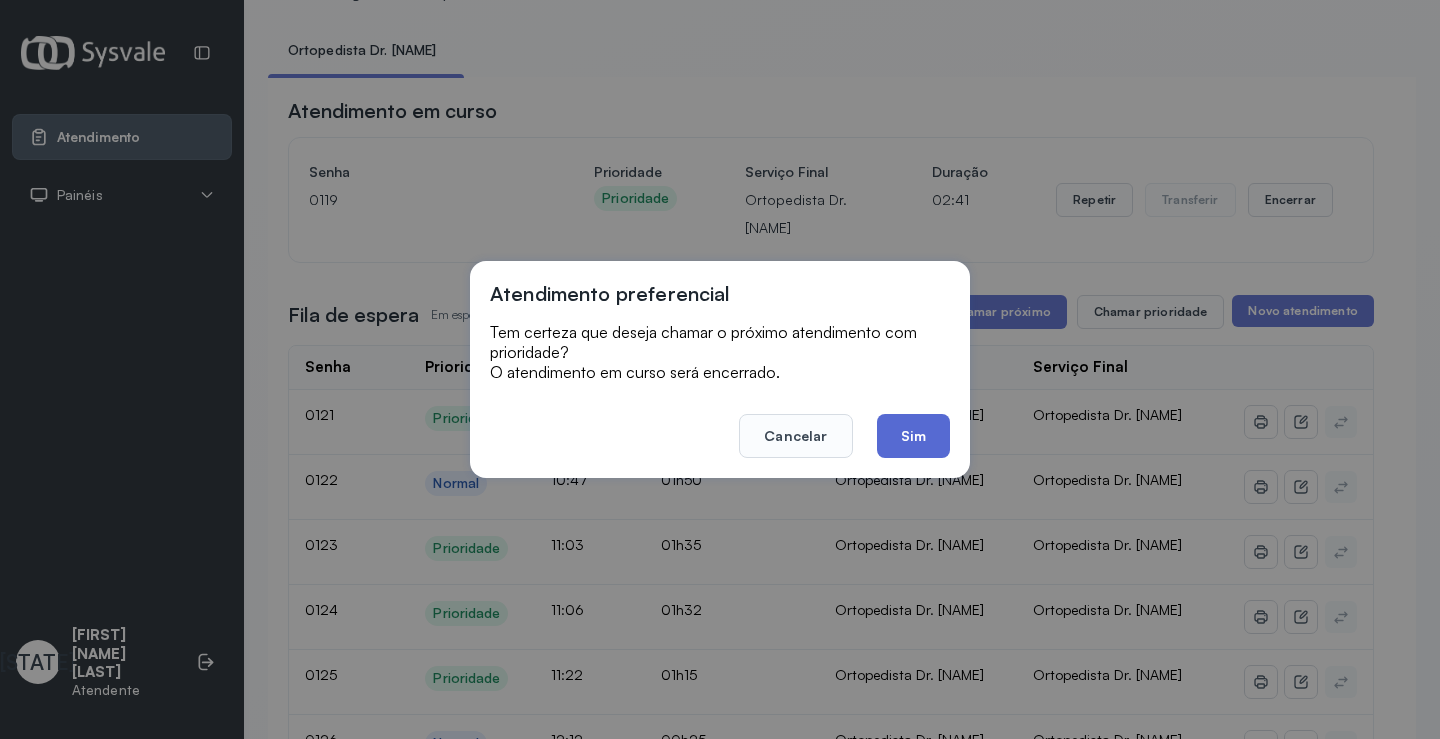 click on "Sim" 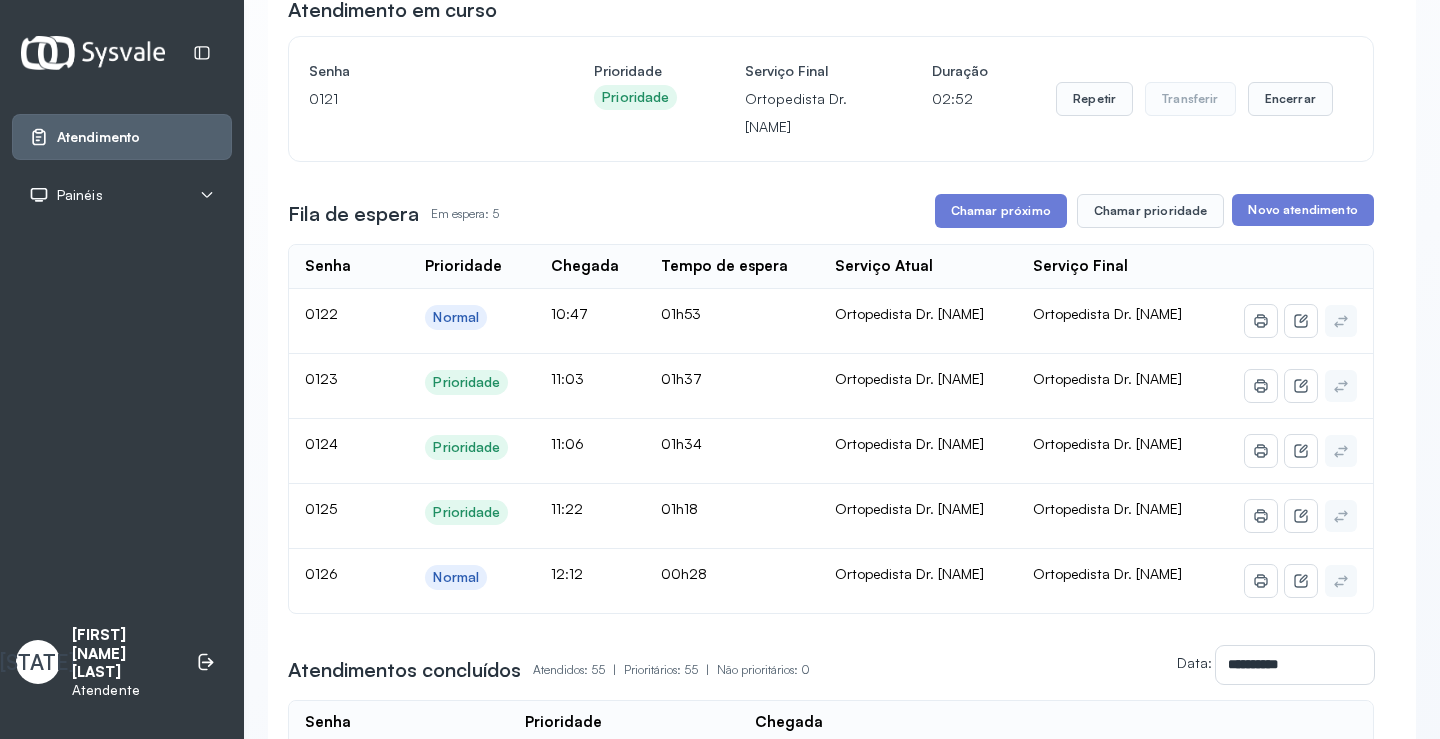 scroll, scrollTop: 200, scrollLeft: 0, axis: vertical 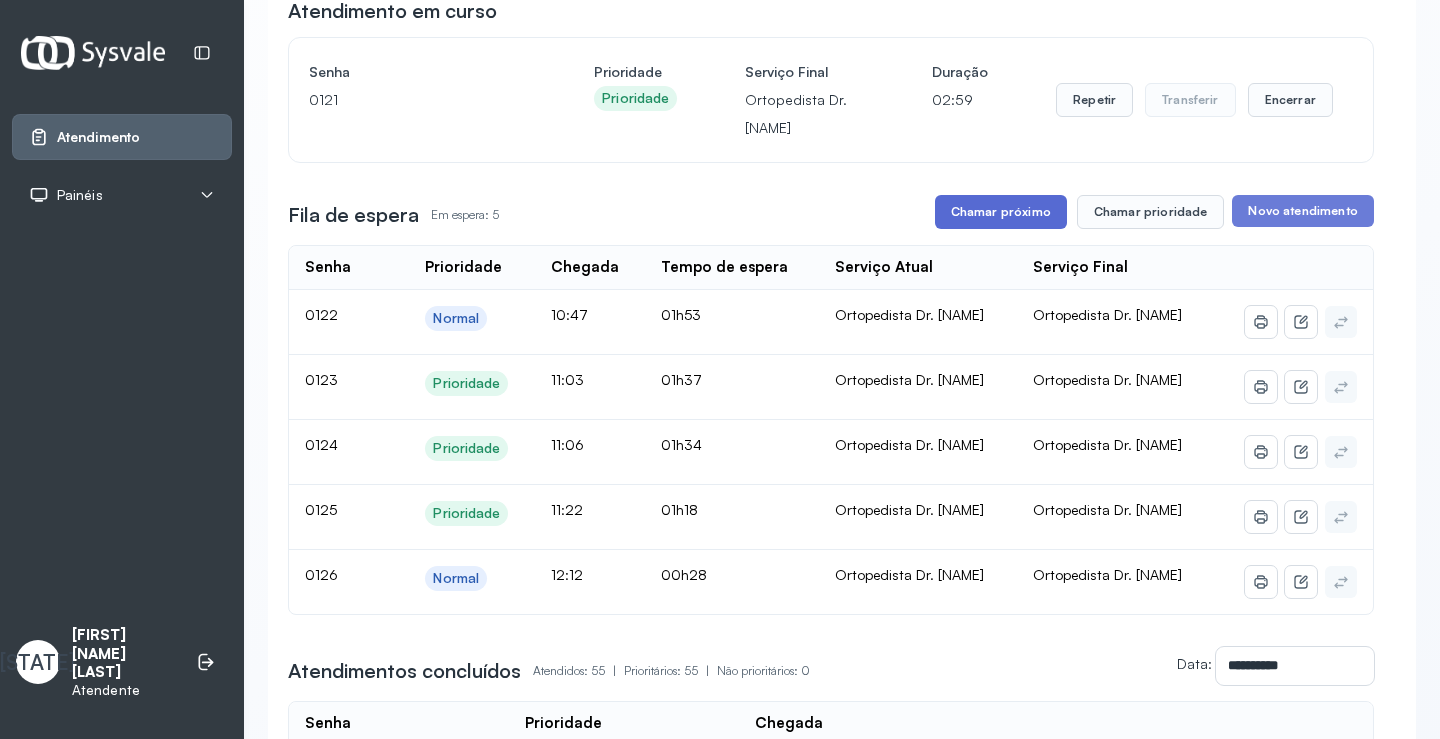 click on "Chamar próximo" at bounding box center [1001, 212] 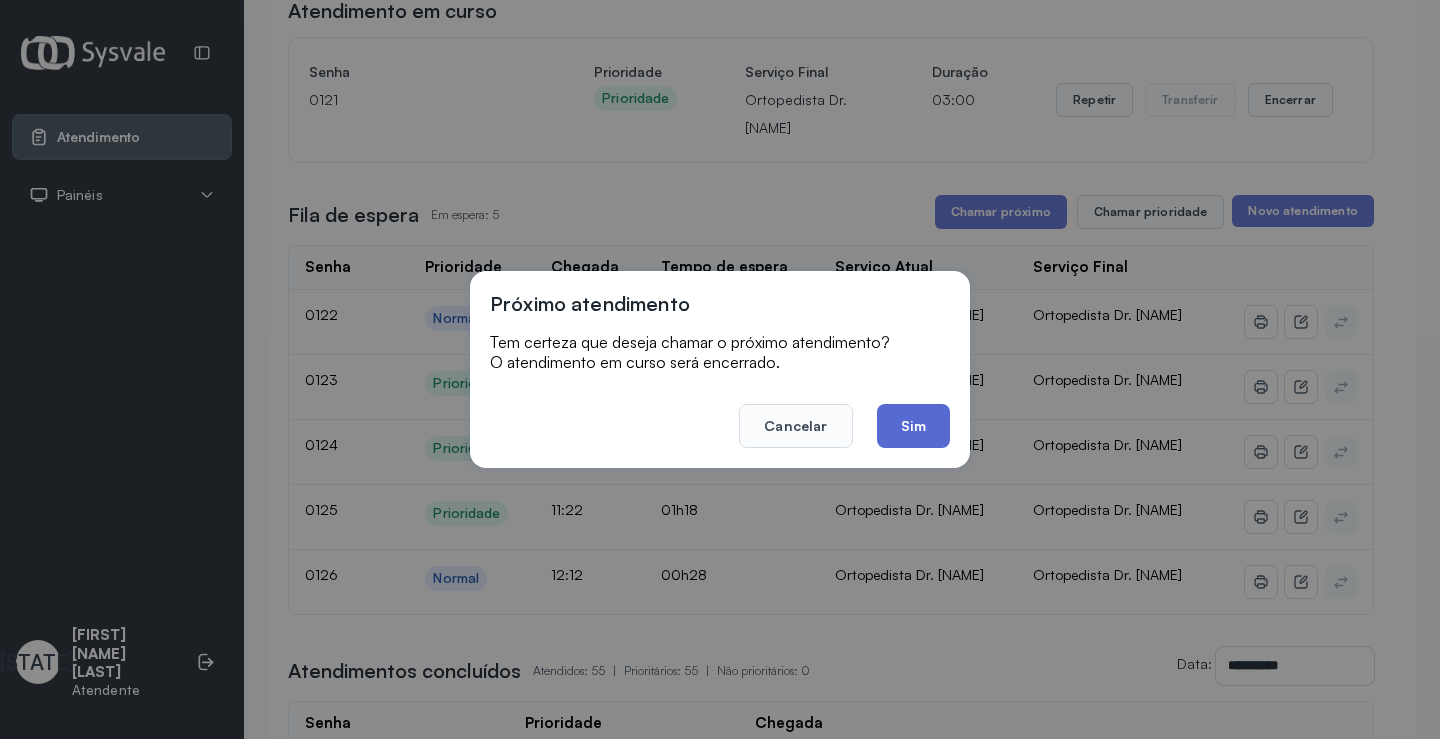 click on "Sim" 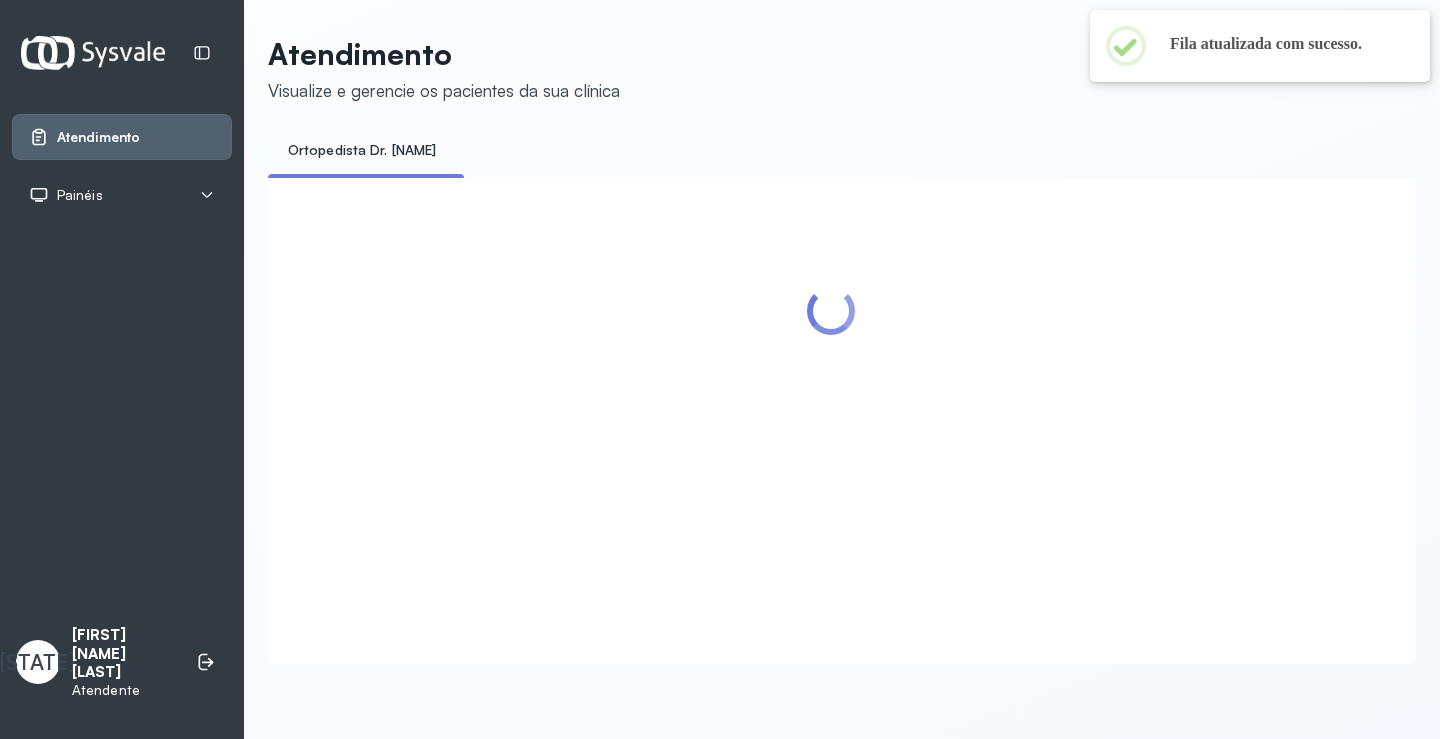 scroll, scrollTop: 200, scrollLeft: 0, axis: vertical 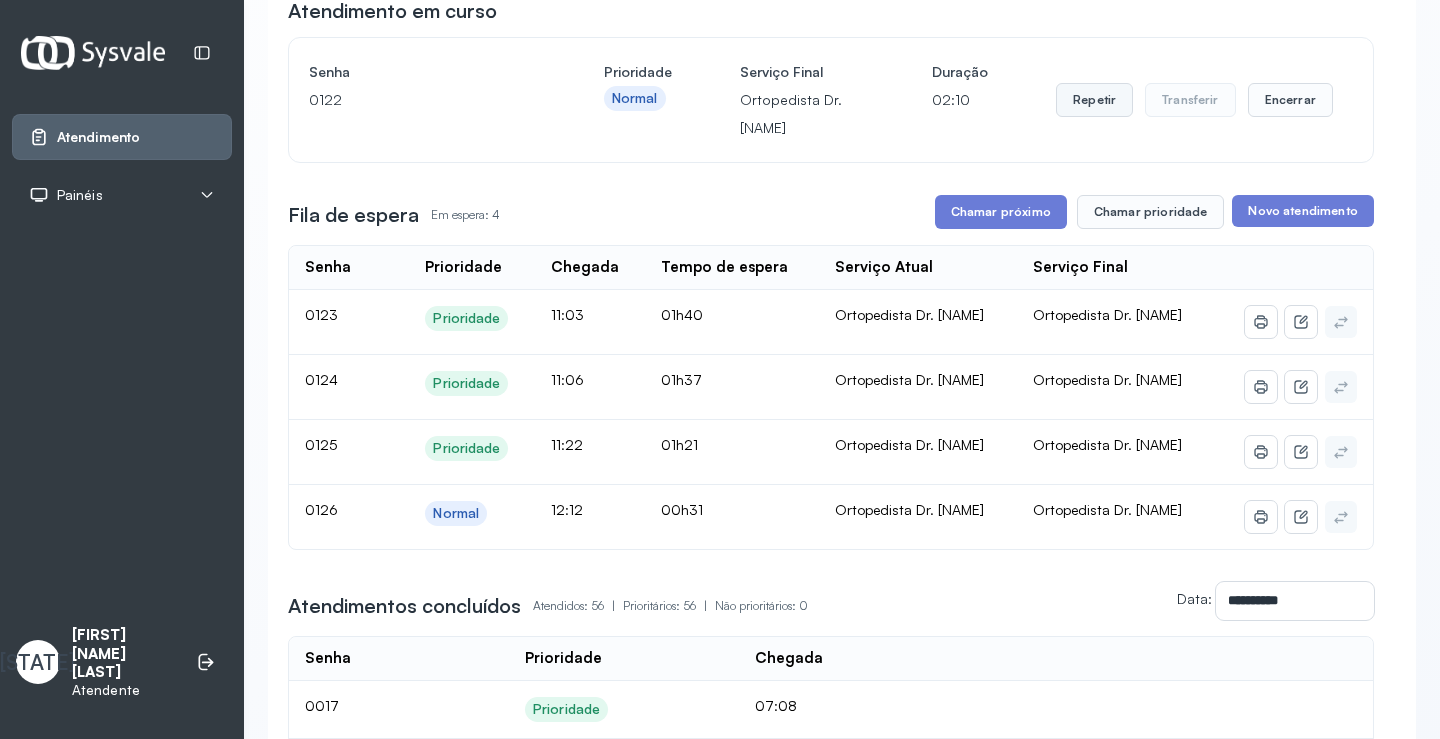 click on "Repetir" at bounding box center (1094, 100) 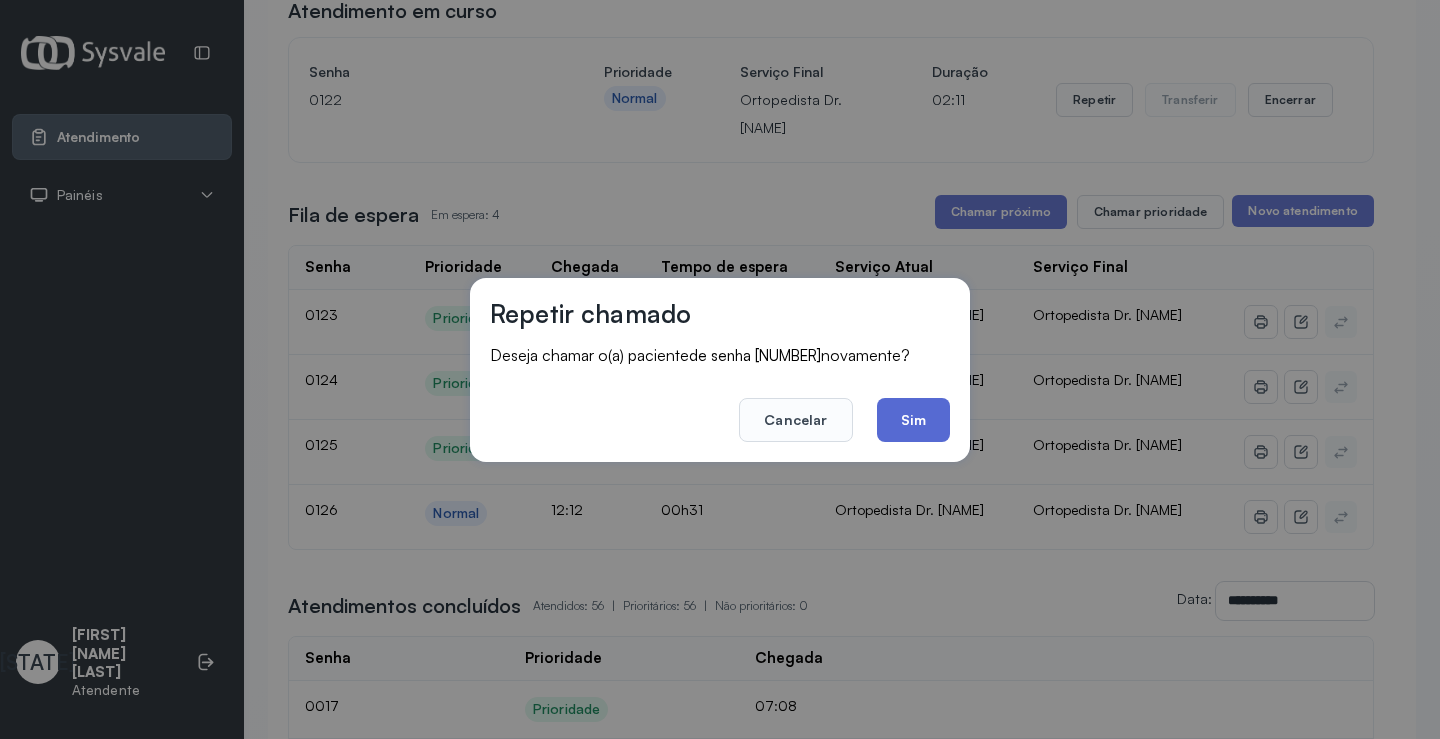 click on "Sim" 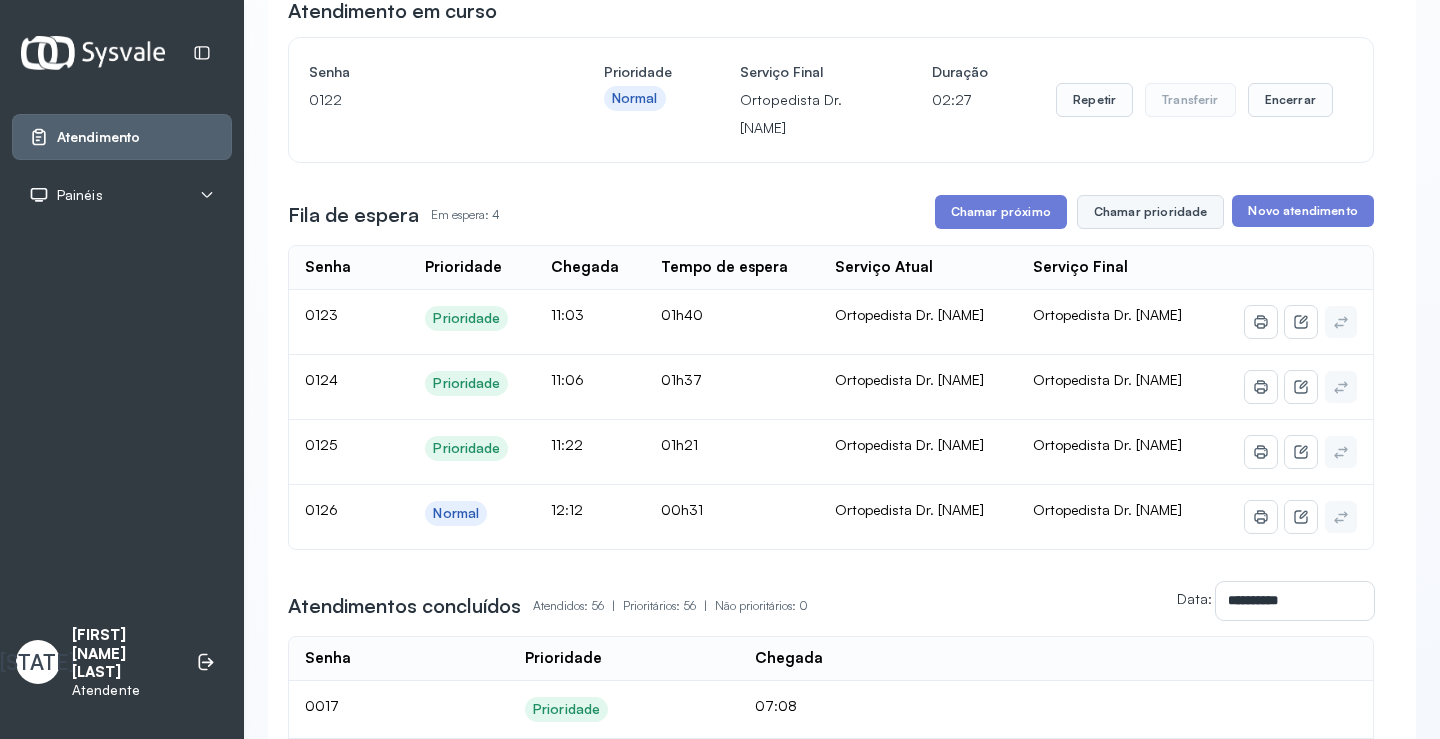 click on "Chamar prioridade" at bounding box center [1151, 212] 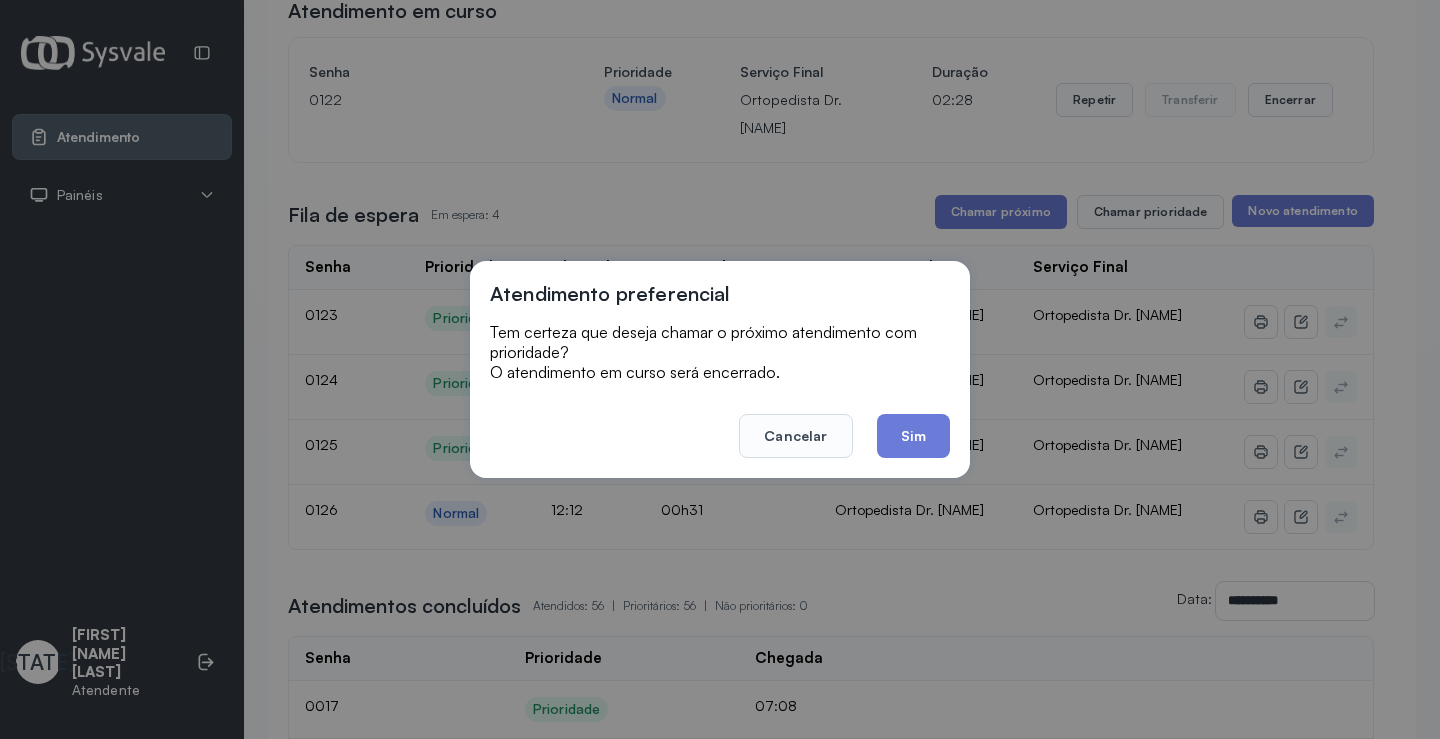 click on "Sim" 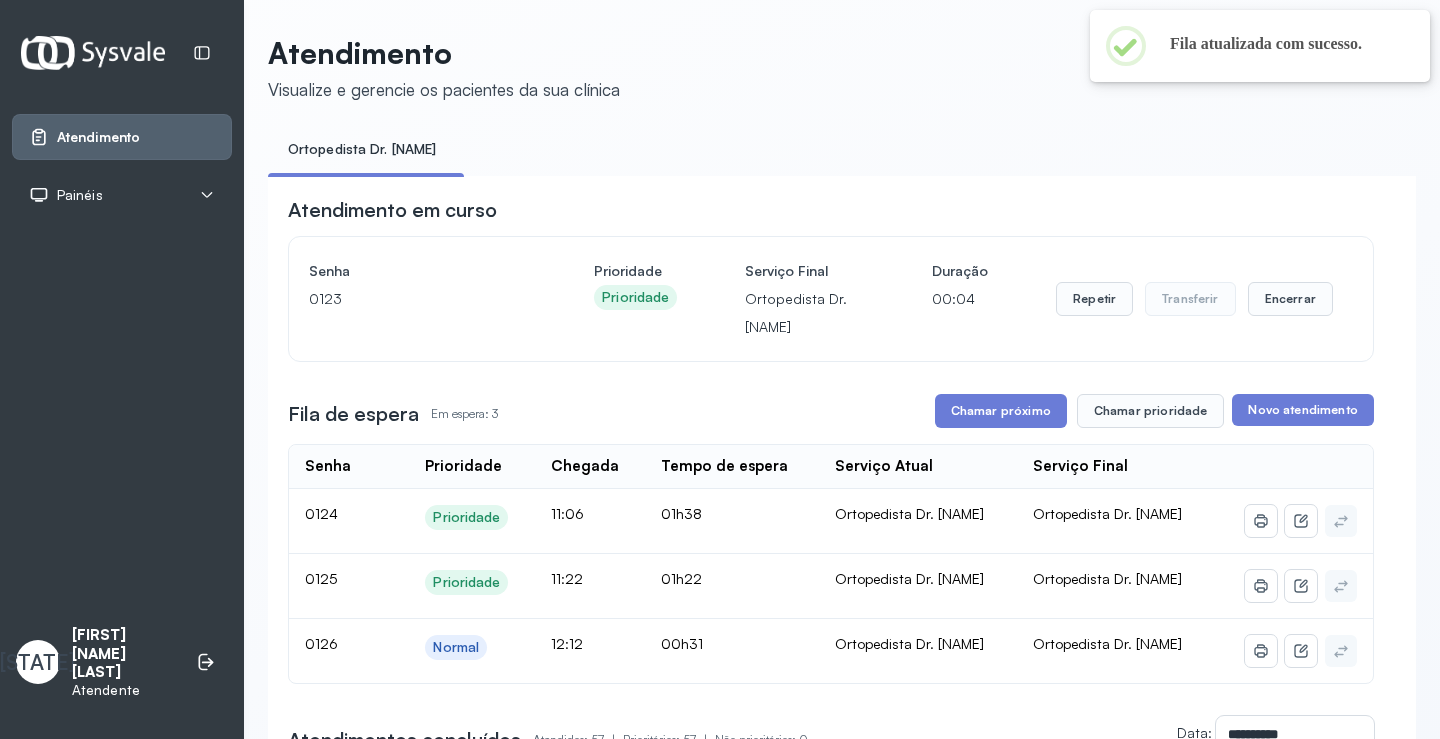 scroll, scrollTop: 200, scrollLeft: 0, axis: vertical 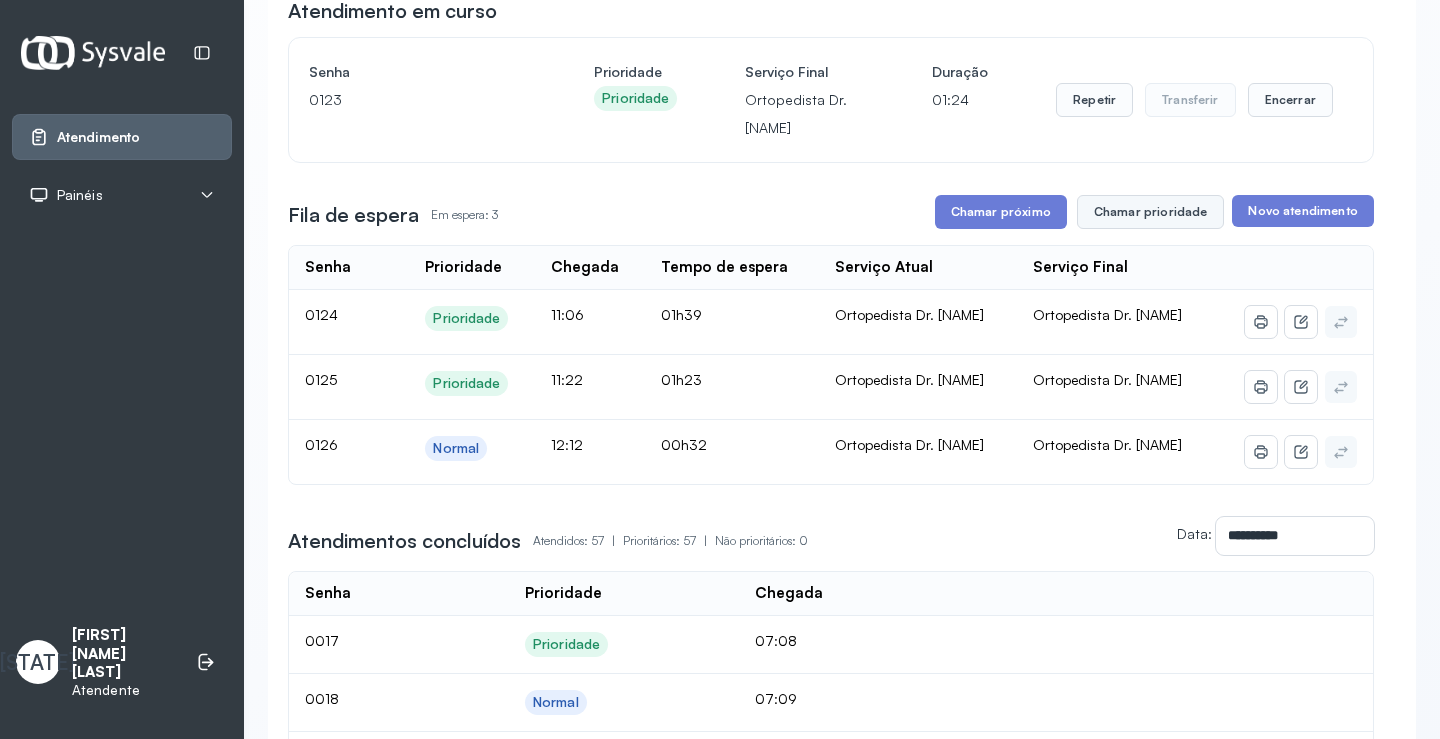 click on "Chamar prioridade" at bounding box center [1151, 212] 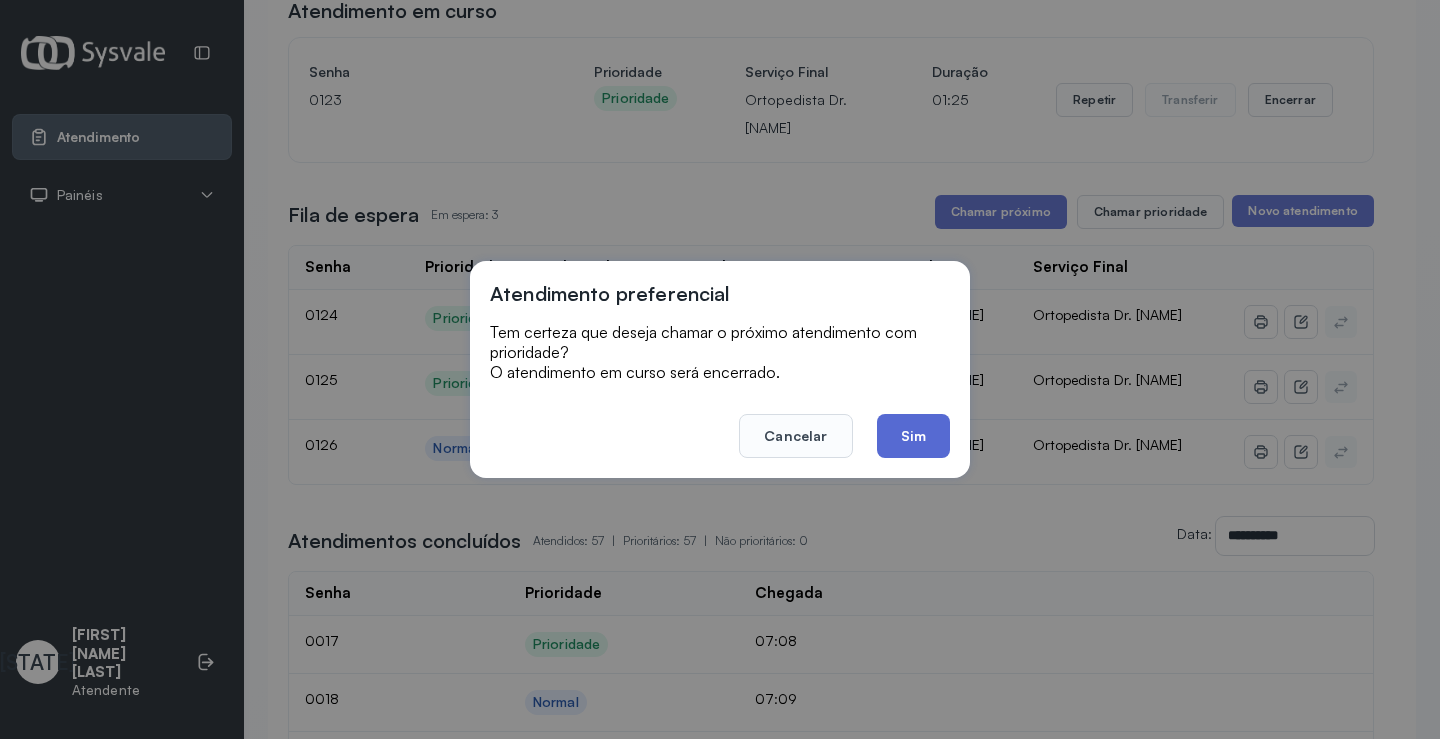 click on "Sim" 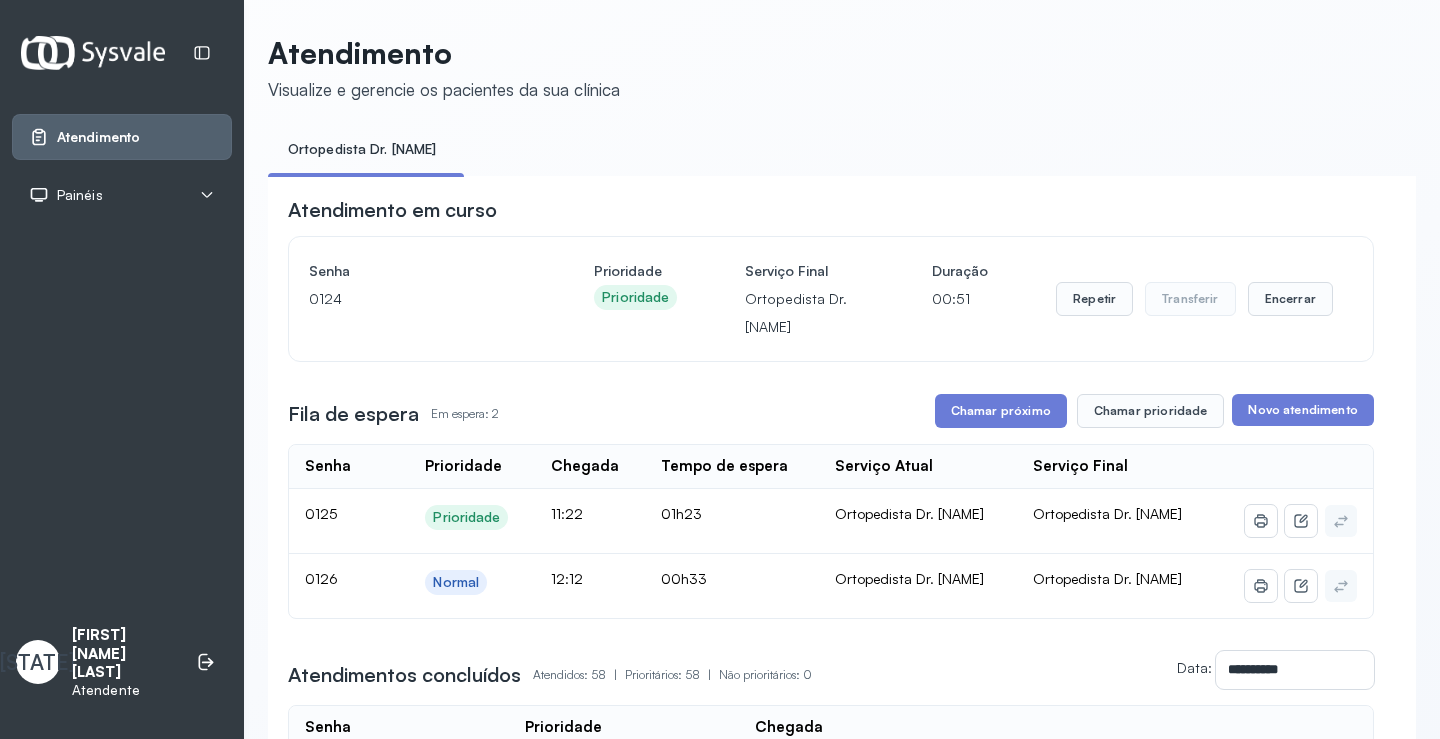 scroll, scrollTop: 200, scrollLeft: 0, axis: vertical 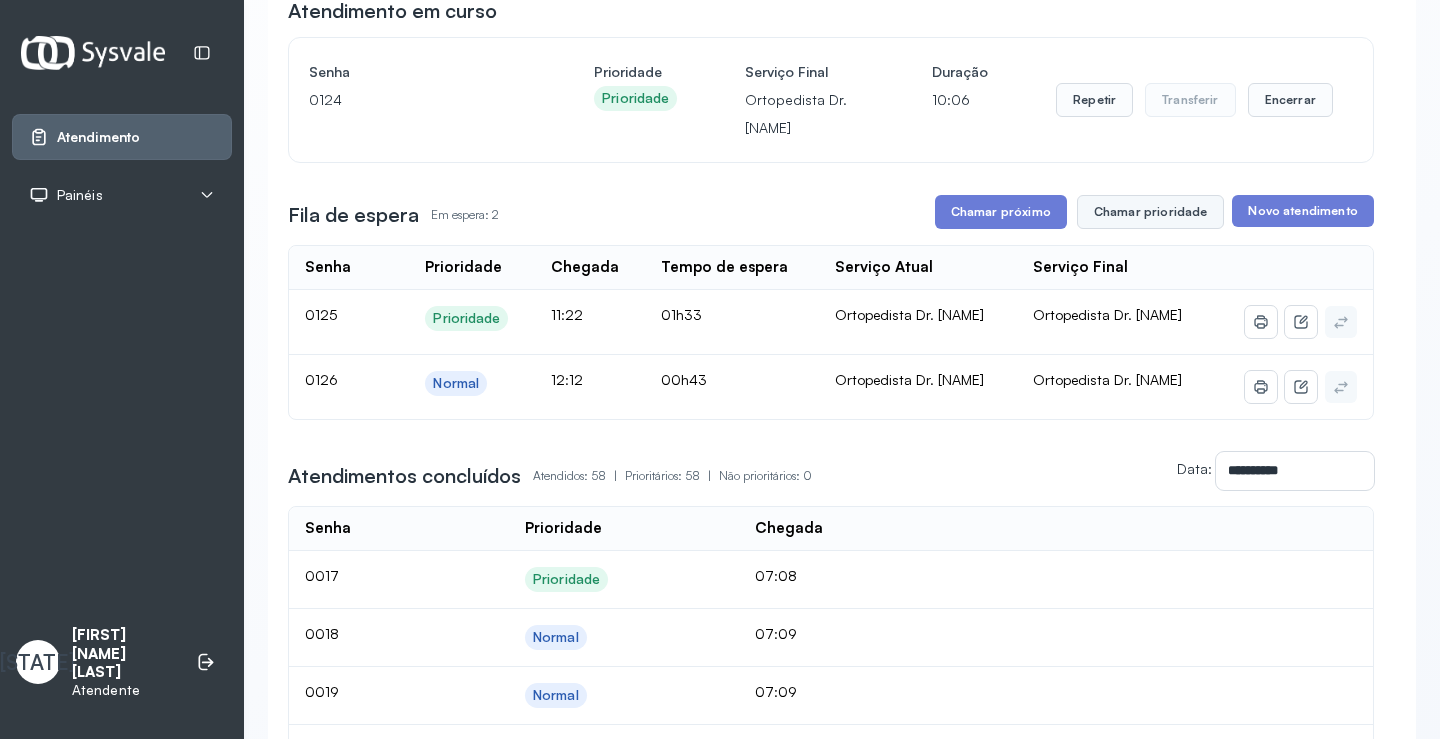 click on "Chamar prioridade" at bounding box center (1151, 212) 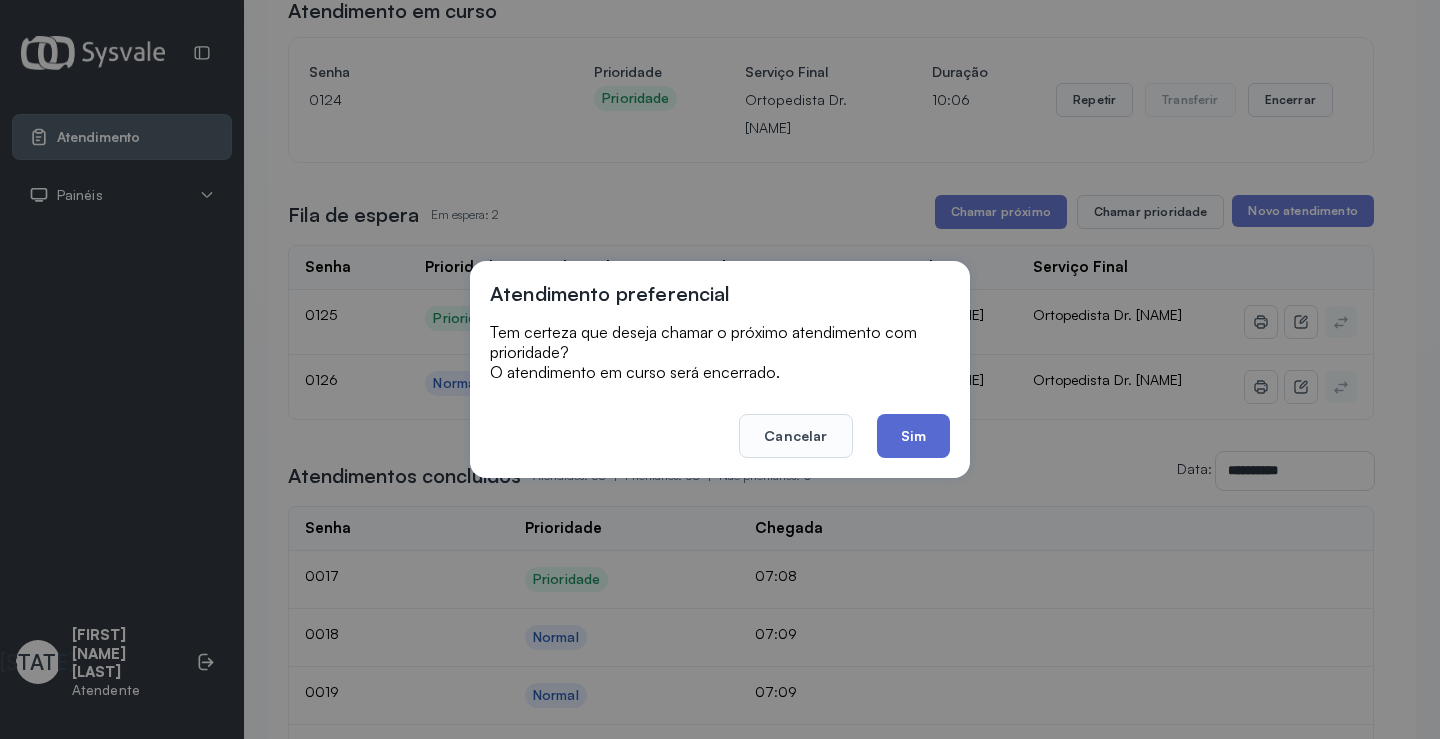 click on "Sim" 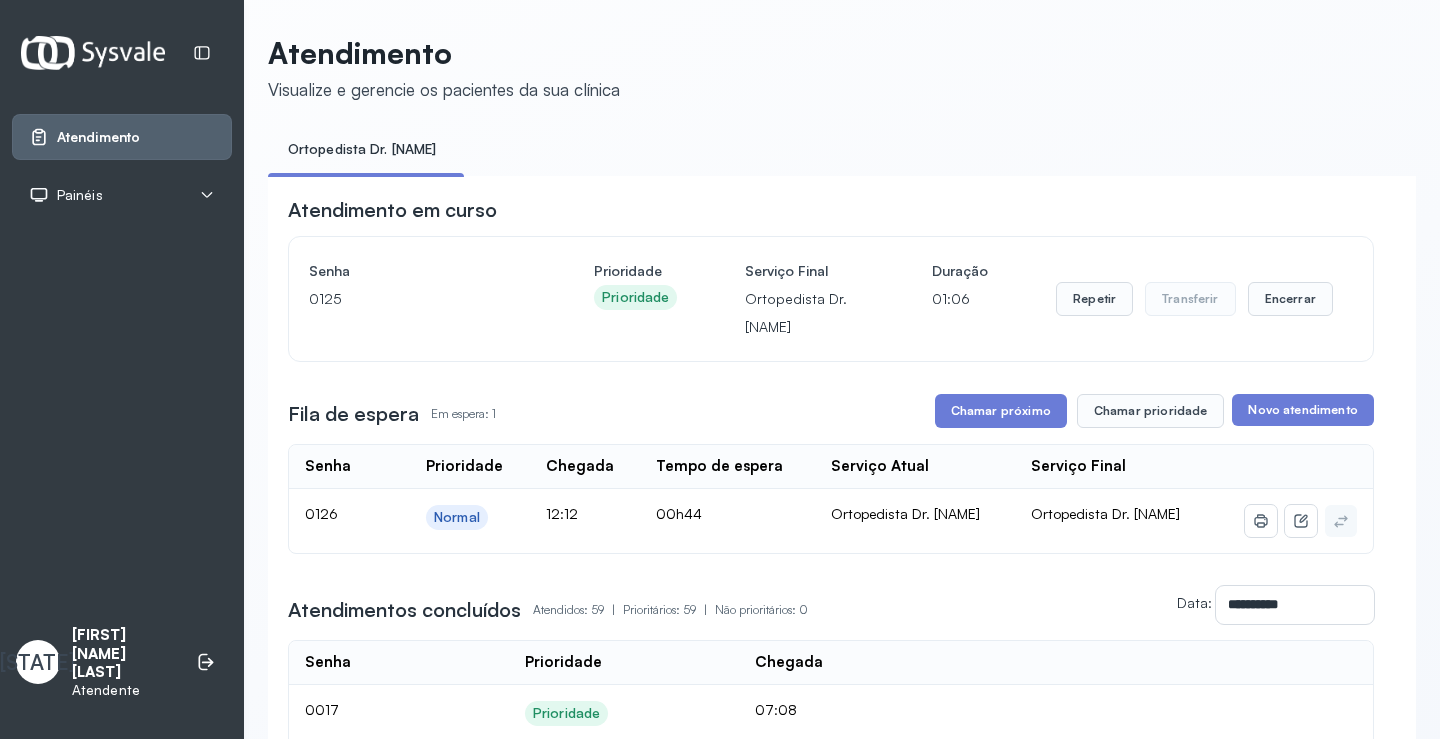 scroll, scrollTop: 200, scrollLeft: 0, axis: vertical 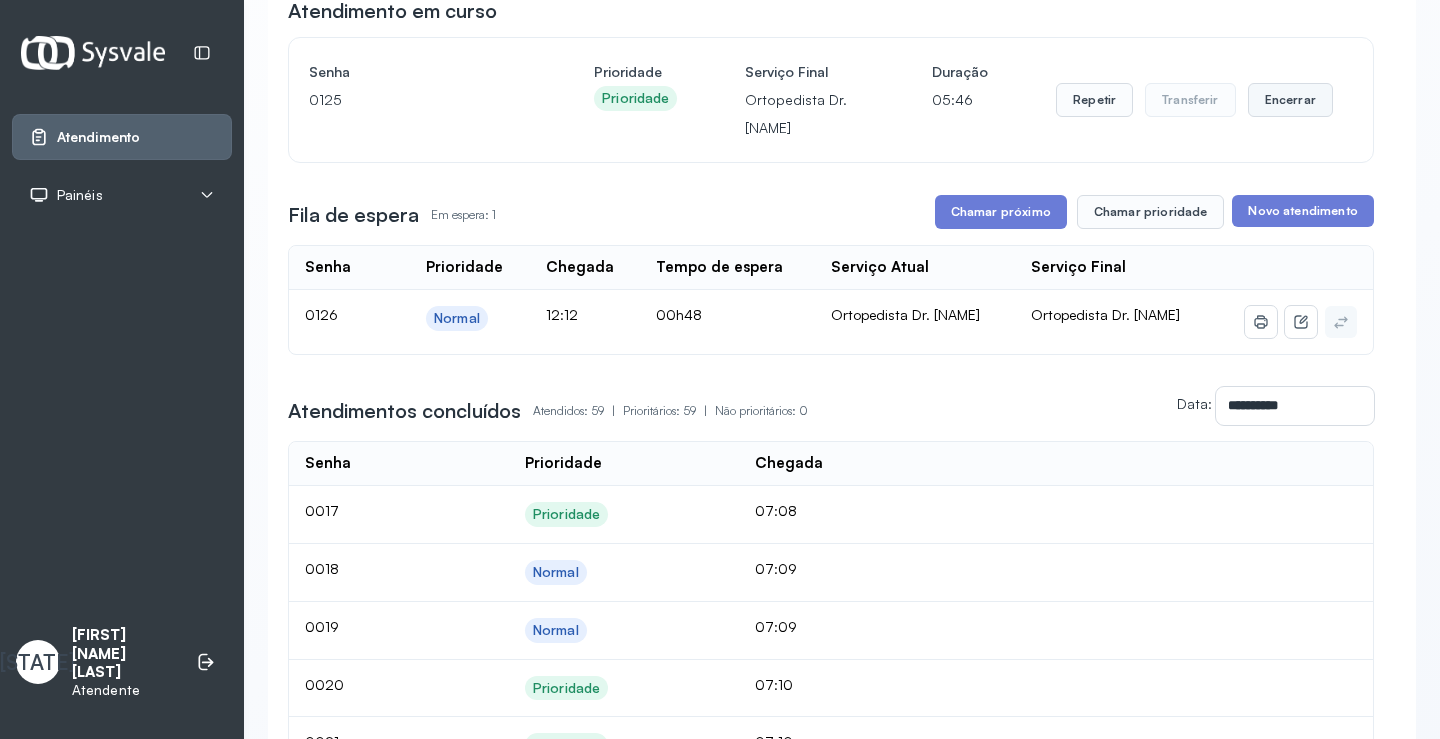 click on "Encerrar" at bounding box center [1290, 100] 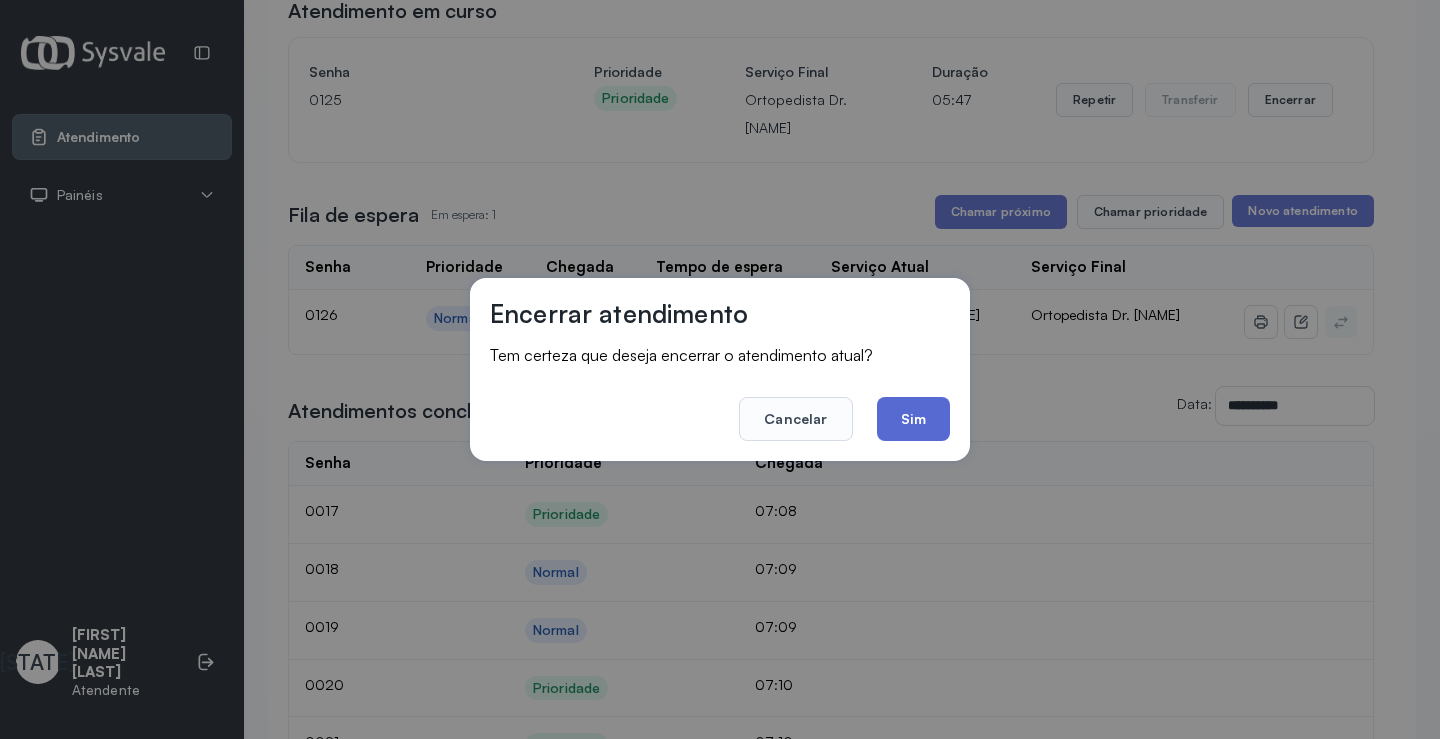 click on "Sim" 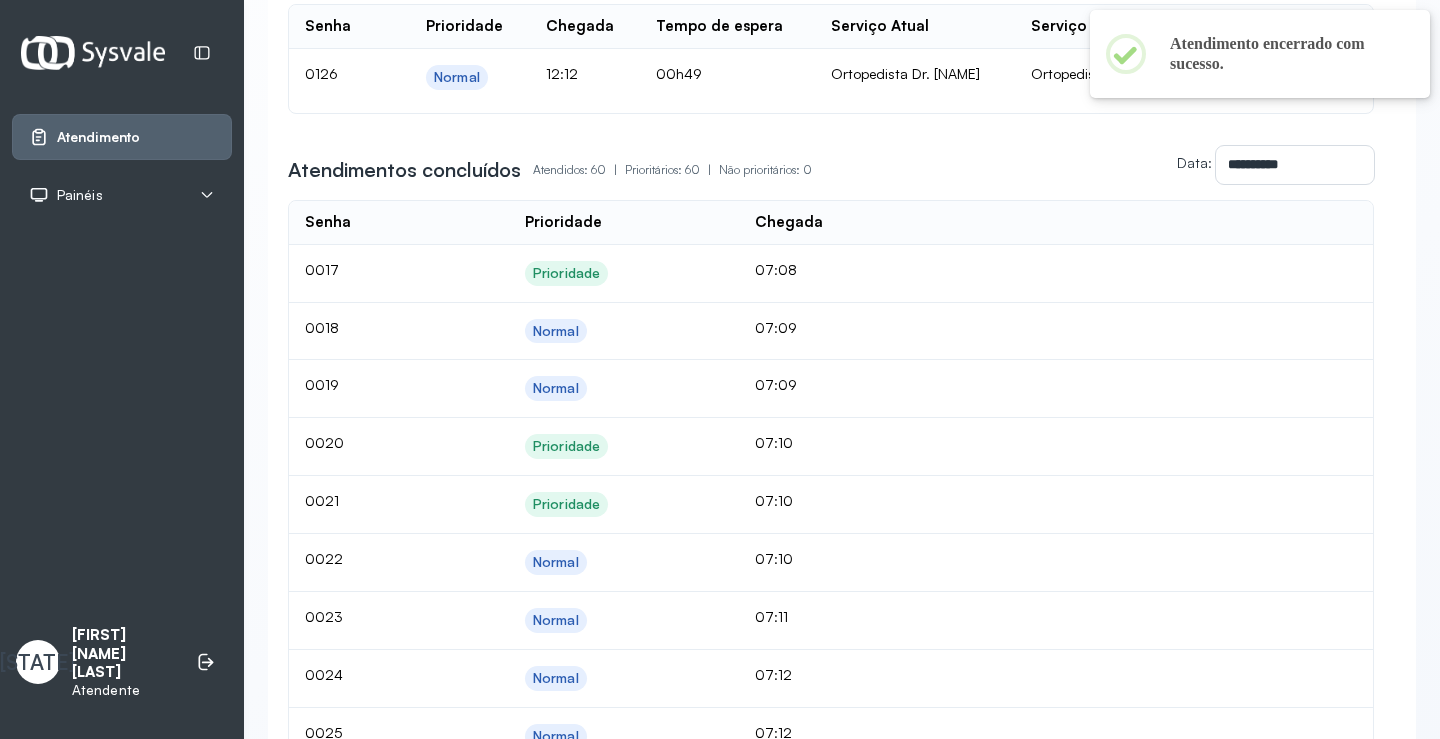 scroll, scrollTop: 300, scrollLeft: 0, axis: vertical 